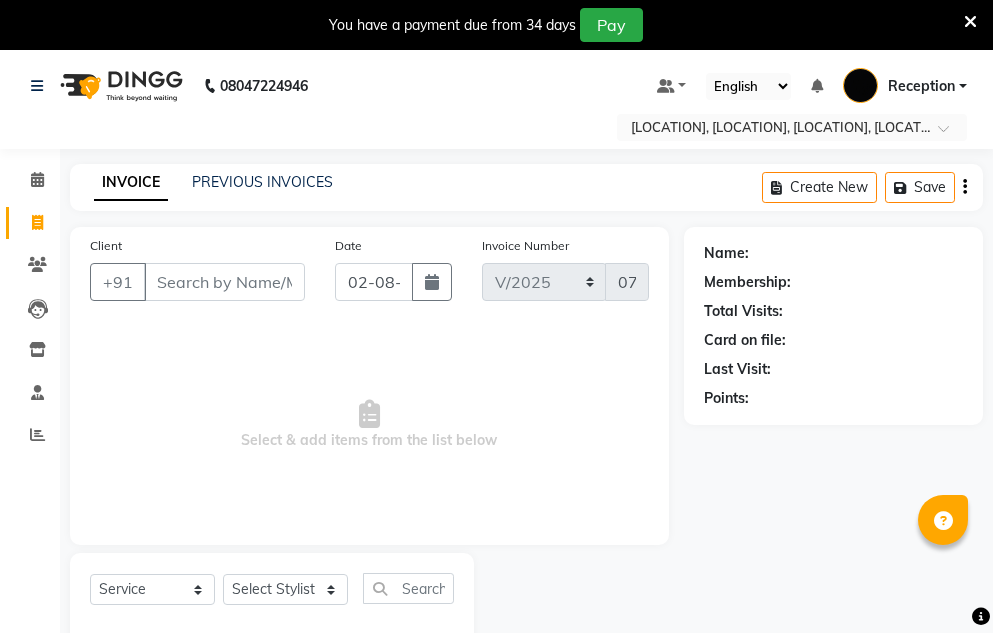 select on "service" 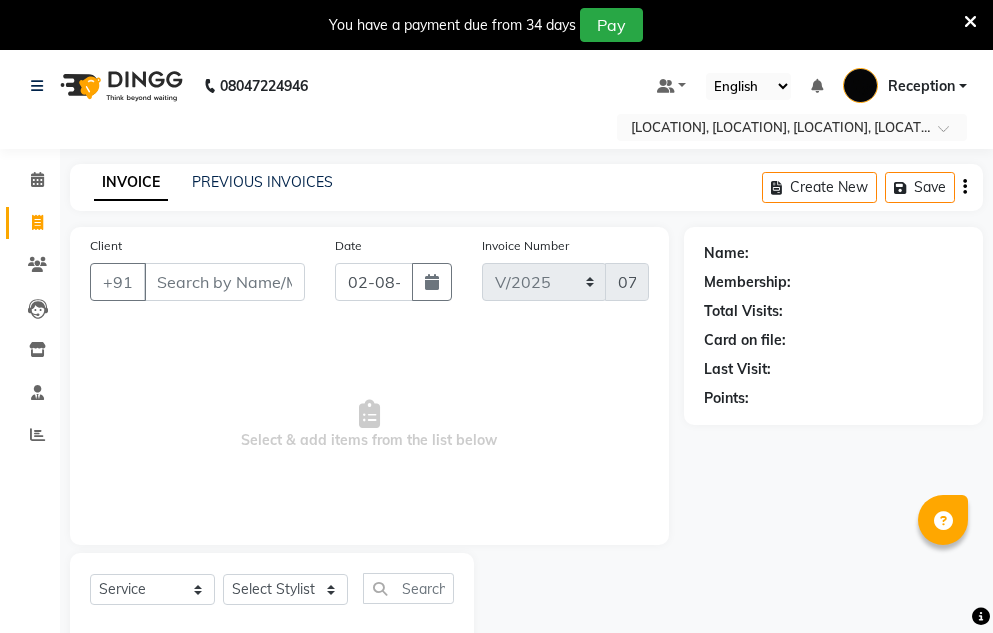 scroll, scrollTop: 50, scrollLeft: 0, axis: vertical 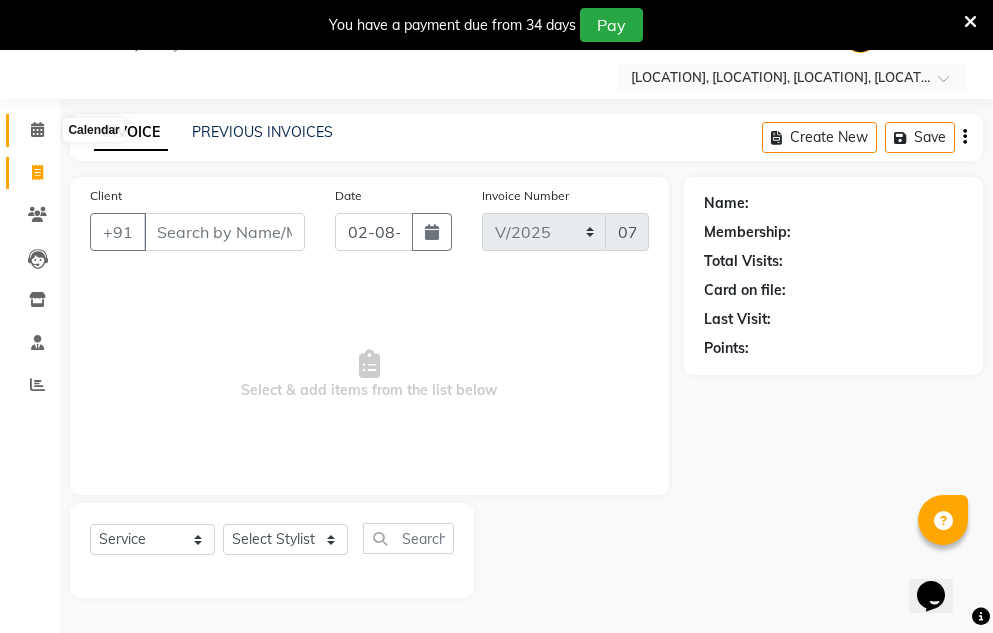 click 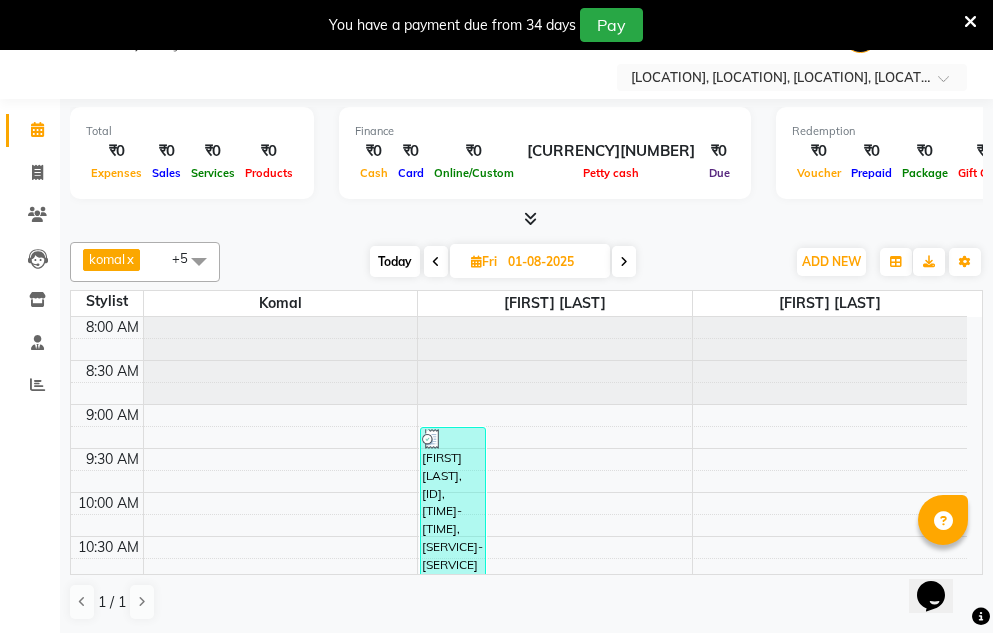 click at bounding box center (624, 262) 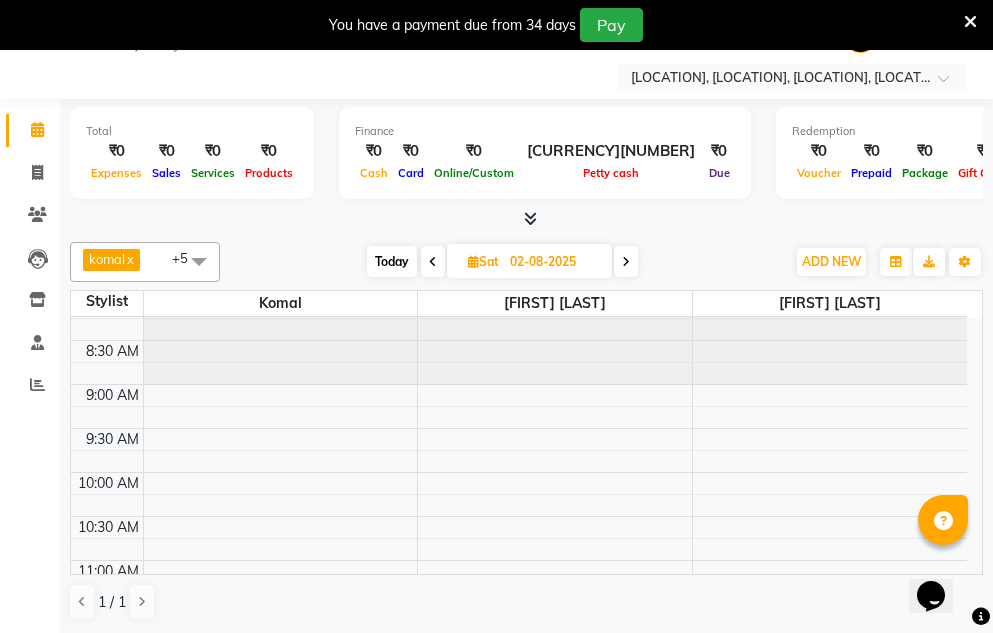 scroll, scrollTop: 0, scrollLeft: 0, axis: both 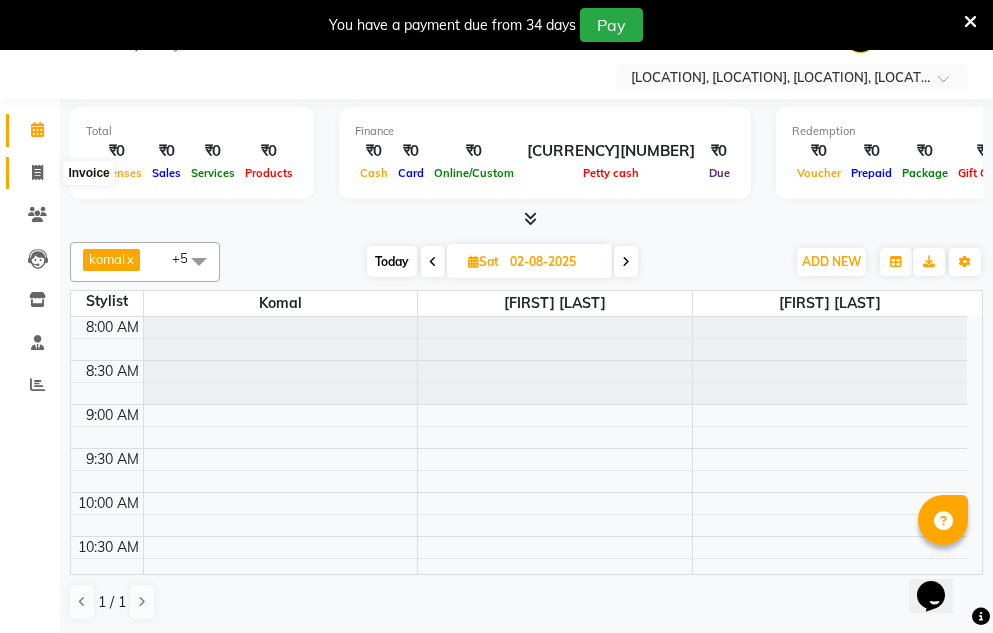 click 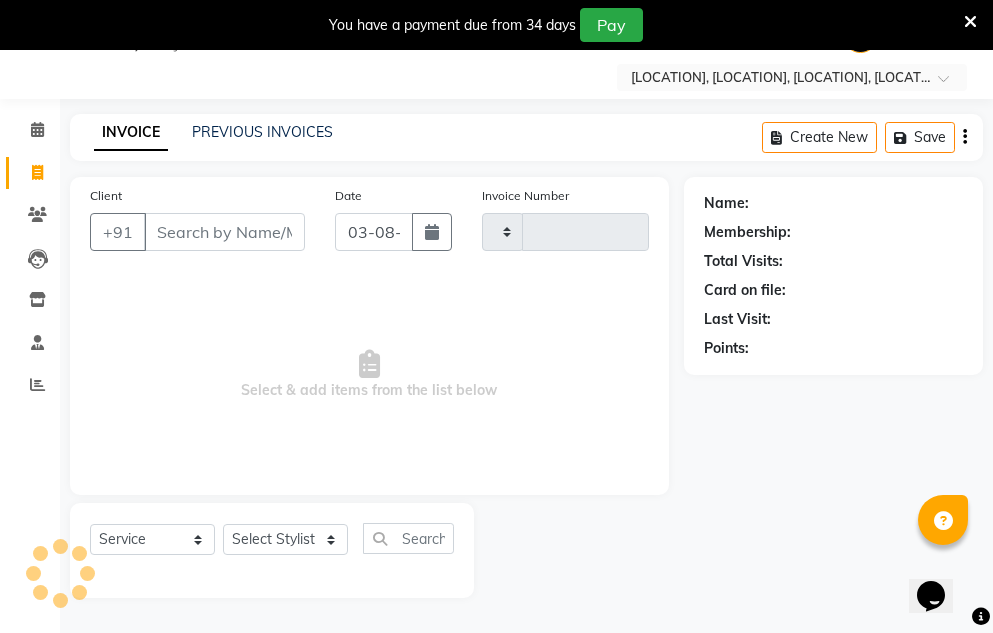 type on "0786" 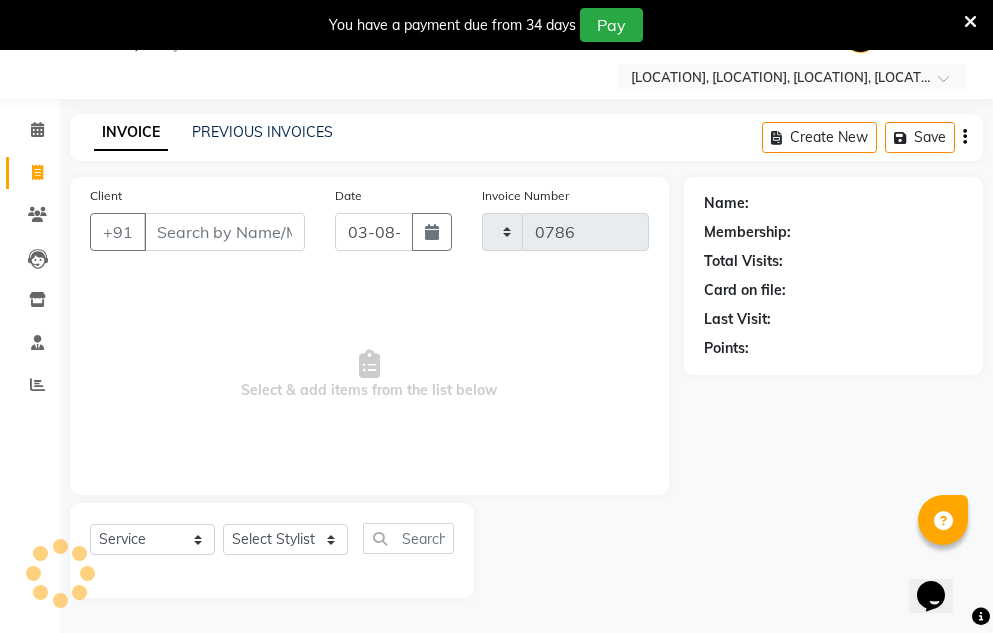 select on "586" 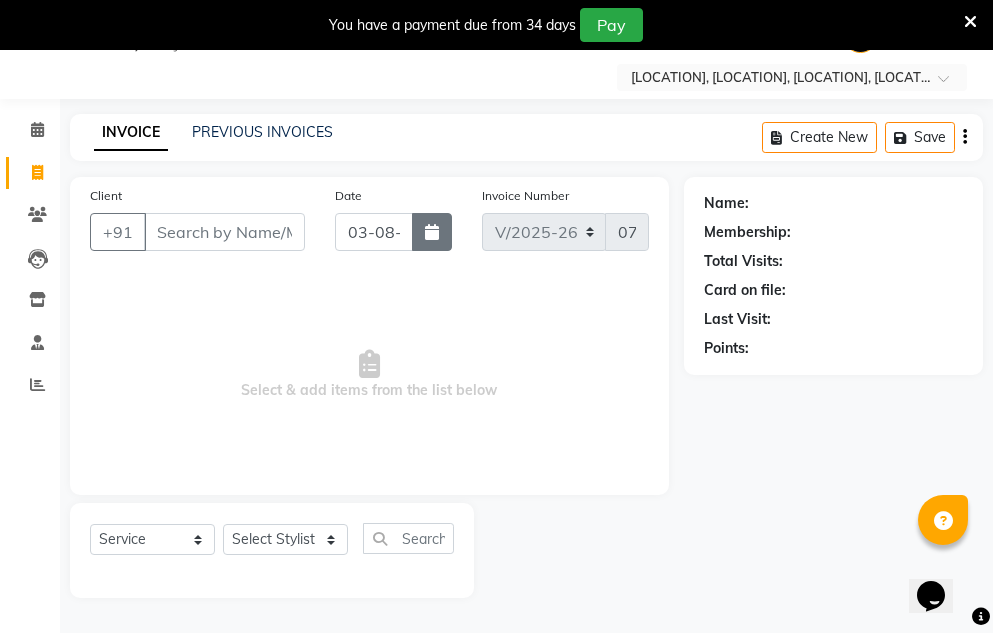 click 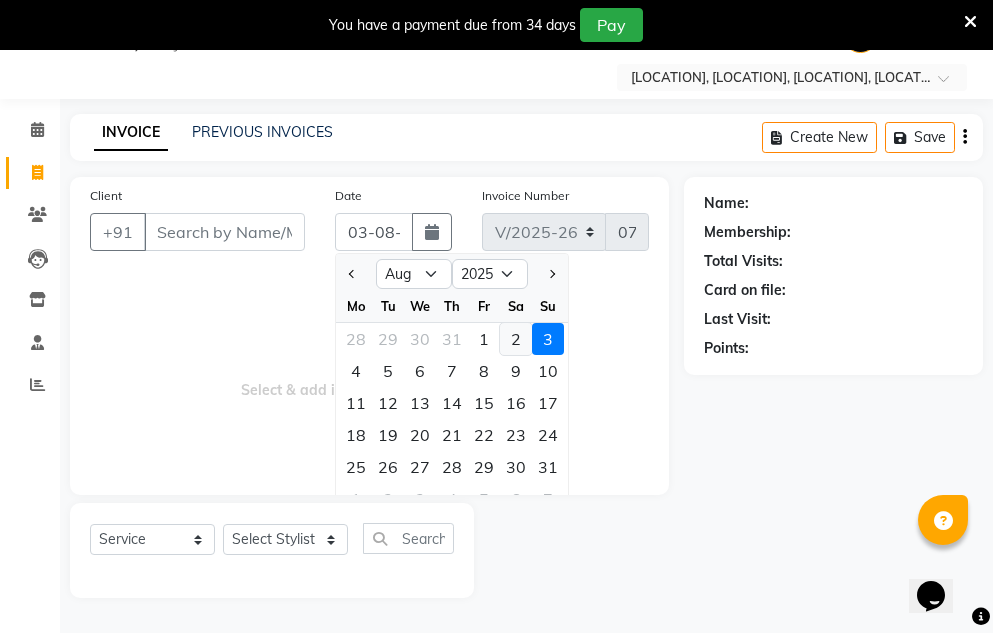 click on "2" 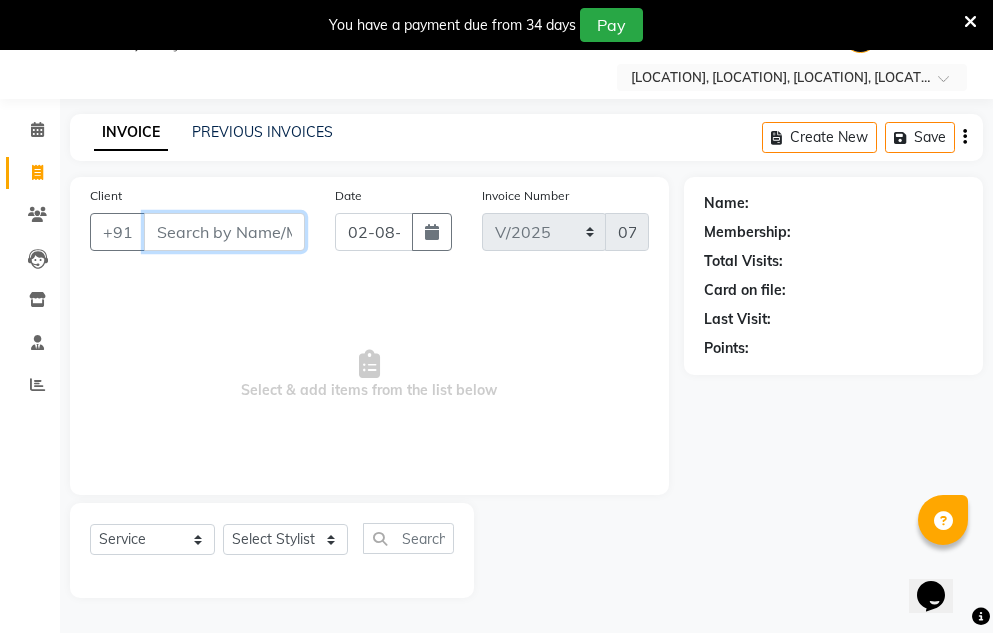click on "Client" at bounding box center [224, 232] 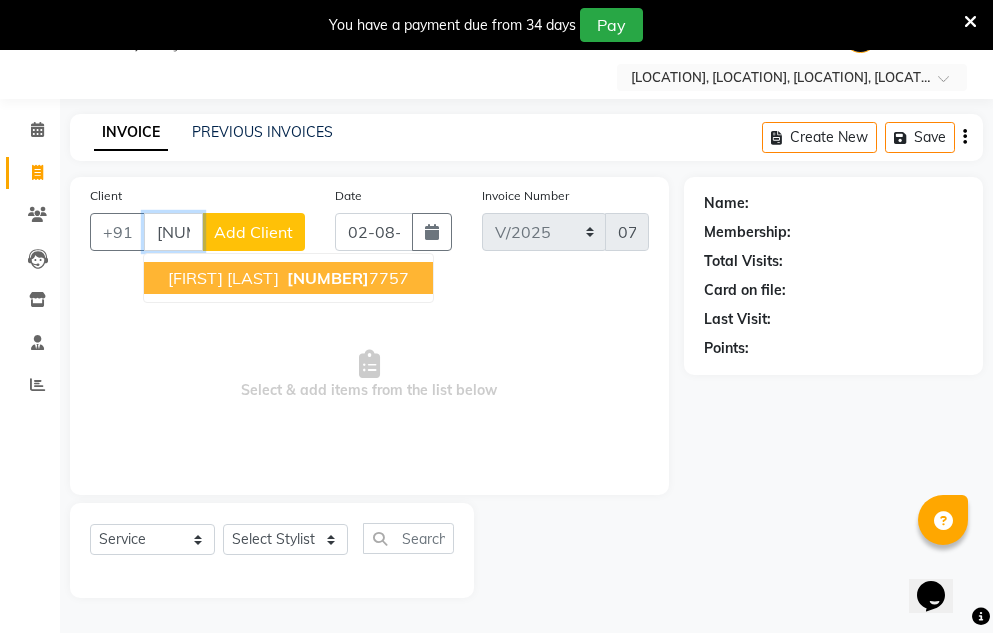 click on "[FIRST] [LAST]" at bounding box center (223, 278) 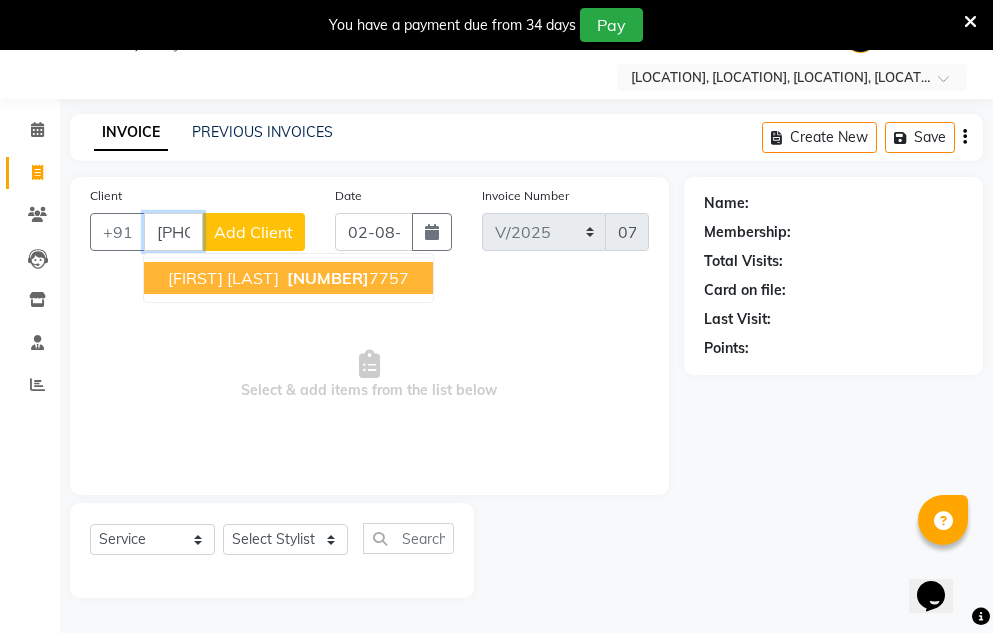 type on "[PHONE]" 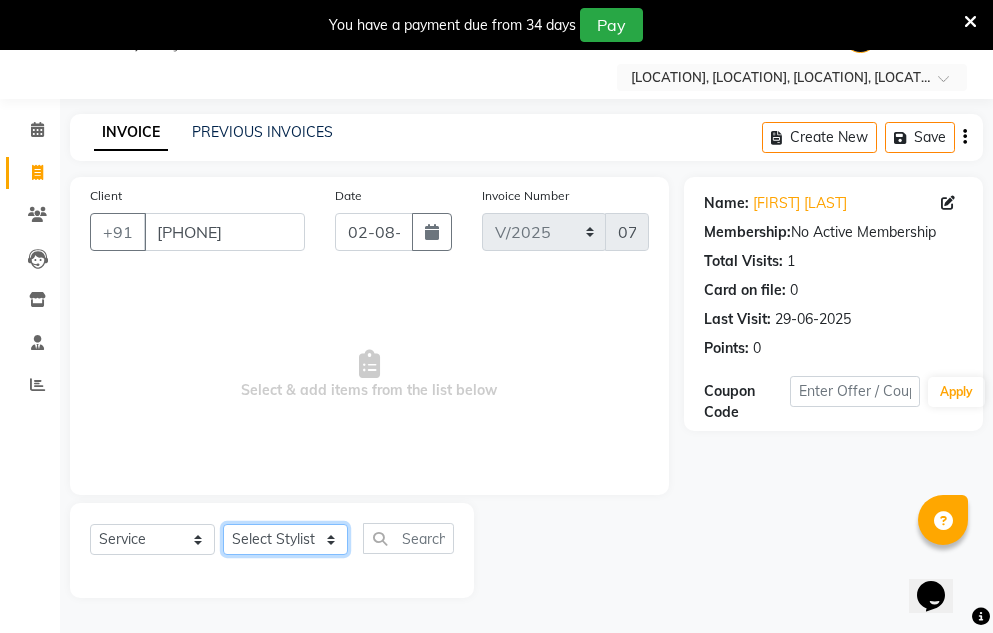 click on "Select Stylist [FIRST] [LAST] [FIRST] [LAST] [FIRST] [FIRST] [FIRST] [LAST]" 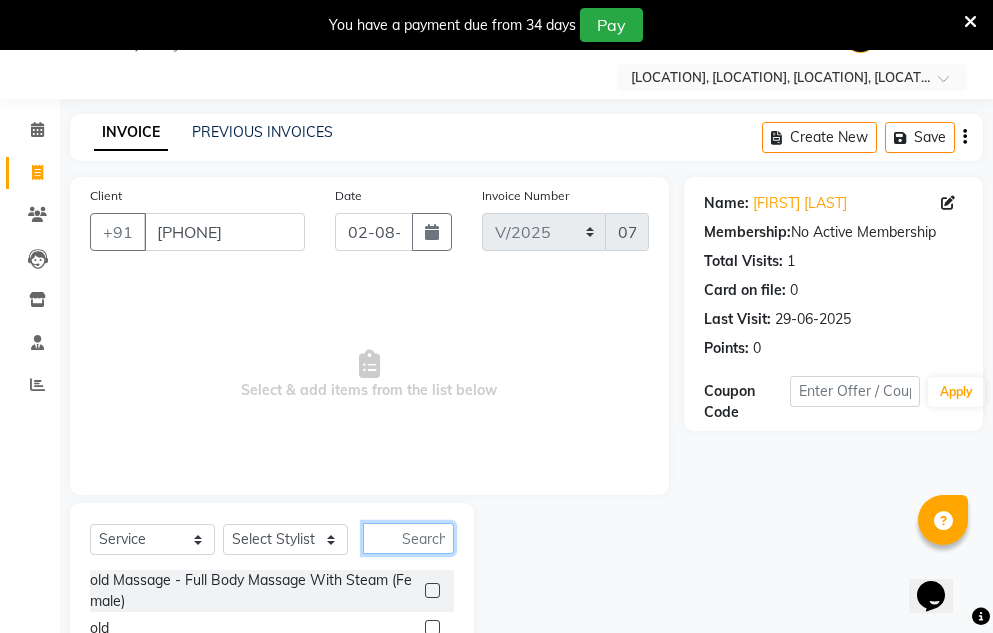 click 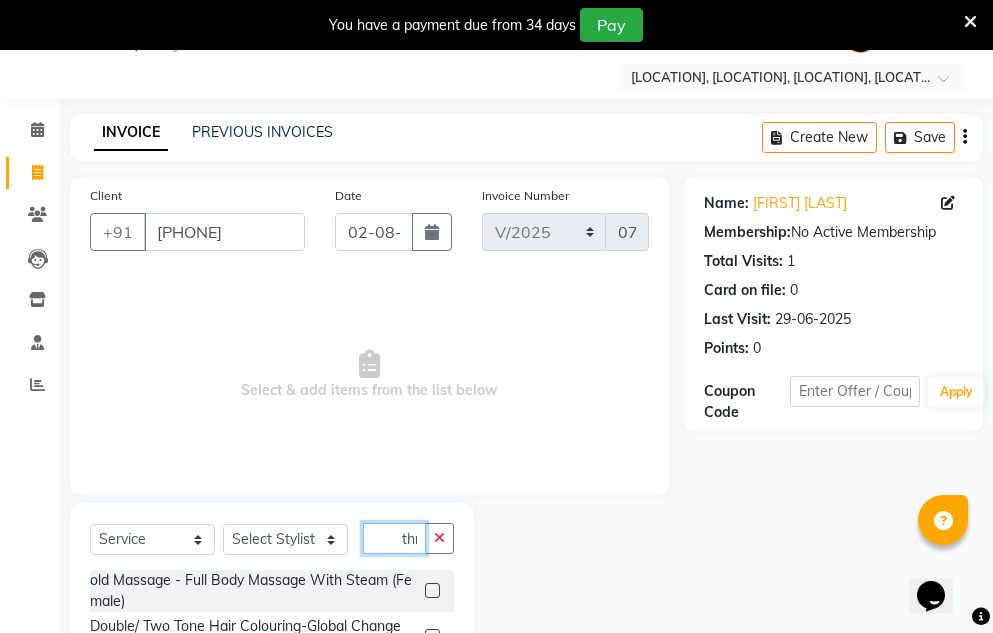 scroll, scrollTop: 0, scrollLeft: 2, axis: horizontal 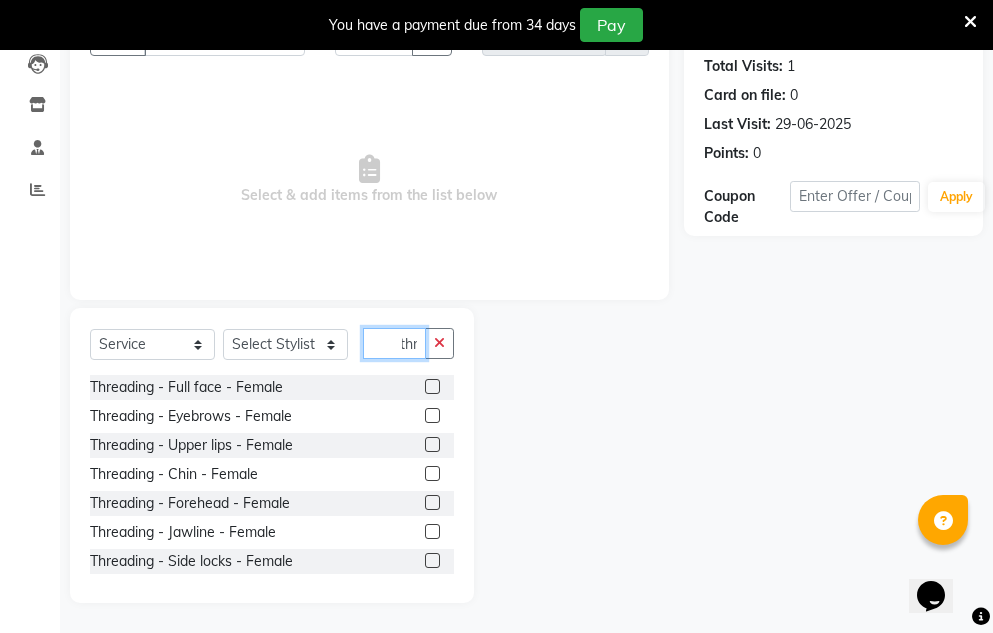 type on "thr" 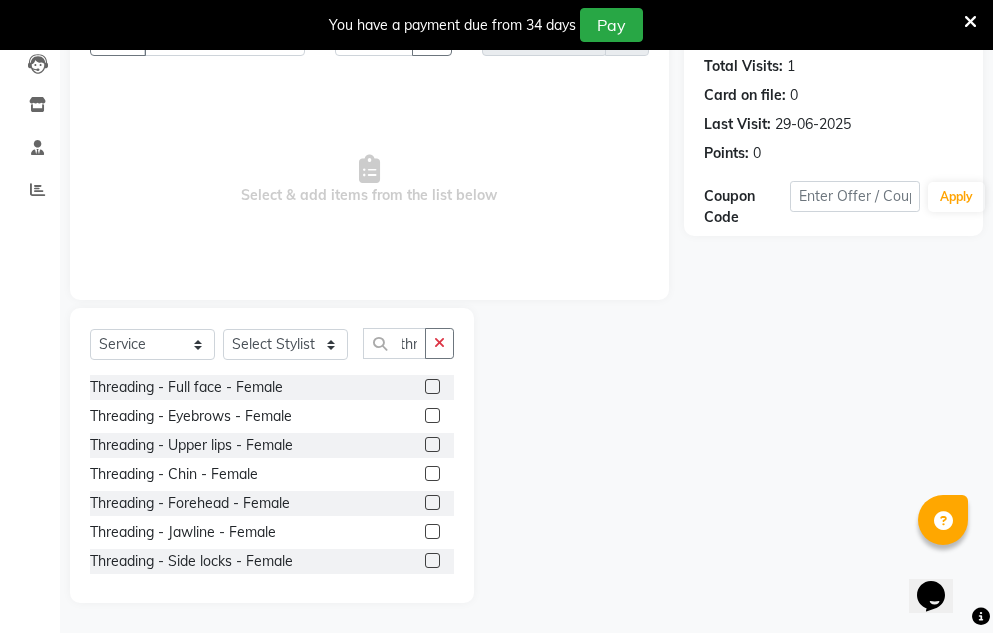 scroll, scrollTop: 0, scrollLeft: 0, axis: both 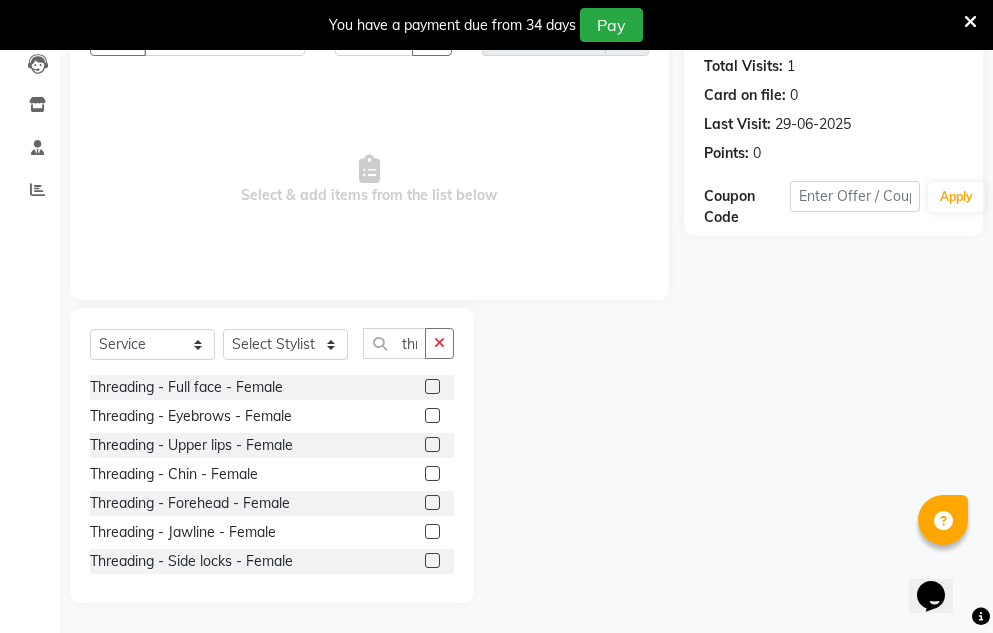 click 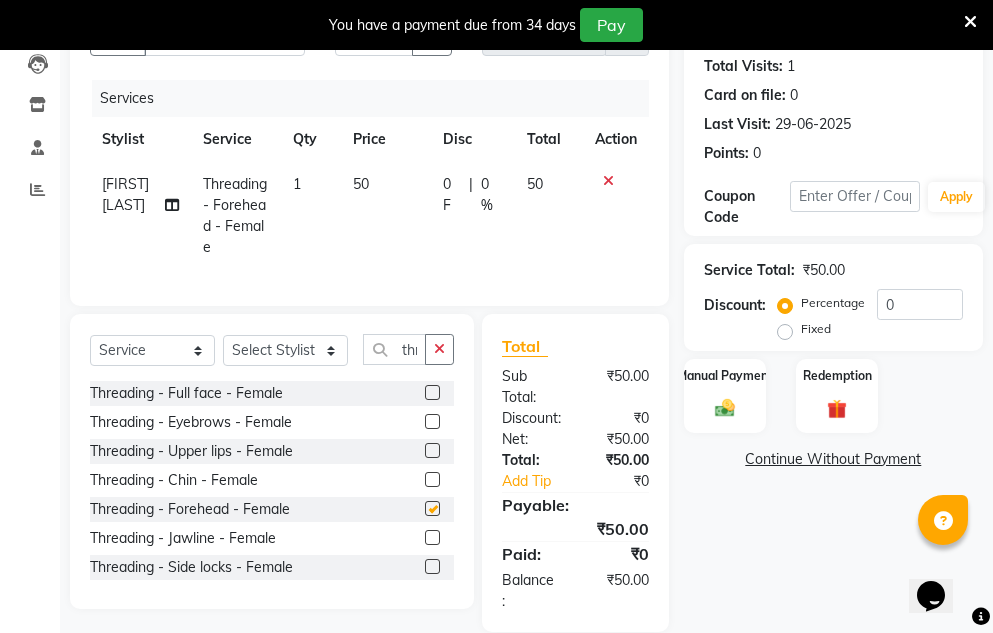 checkbox on "false" 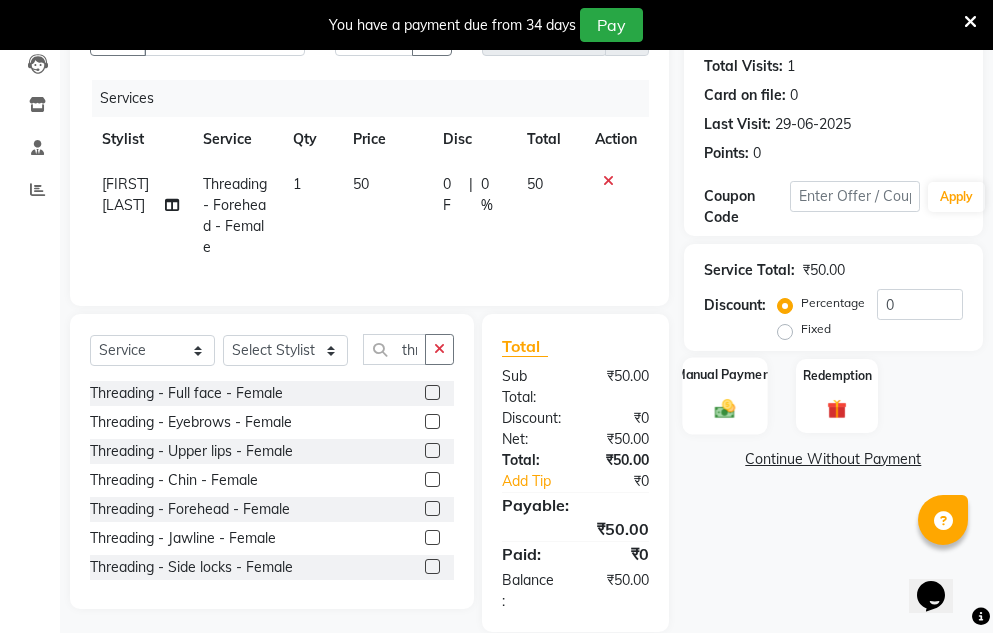 click 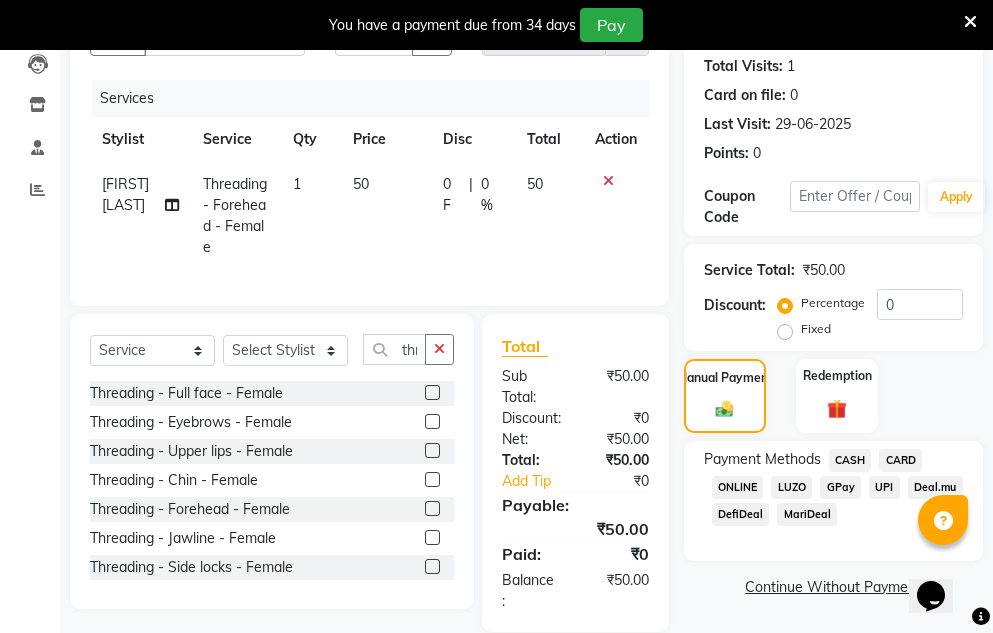 click on "CASH" 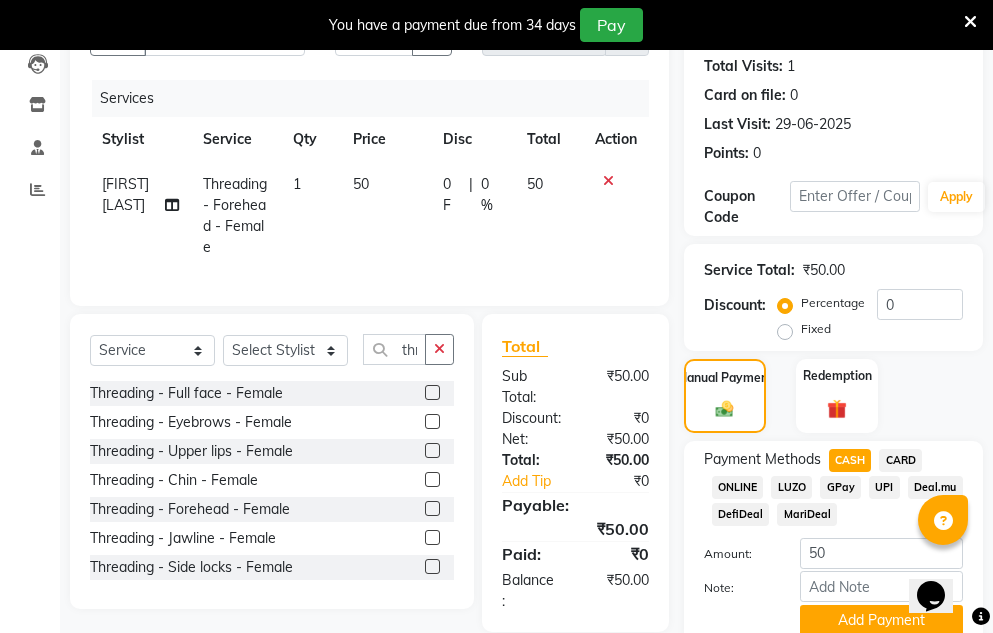 scroll, scrollTop: 327, scrollLeft: 0, axis: vertical 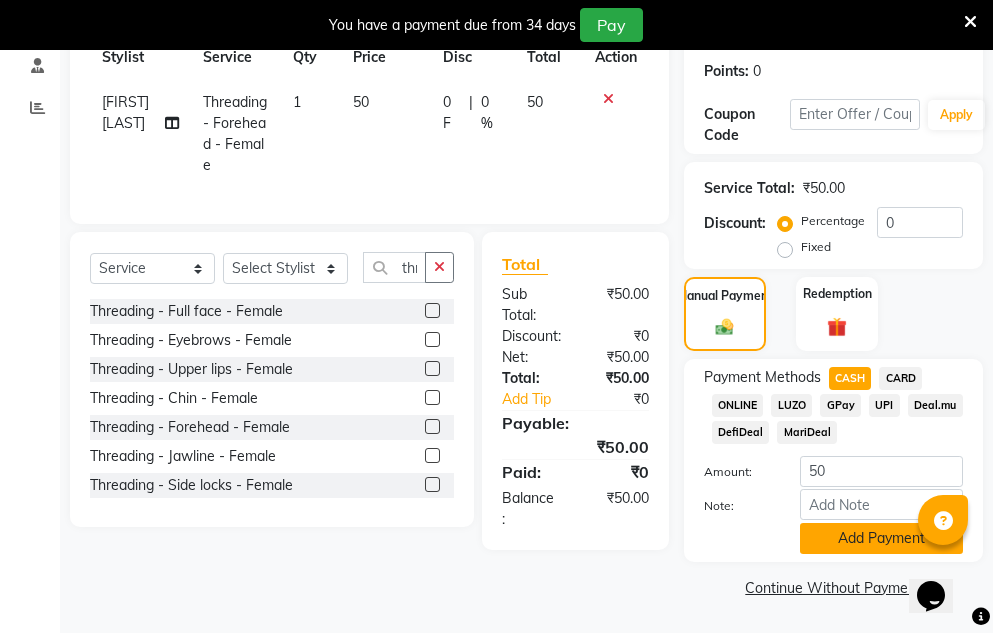 click on "Add Payment" 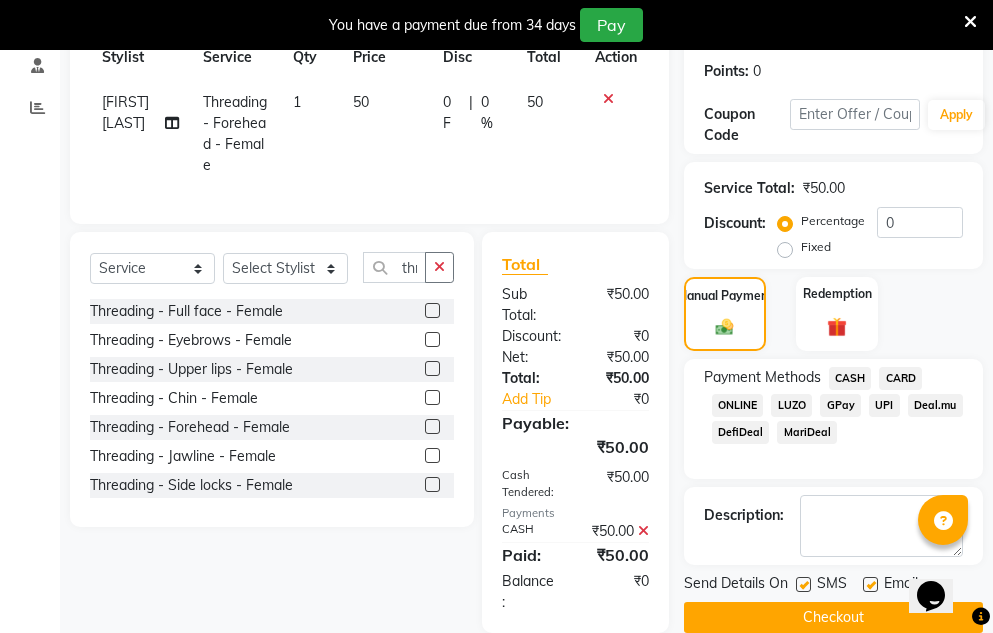 click on "Checkout" 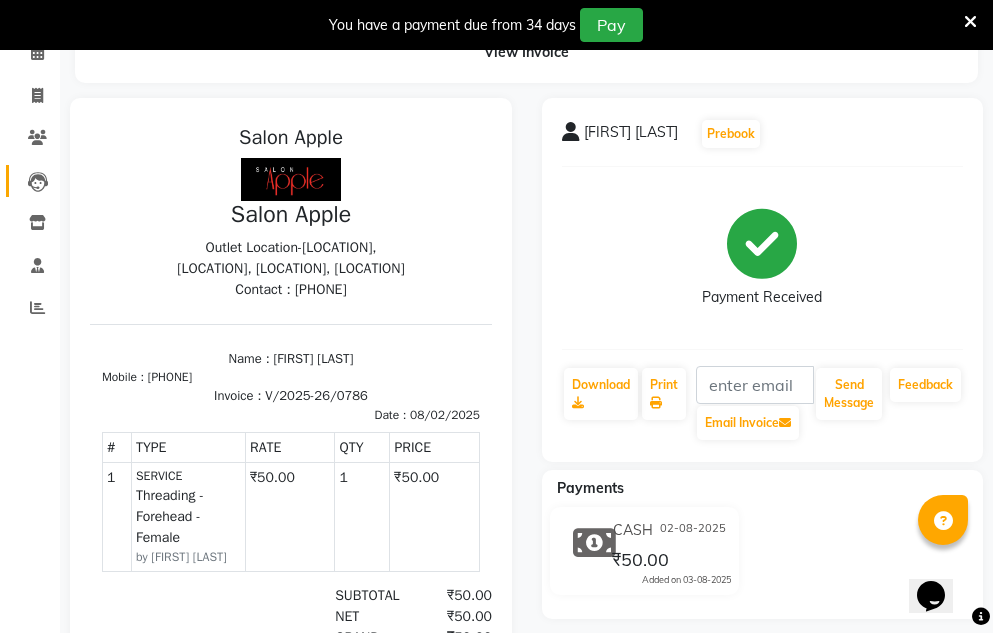 scroll, scrollTop: 0, scrollLeft: 0, axis: both 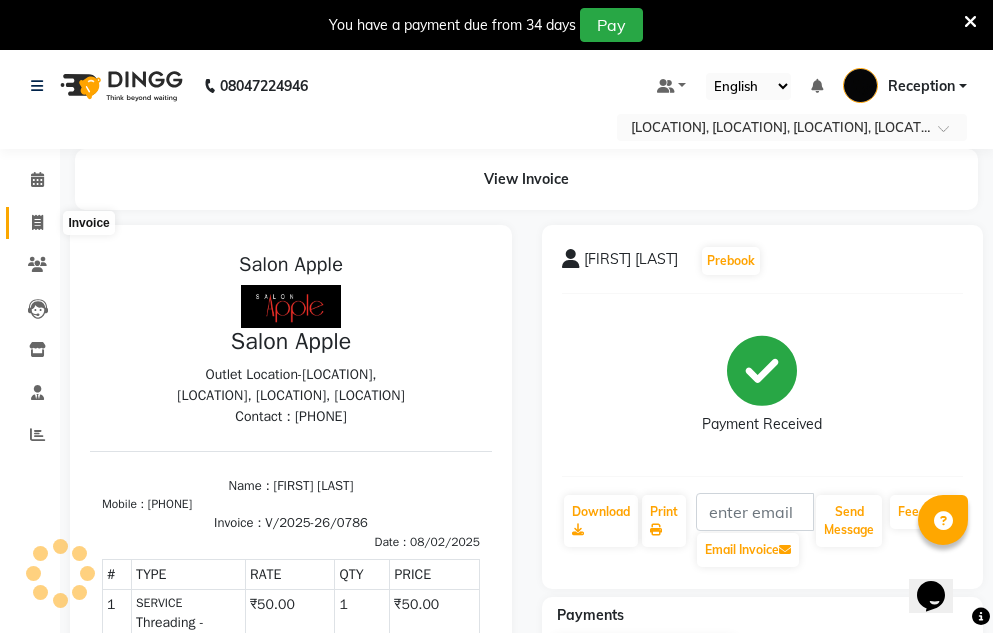 click 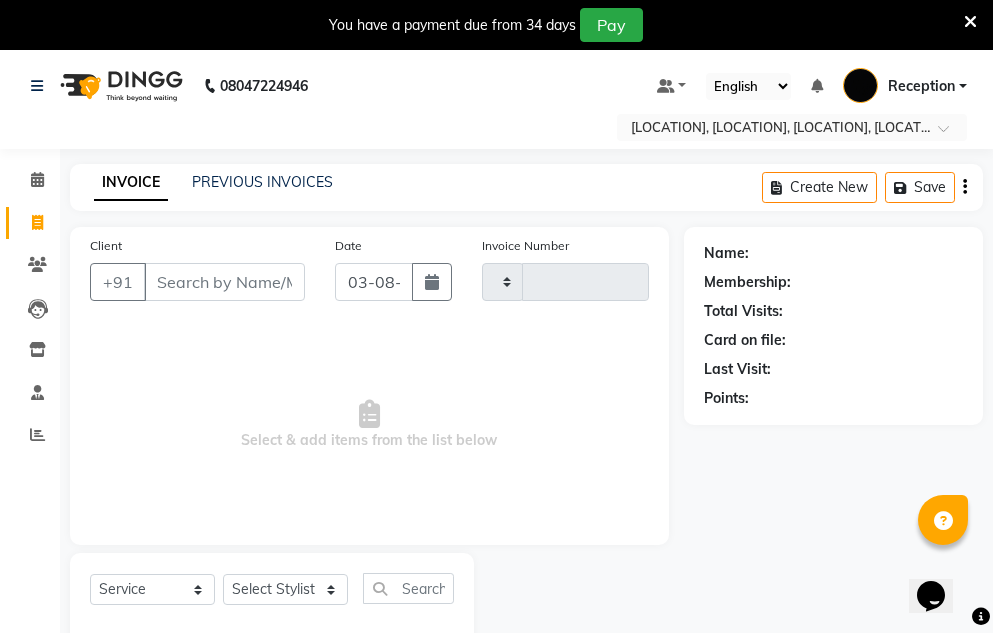 type on "0787" 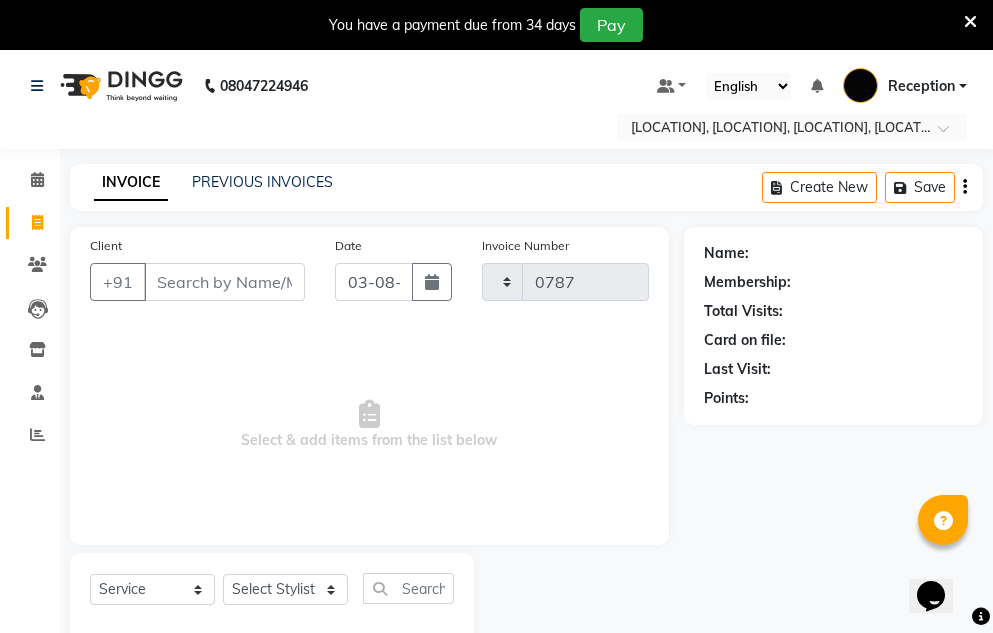 scroll, scrollTop: 50, scrollLeft: 0, axis: vertical 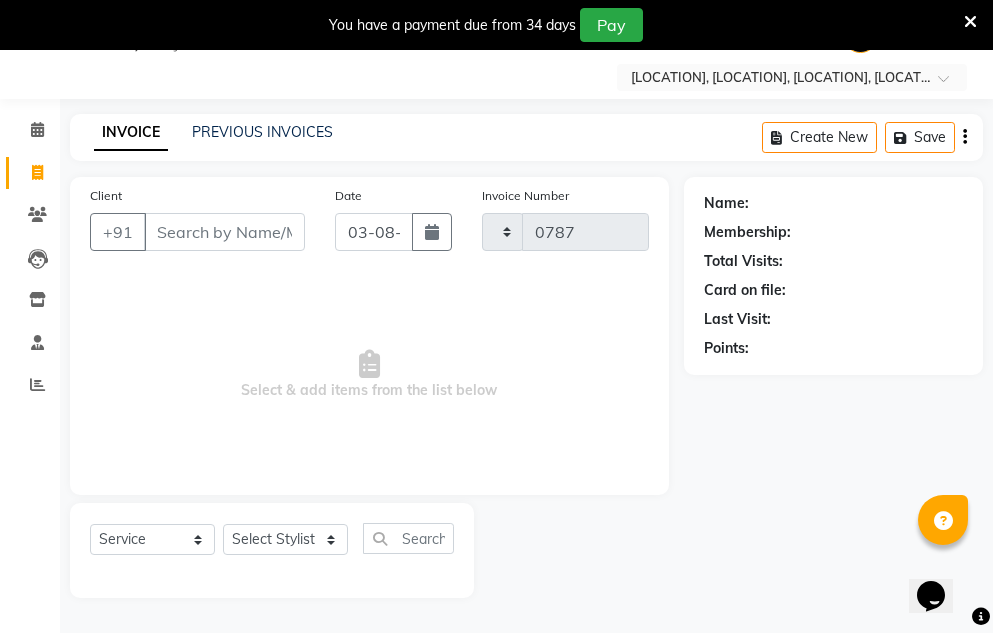 select on "586" 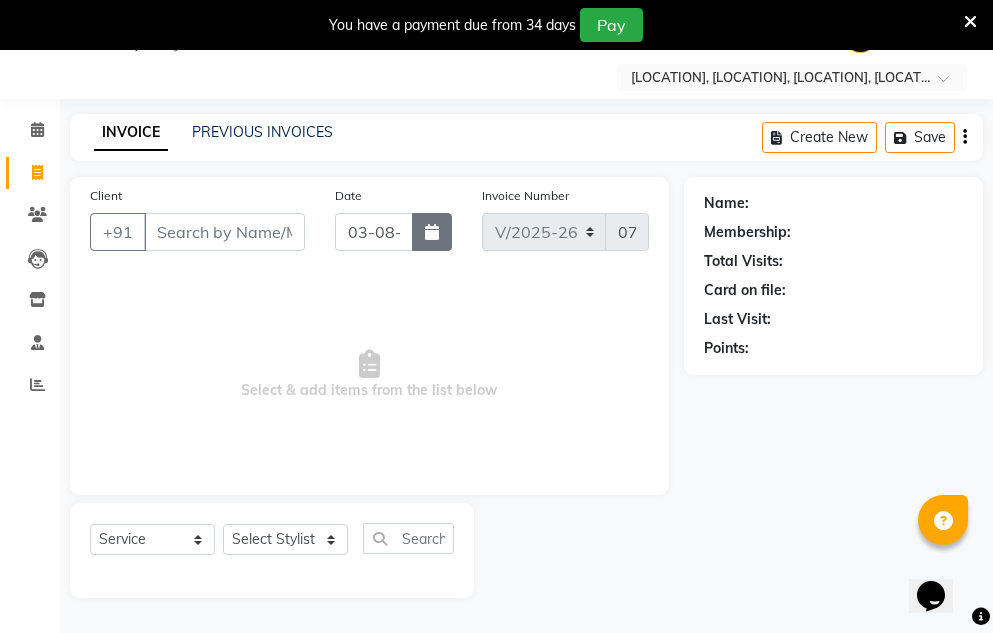 click 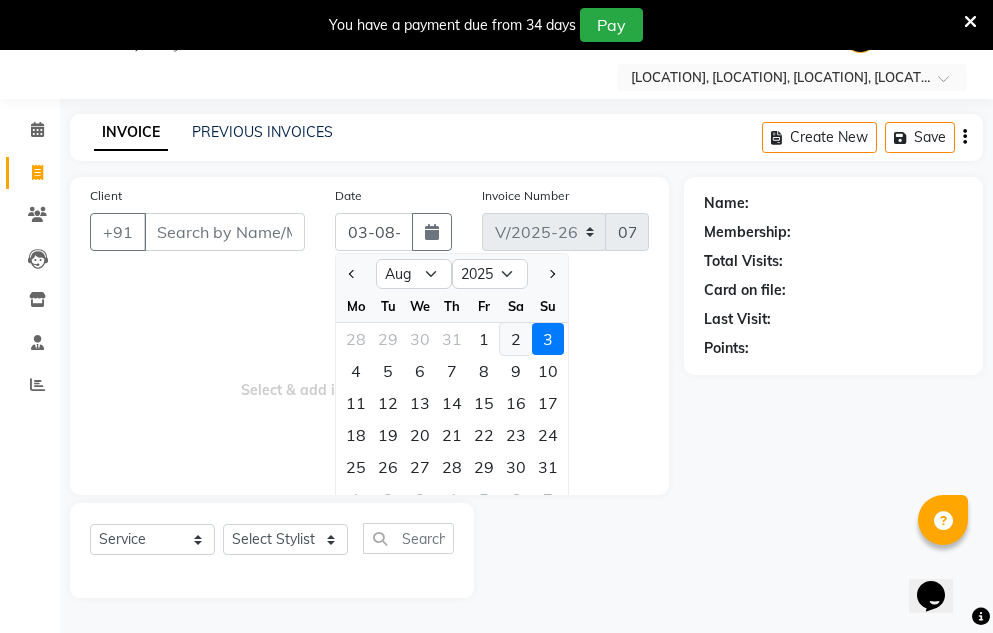 click on "2" 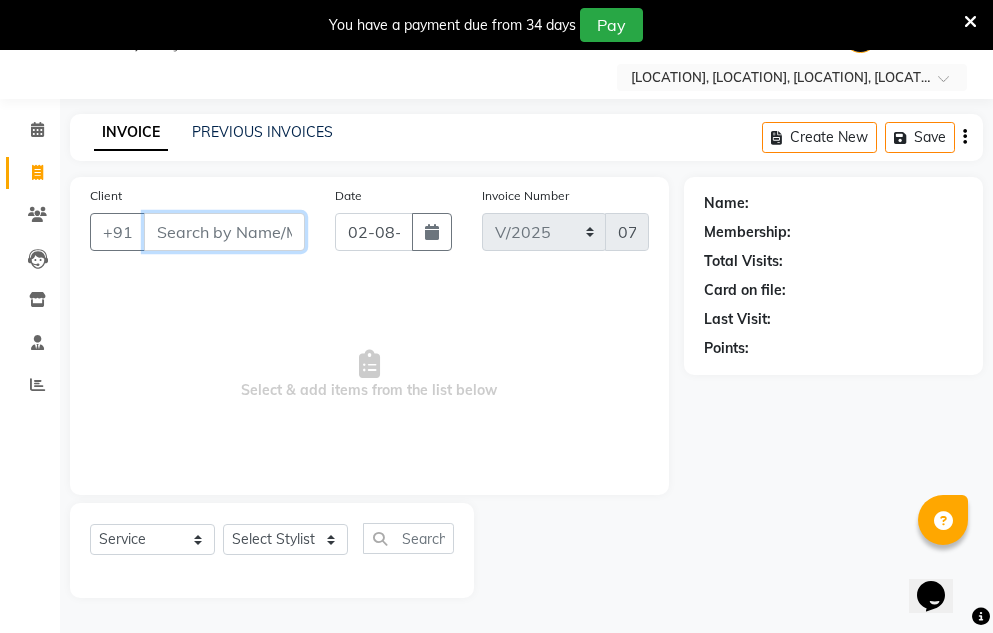 click on "Client" at bounding box center (224, 232) 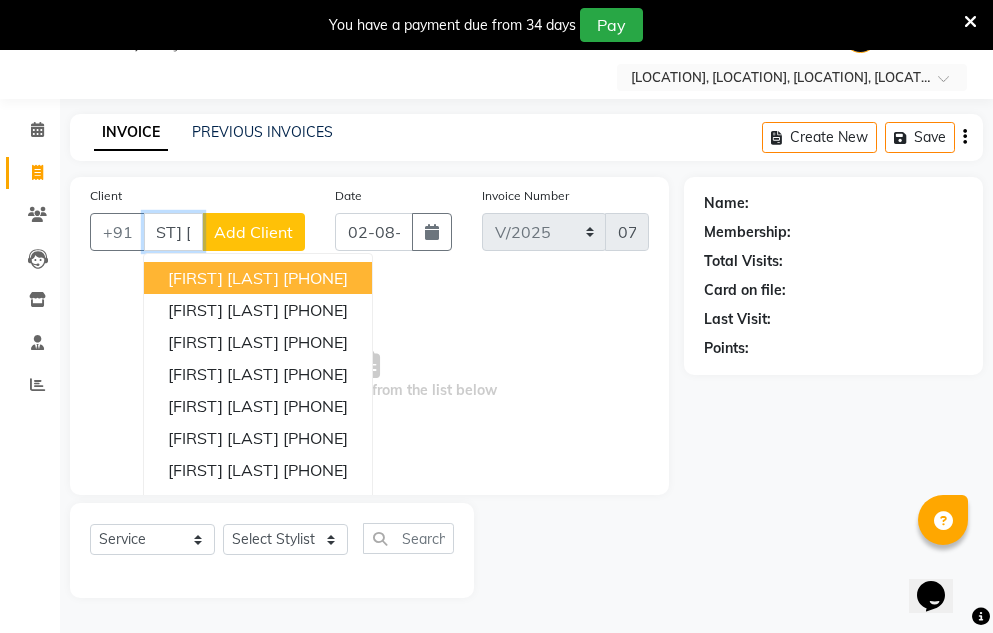 scroll, scrollTop: 0, scrollLeft: 40, axis: horizontal 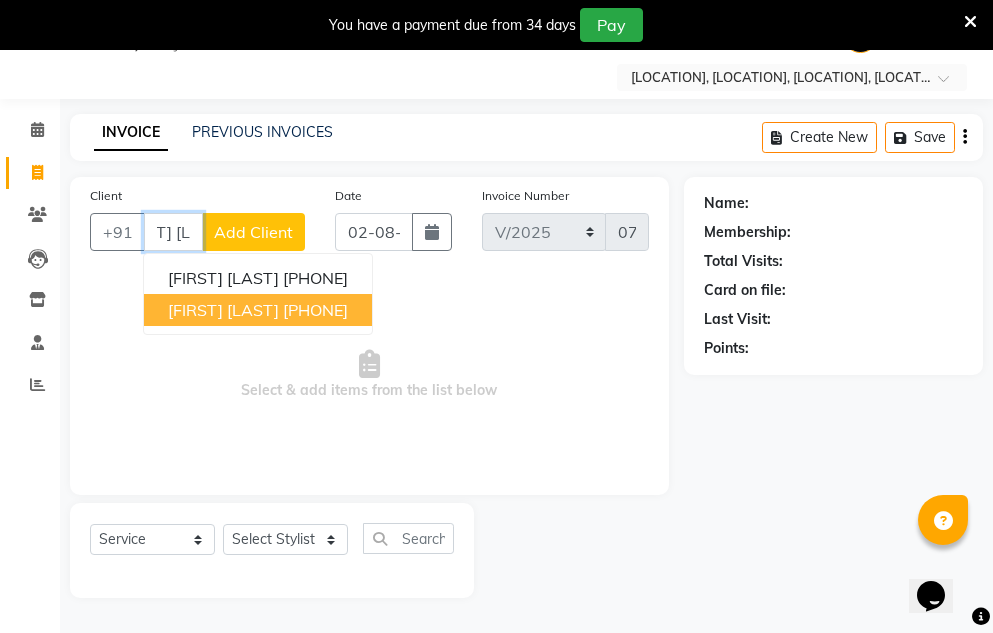 click on "[FIRST] [LAST] [PHONE]" at bounding box center (258, 310) 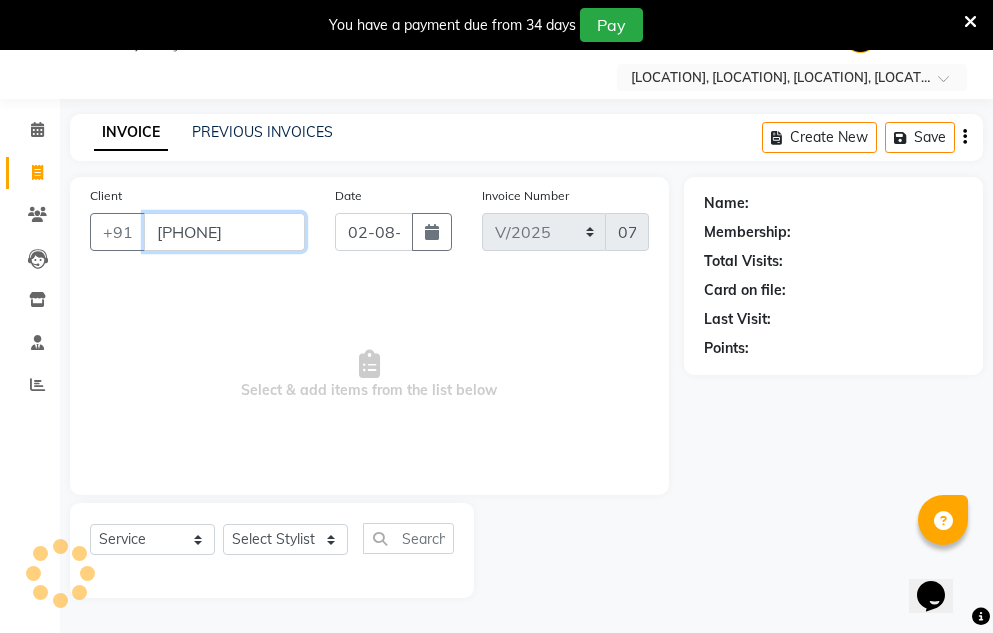 type on "[PHONE]" 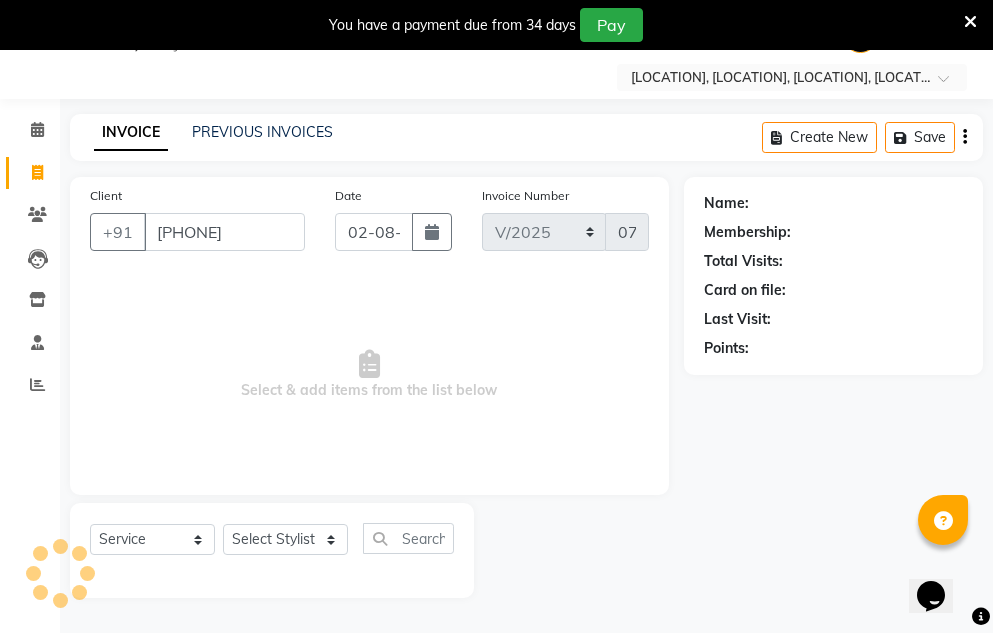 scroll, scrollTop: 0, scrollLeft: 0, axis: both 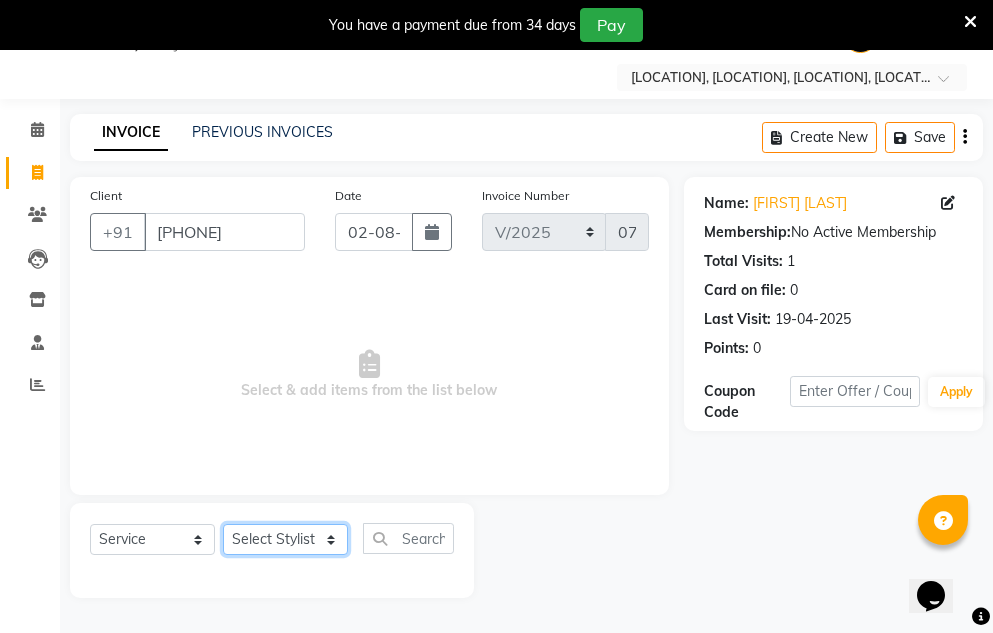click on "Select Stylist [FIRST] [LAST] [FIRST] [LAST] [FIRST] [FIRST] [FIRST] [LAST]" 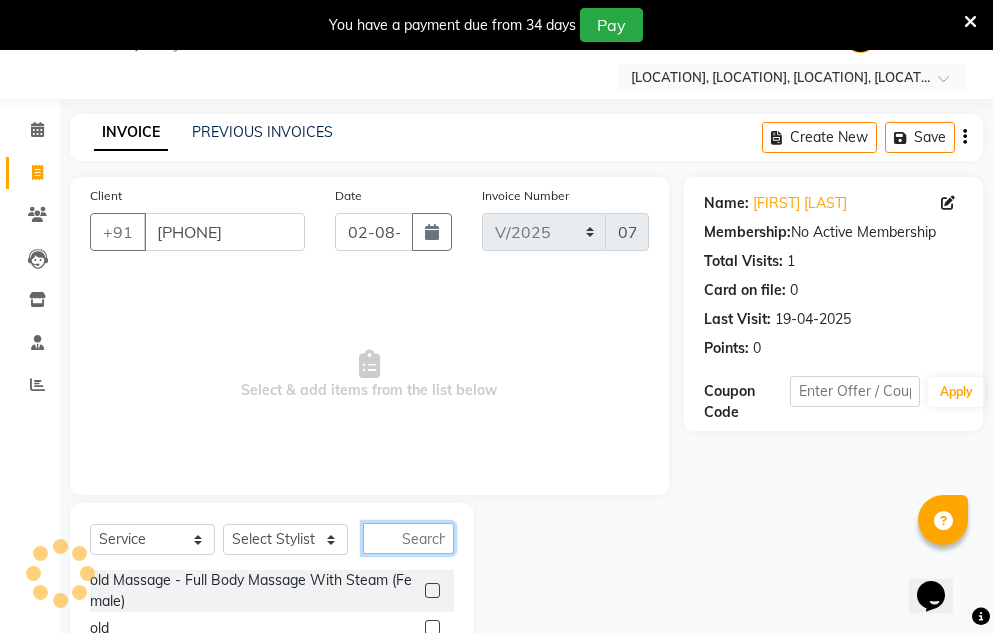 click 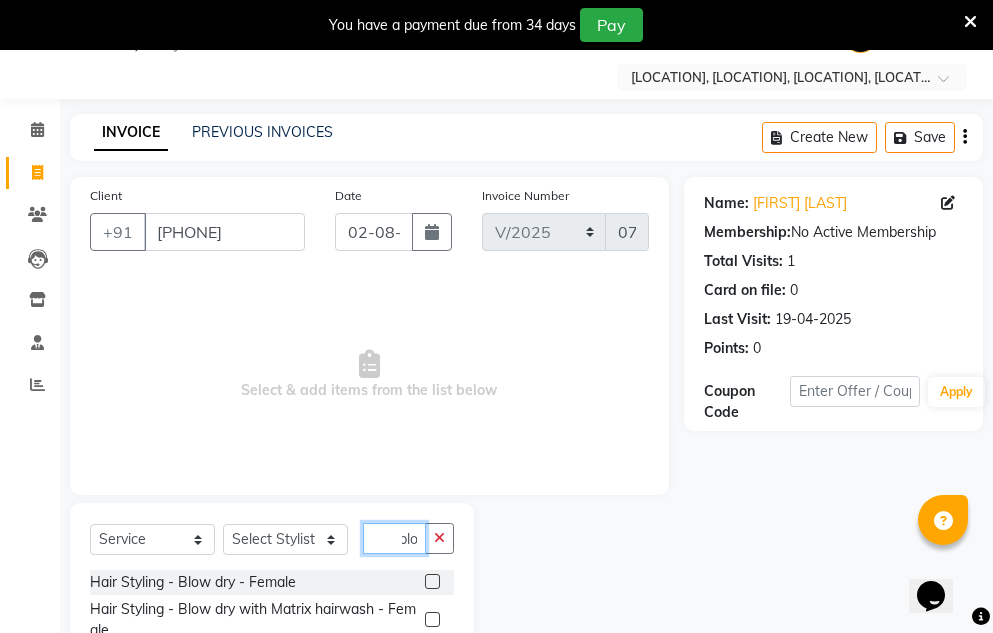 scroll, scrollTop: 0, scrollLeft: 15, axis: horizontal 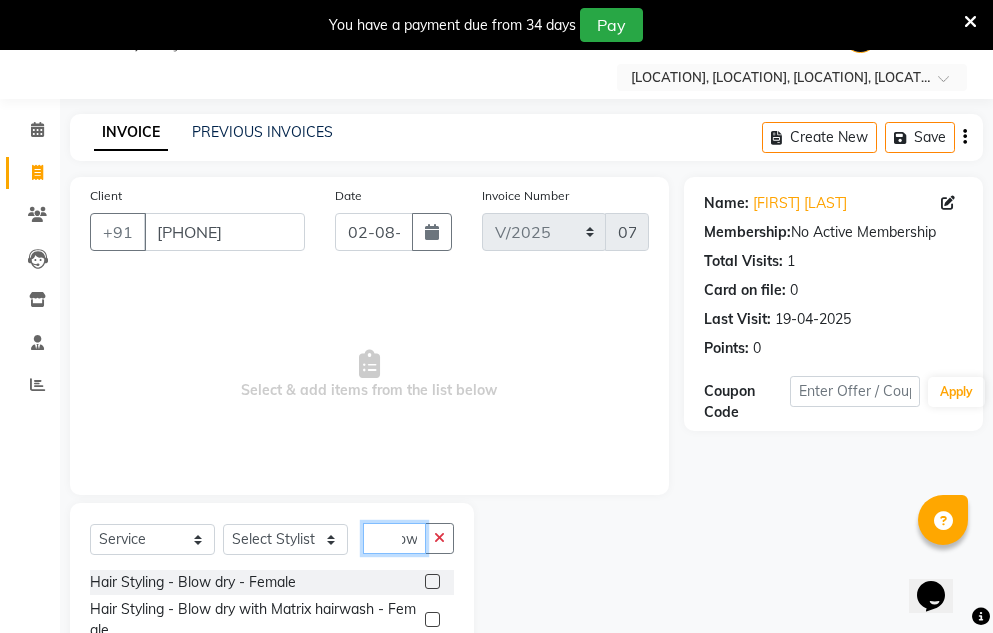 type on "blow" 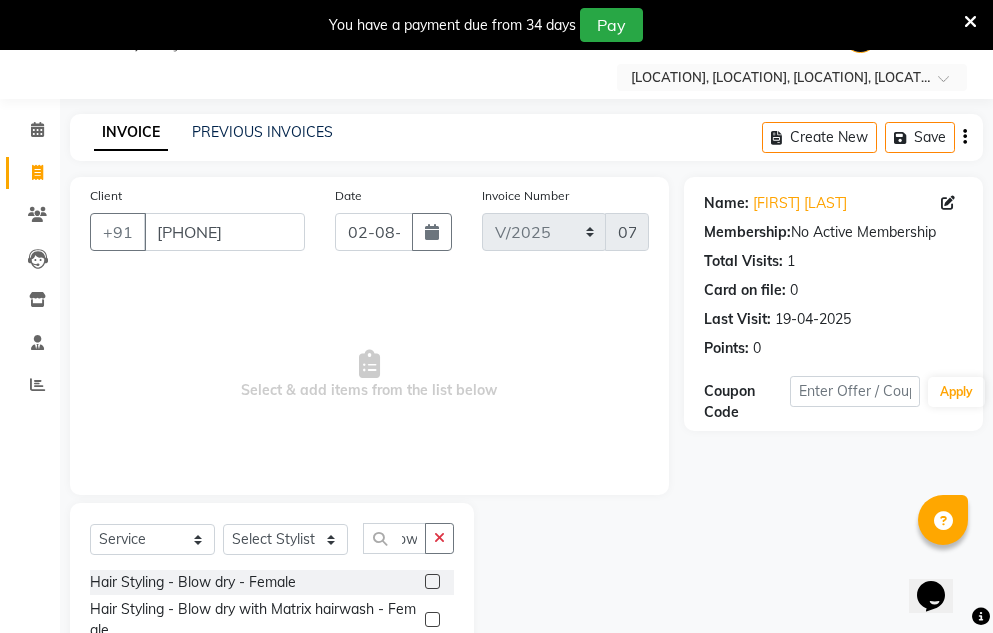 scroll, scrollTop: 0, scrollLeft: 0, axis: both 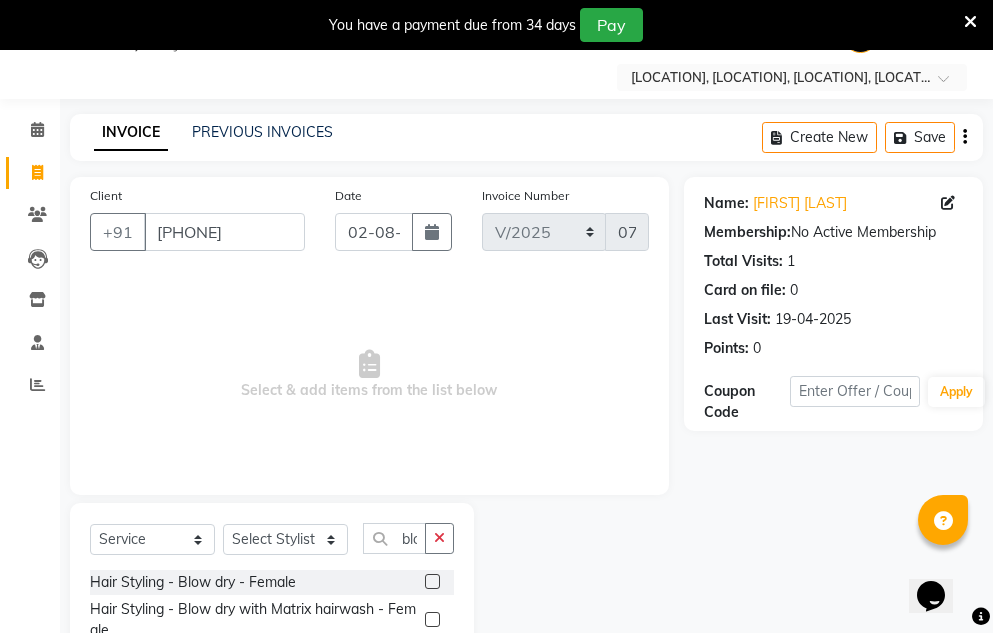 click 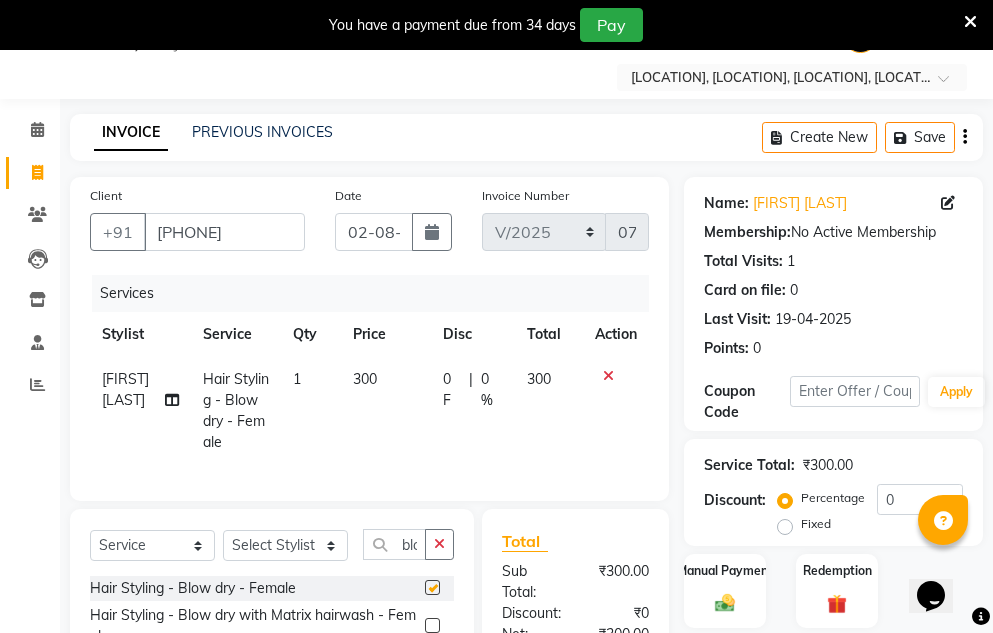 checkbox on "false" 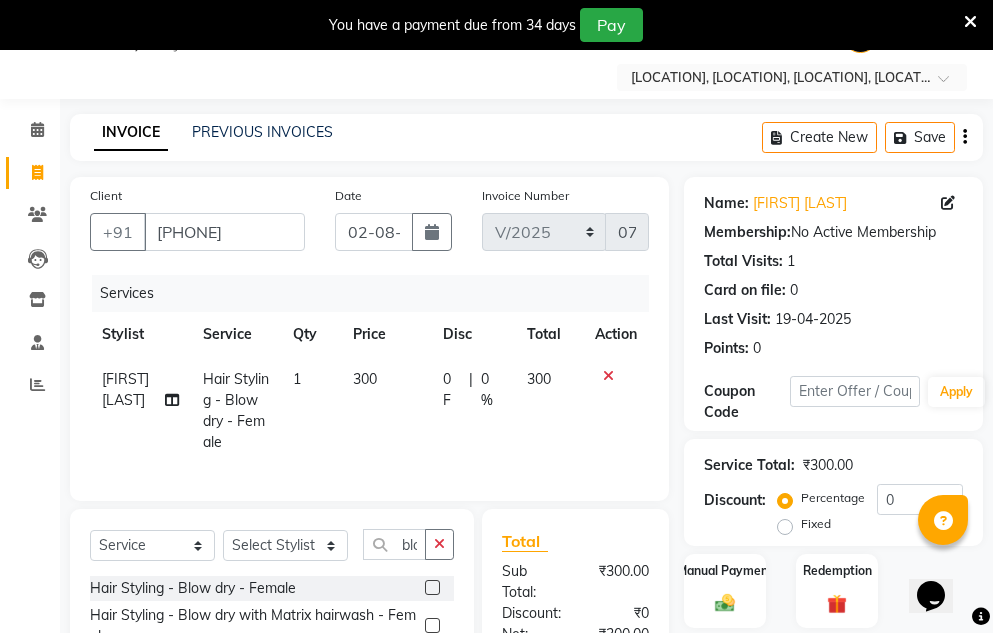 scroll, scrollTop: 250, scrollLeft: 0, axis: vertical 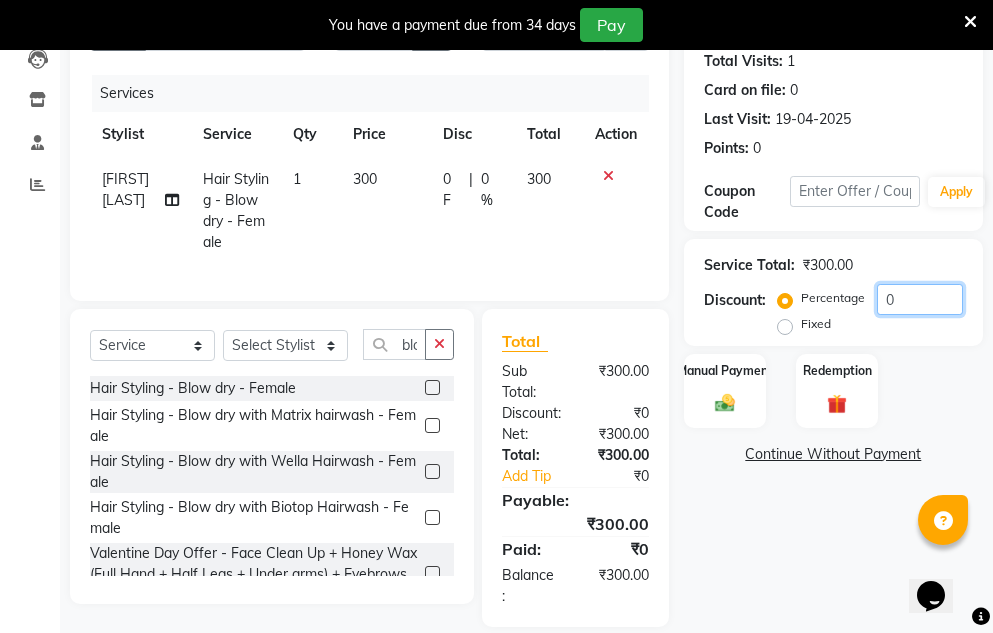 click on "0" 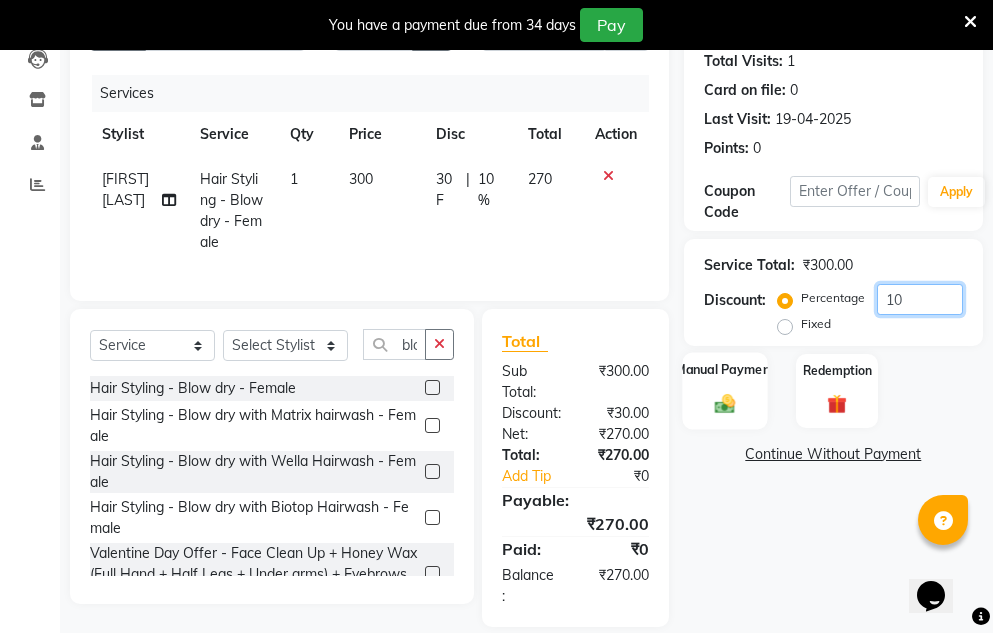type on "10" 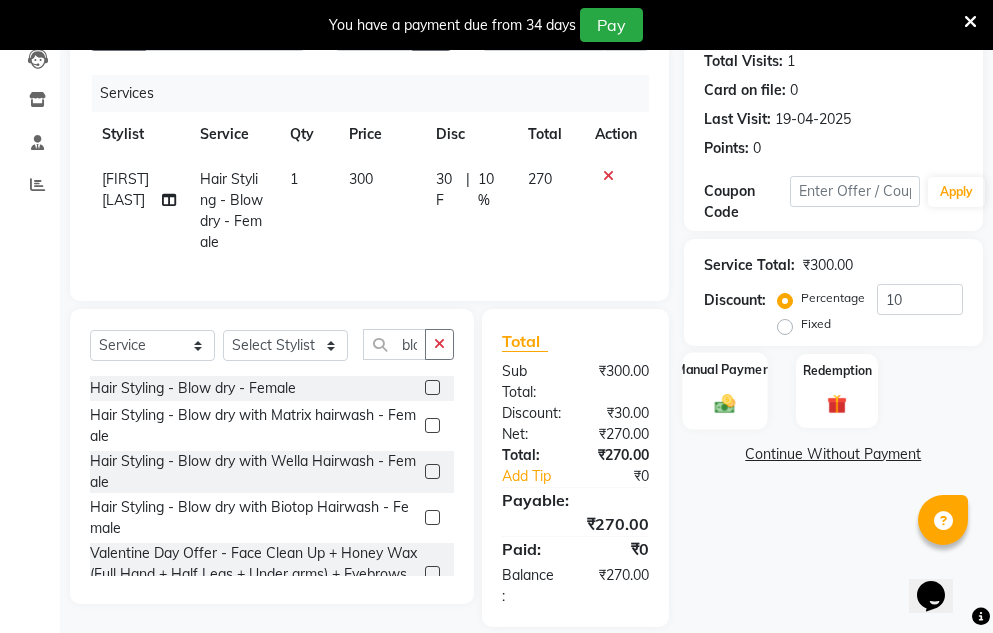 click 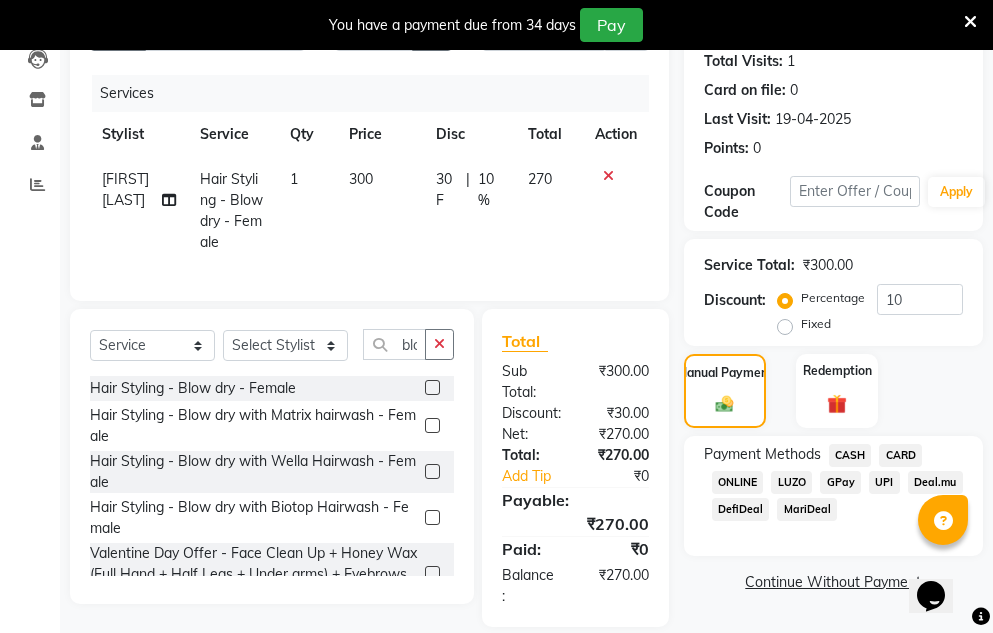 click on "CASH" 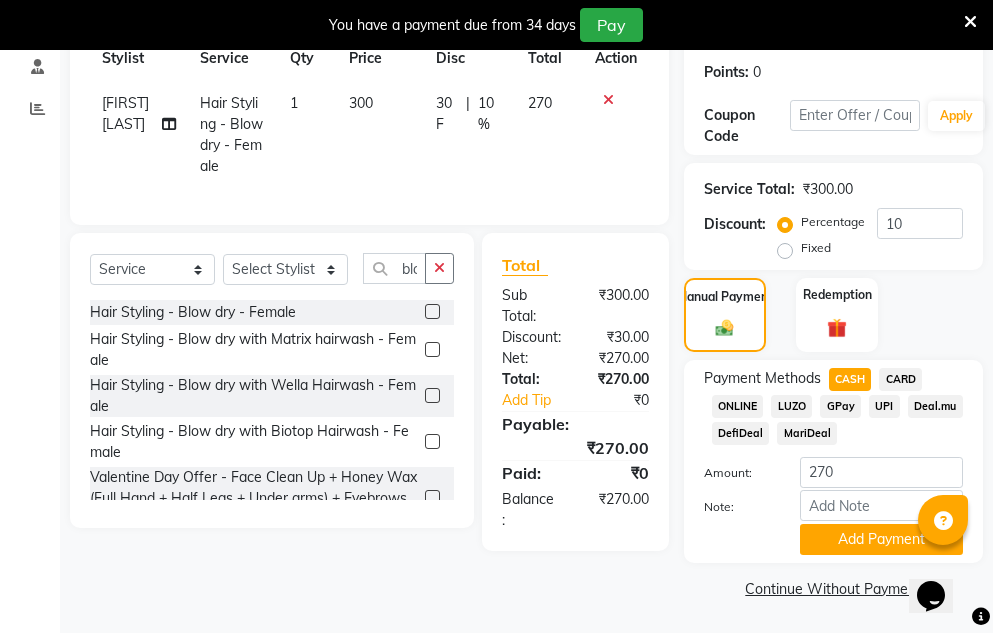 scroll, scrollTop: 327, scrollLeft: 0, axis: vertical 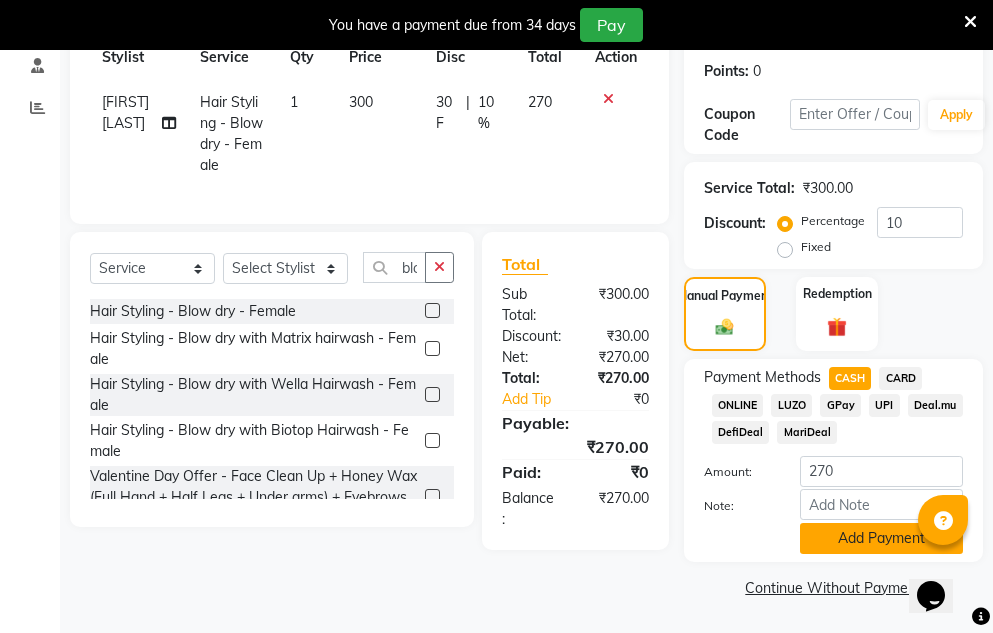click on "Add Payment" 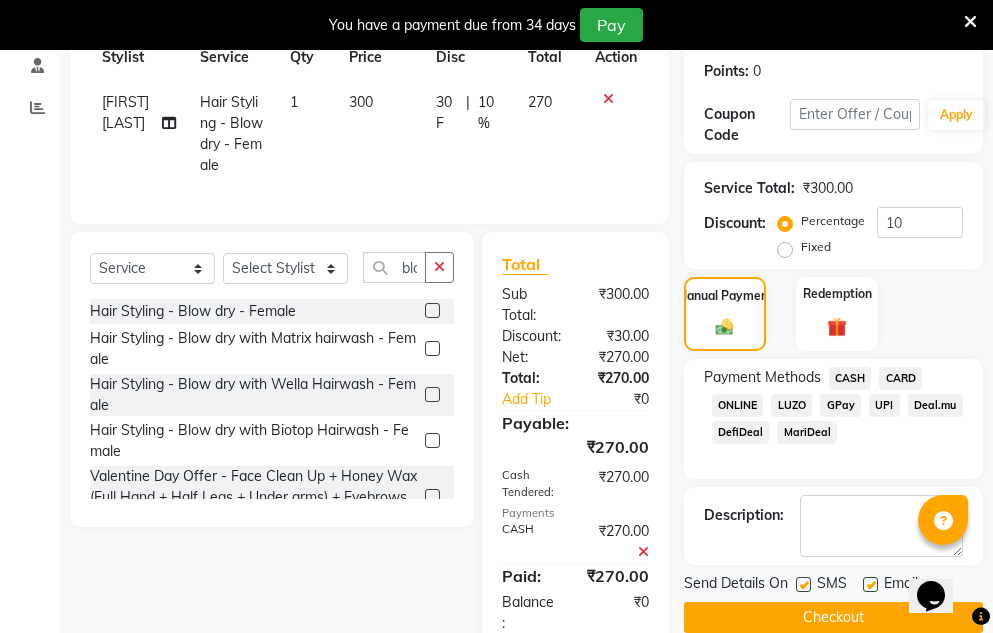 scroll, scrollTop: 393, scrollLeft: 0, axis: vertical 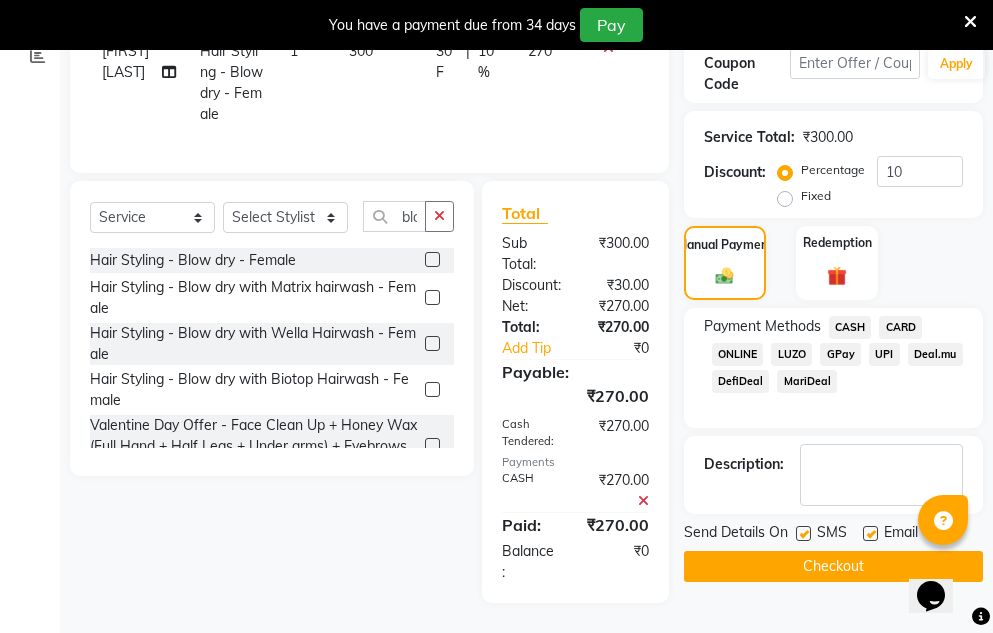 click on "Checkout" 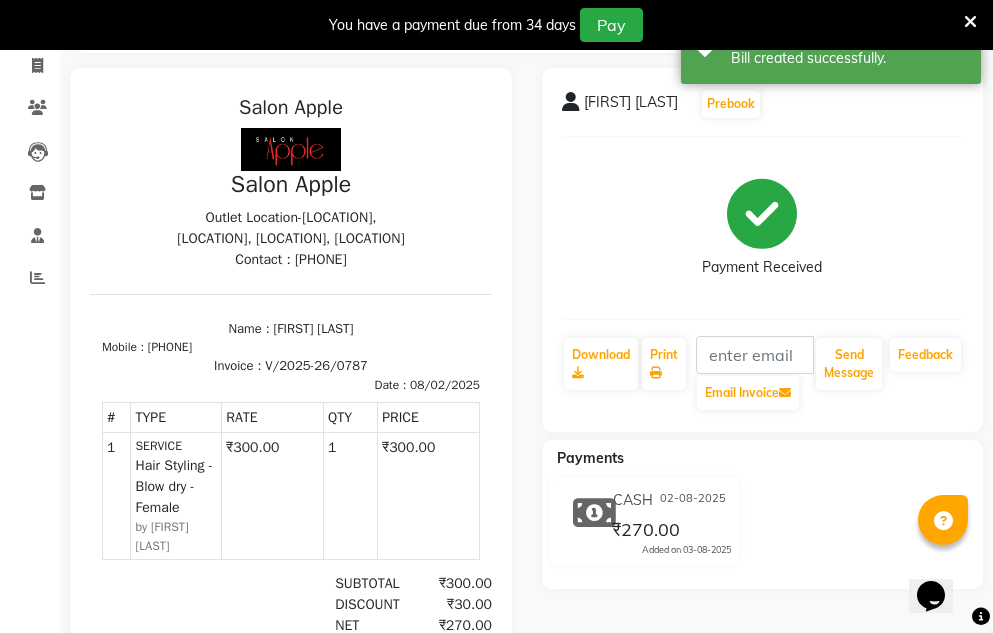 scroll, scrollTop: 0, scrollLeft: 0, axis: both 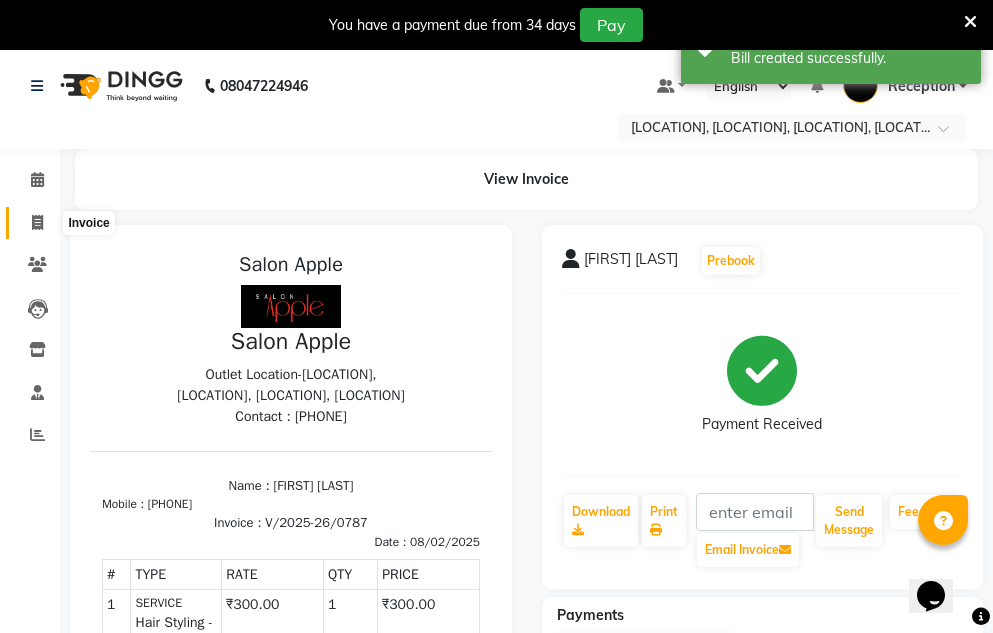 click 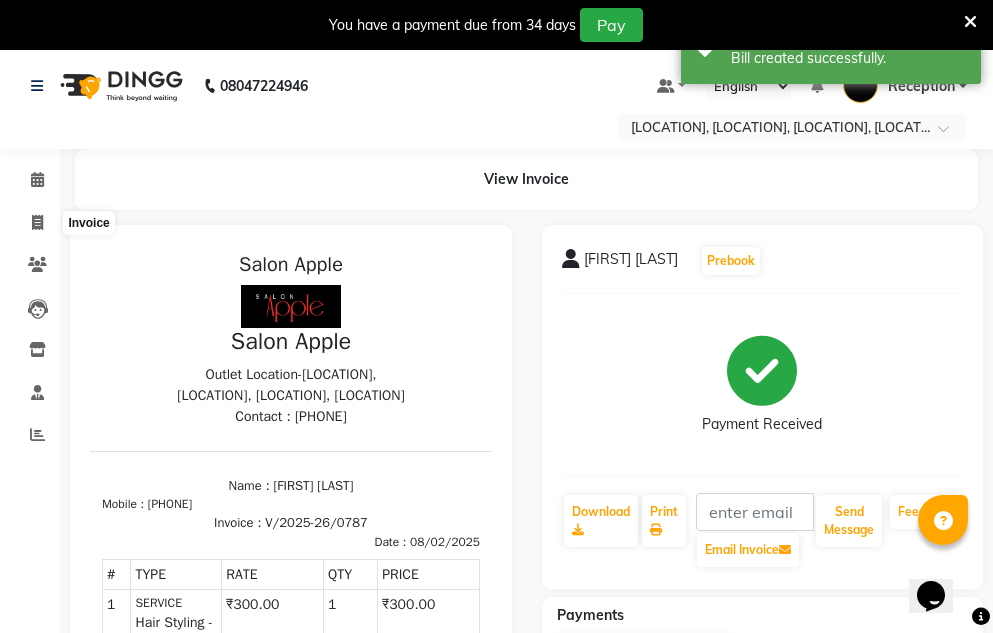 select on "586" 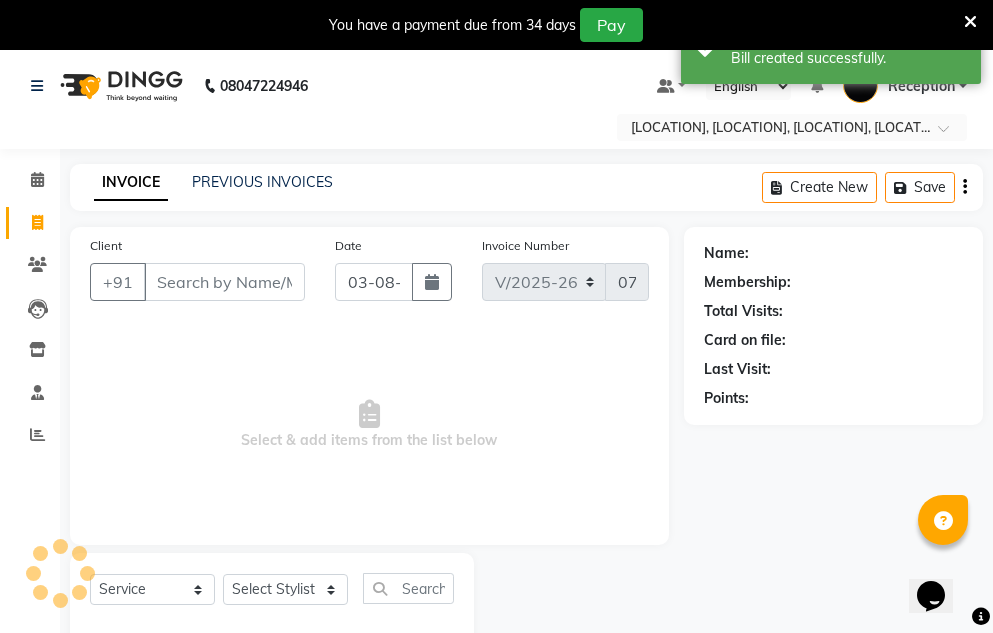 scroll, scrollTop: 50, scrollLeft: 0, axis: vertical 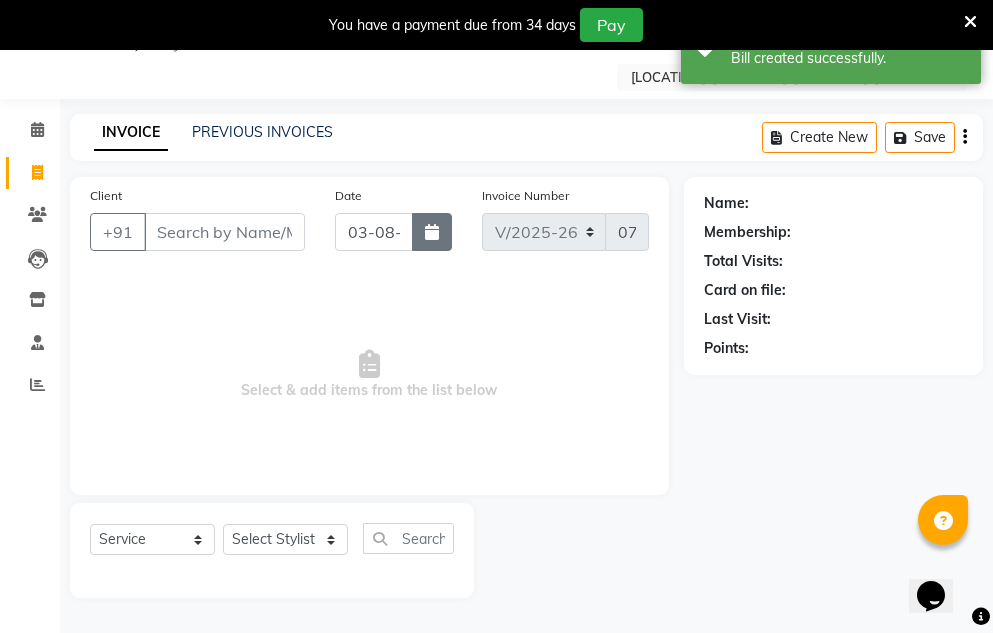click 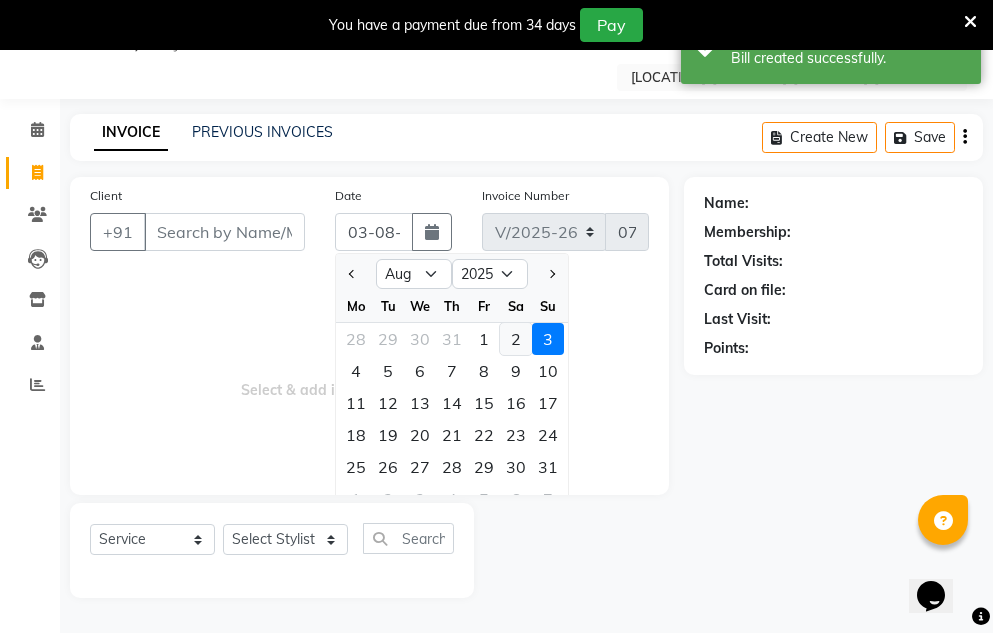click on "2" 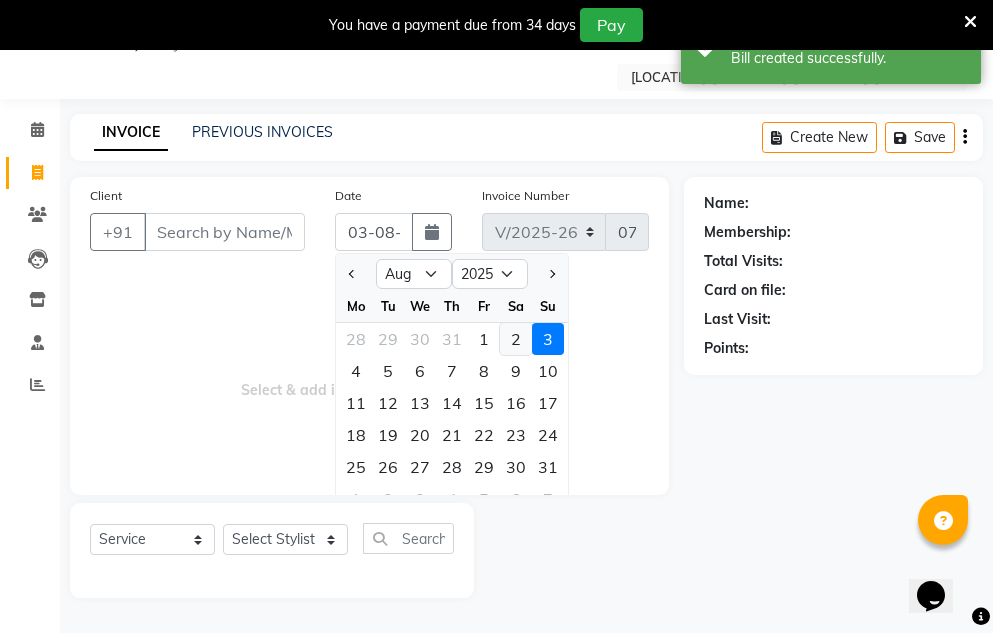 type on "02-08-2025" 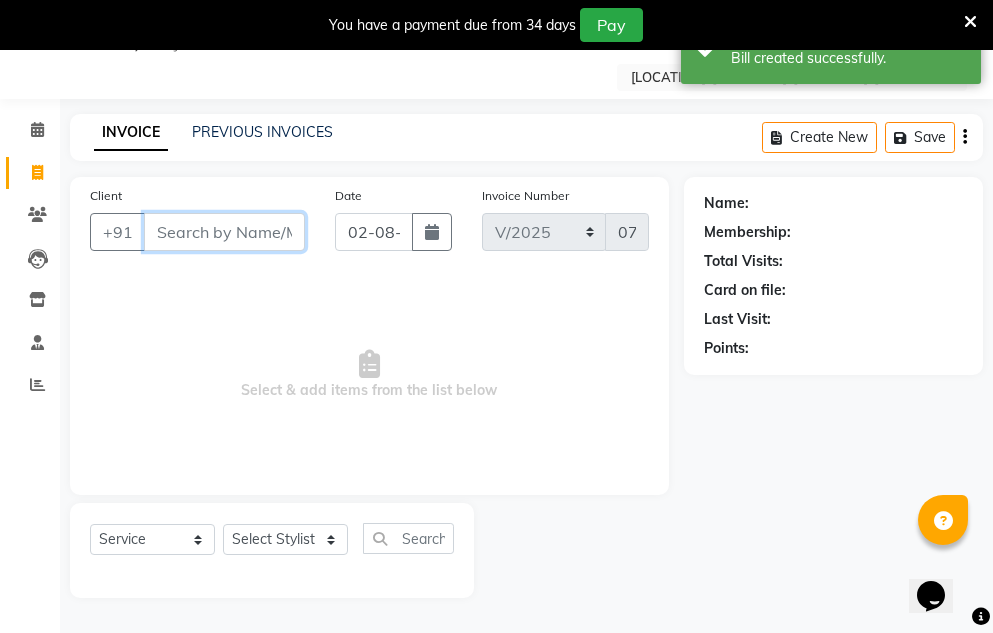 click on "Client" at bounding box center [224, 232] 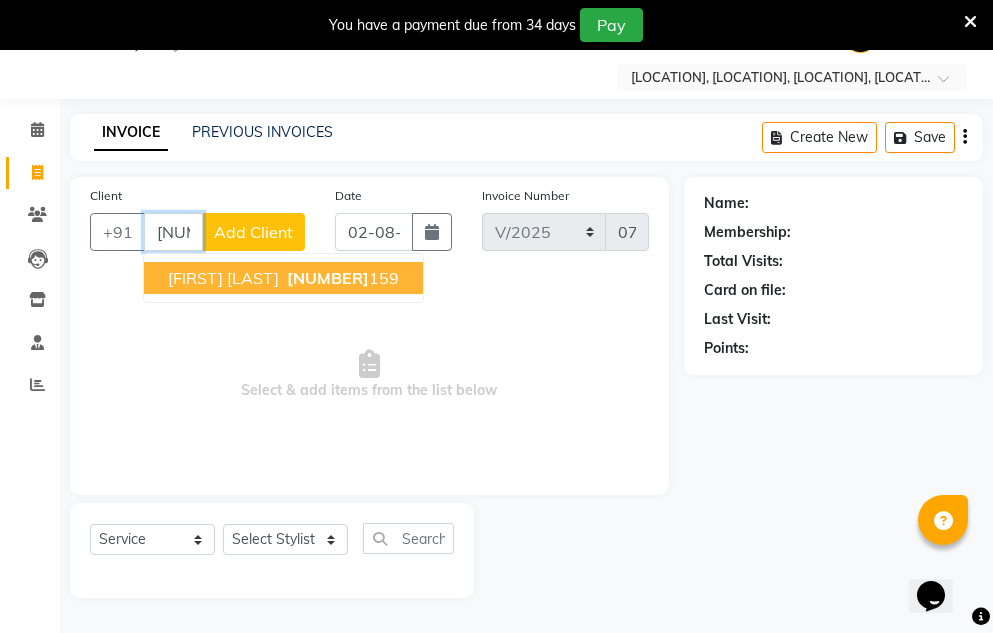 click on "[NUMBER]" at bounding box center [328, 278] 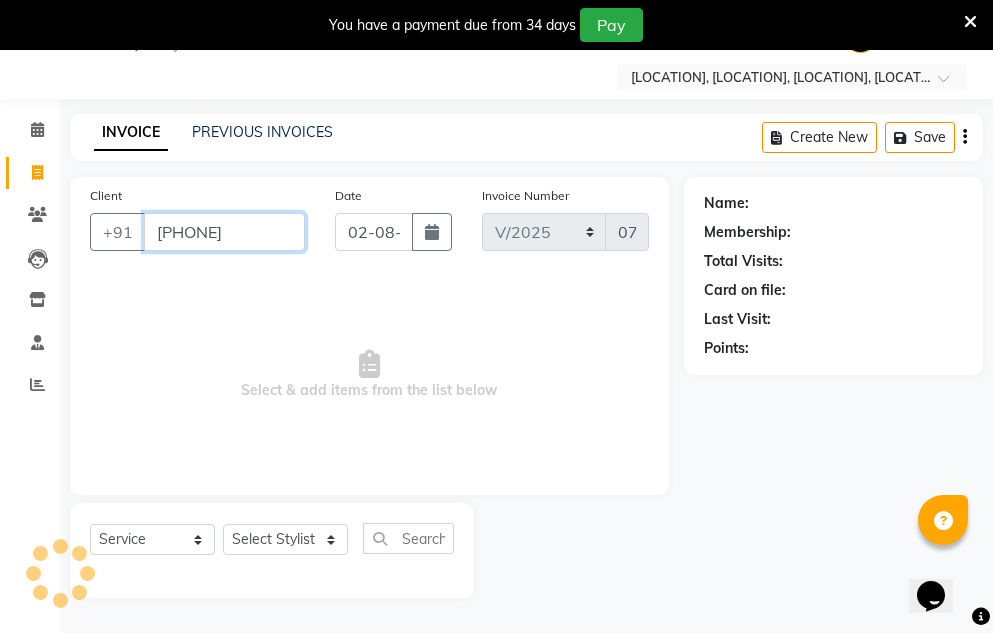 type on "[PHONE]" 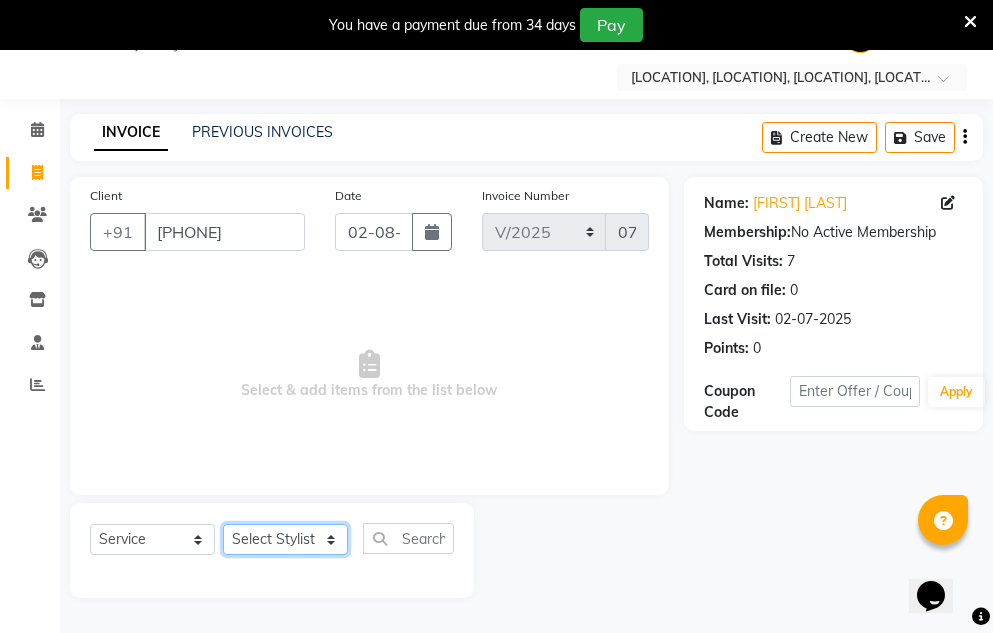 click on "Select Stylist [FIRST] [LAST] [FIRST] [LAST] [FIRST] [FIRST] [FIRST] [LAST]" 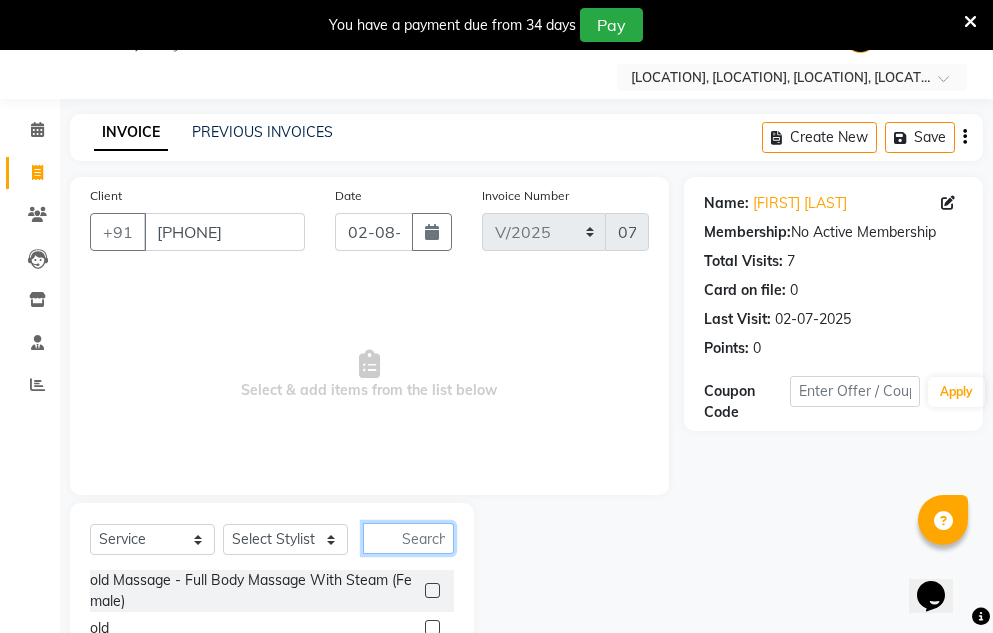 click 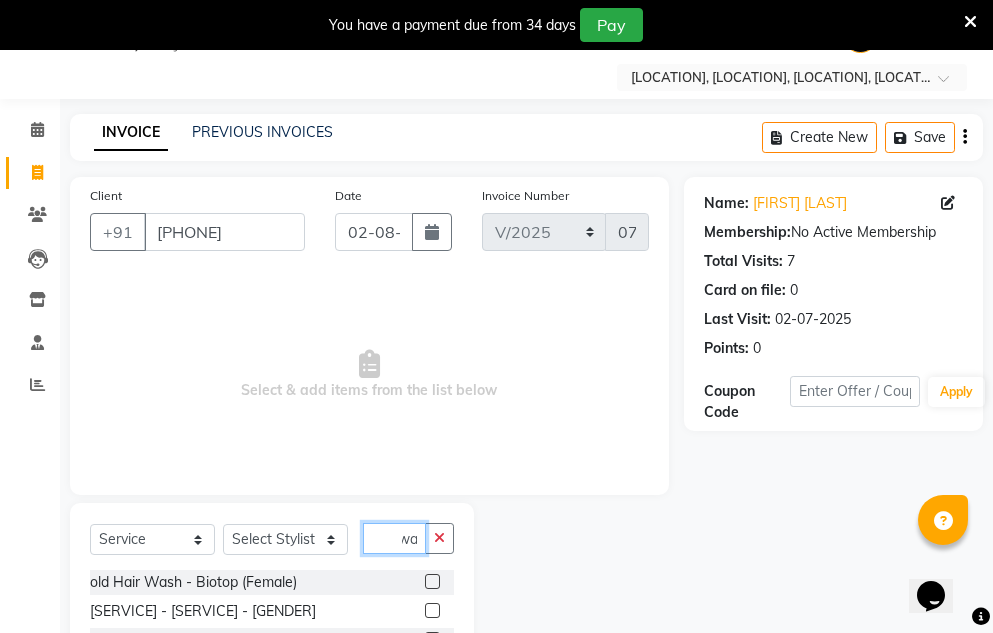 scroll, scrollTop: 0, scrollLeft: 11, axis: horizontal 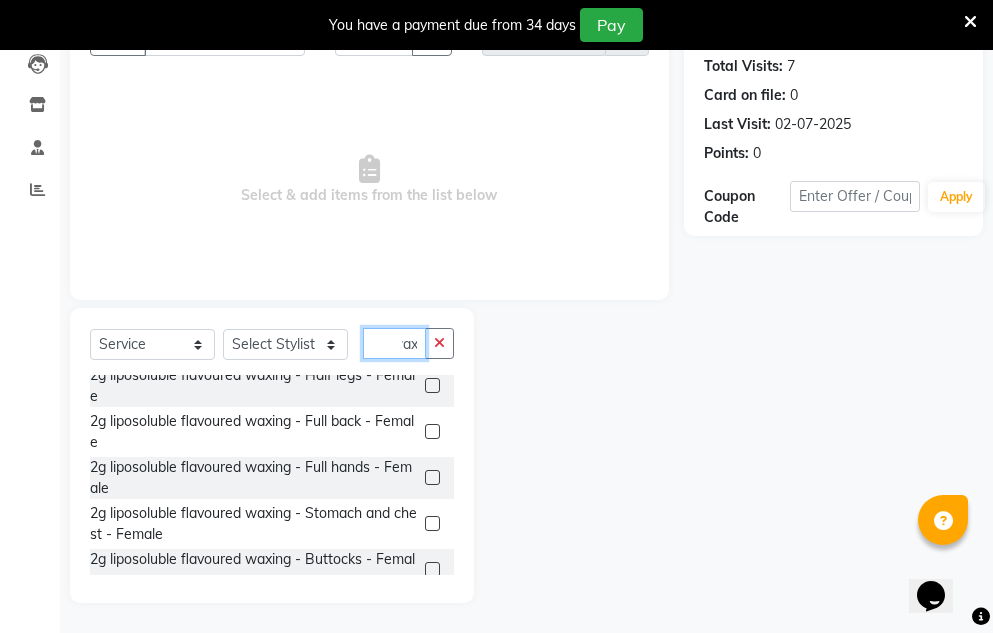 type on "wax" 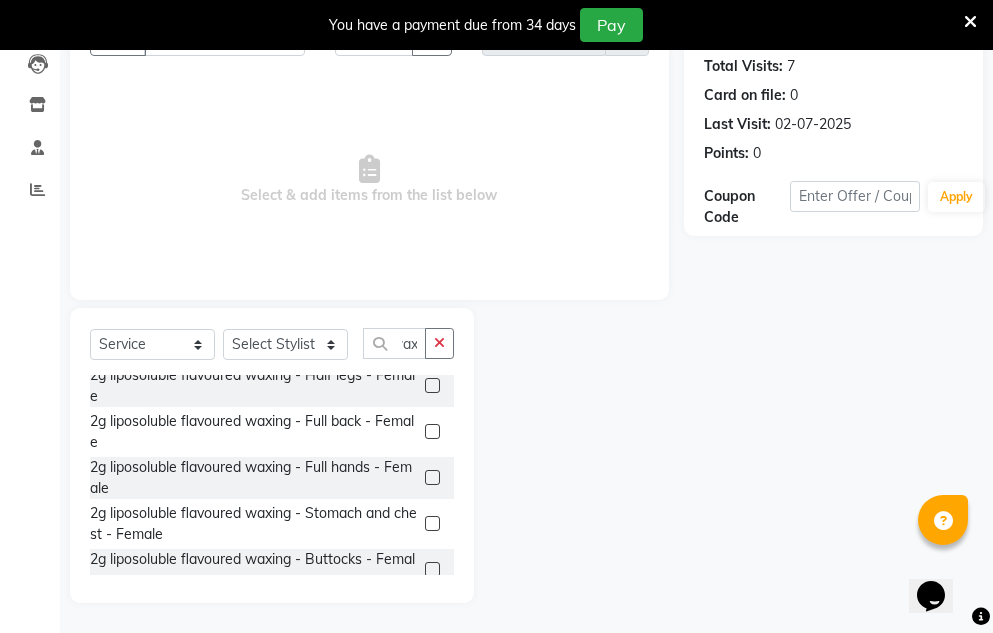 scroll, scrollTop: 0, scrollLeft: 0, axis: both 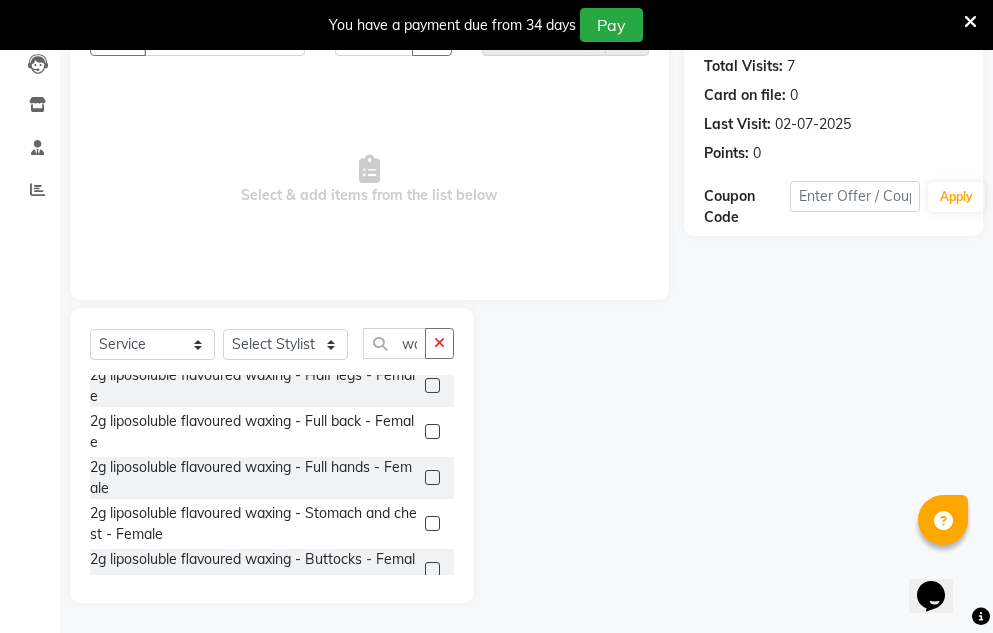 click 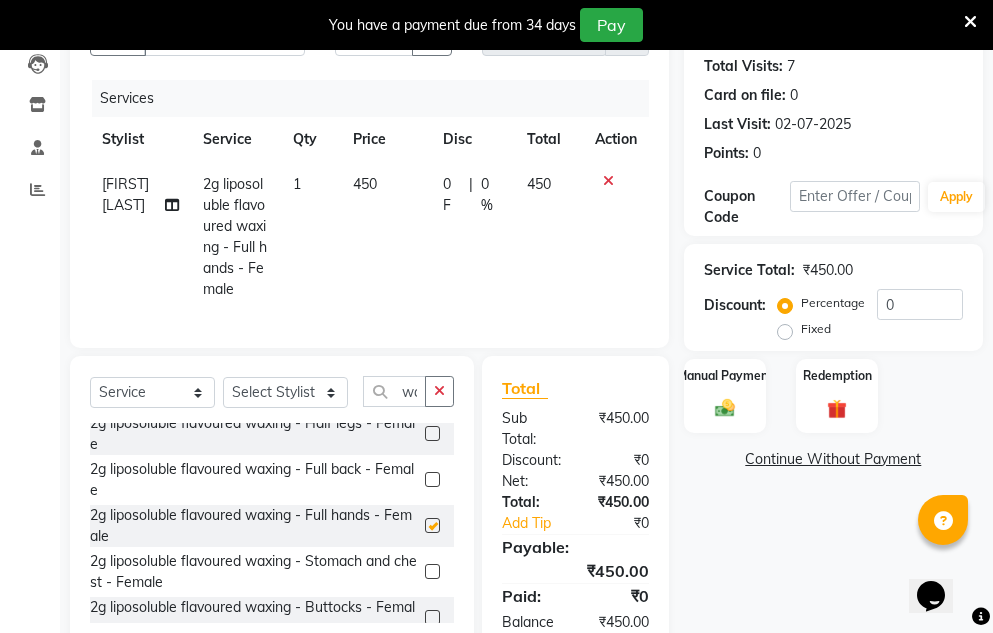 checkbox on "false" 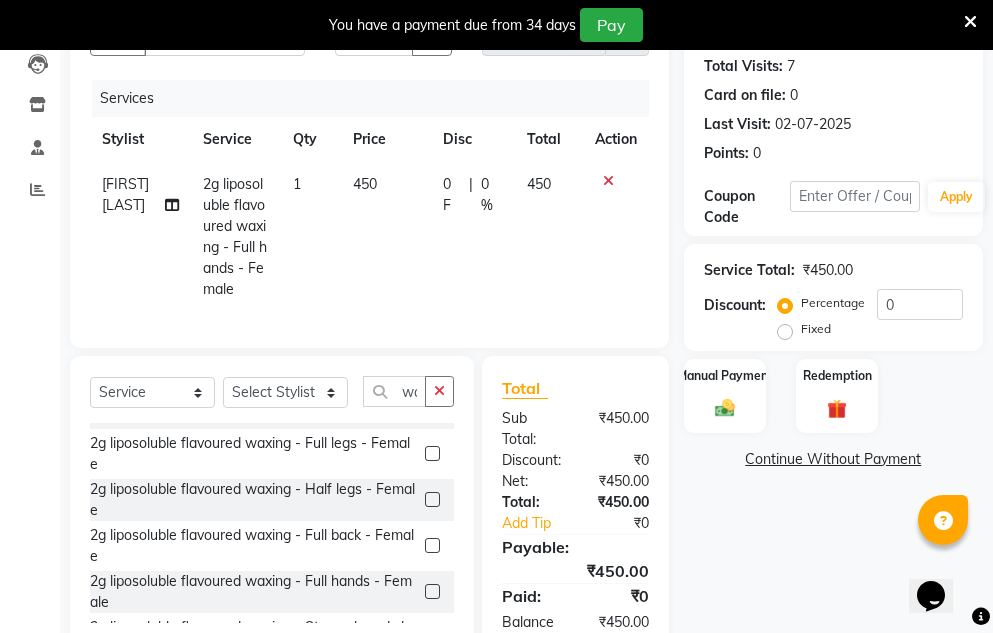 scroll, scrollTop: 500, scrollLeft: 0, axis: vertical 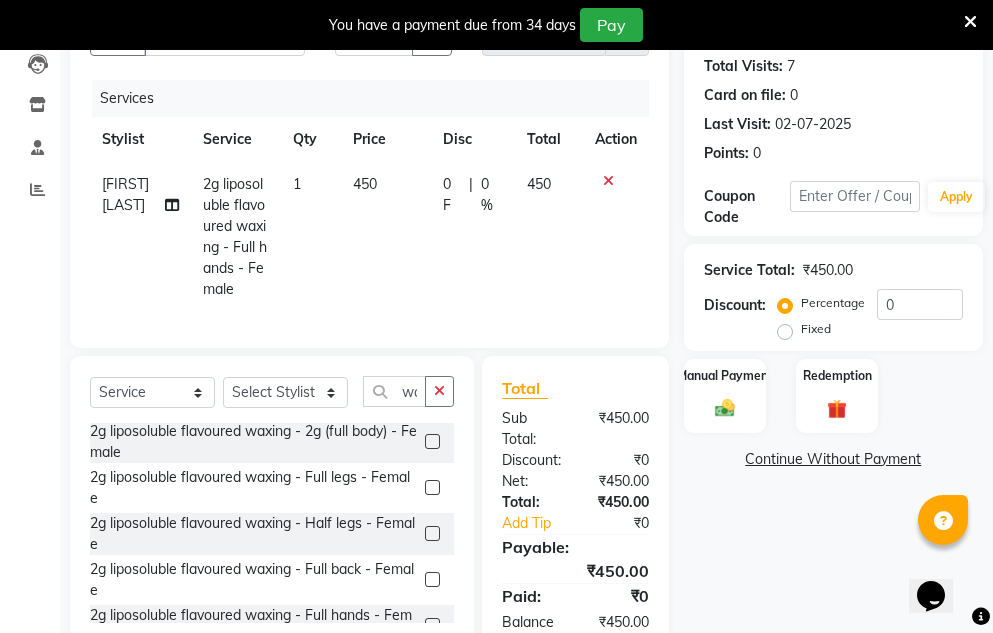 click 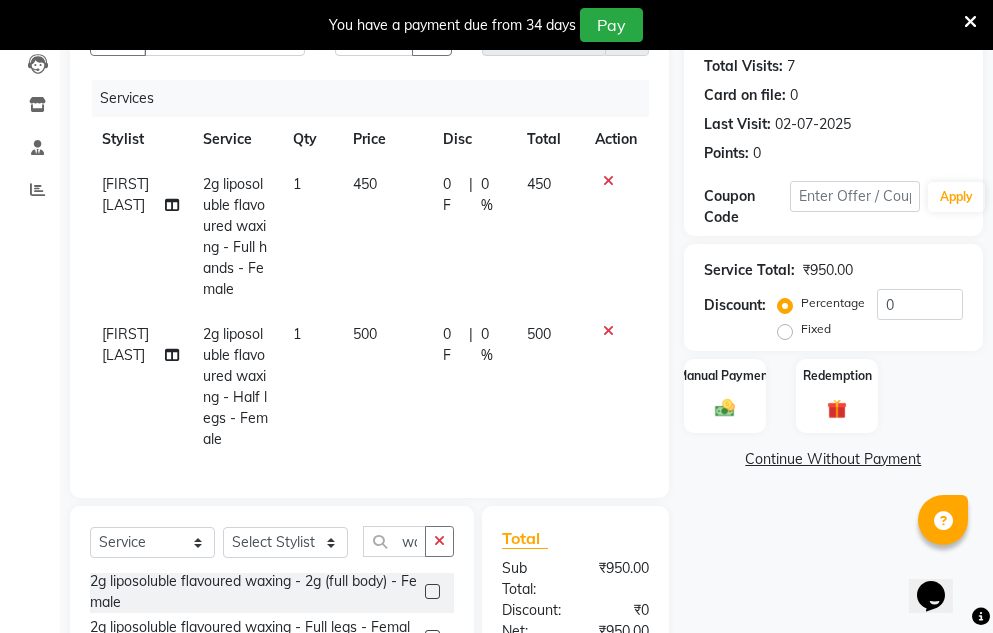 checkbox on "false" 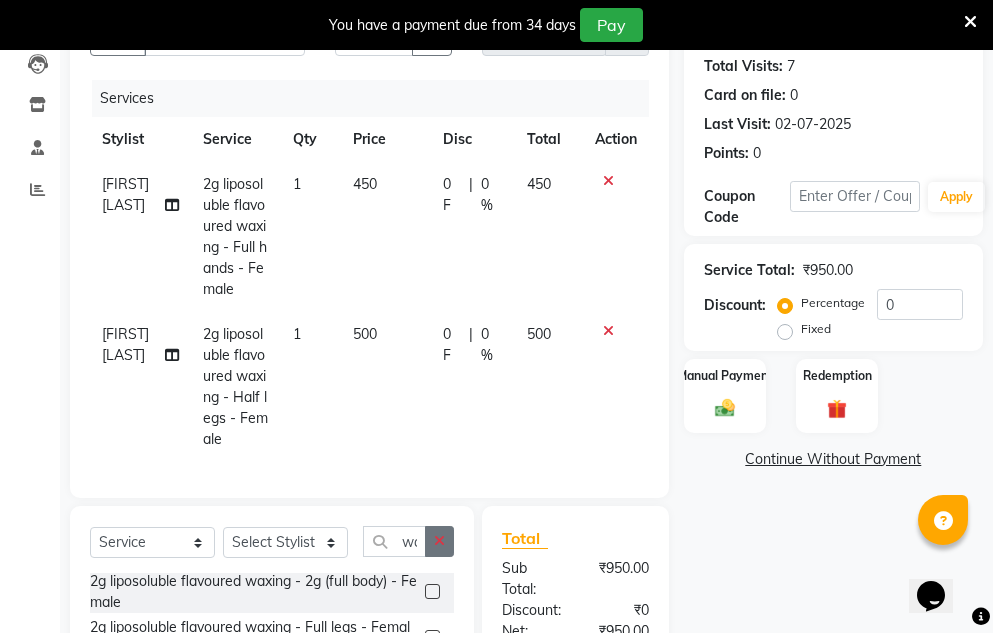 click 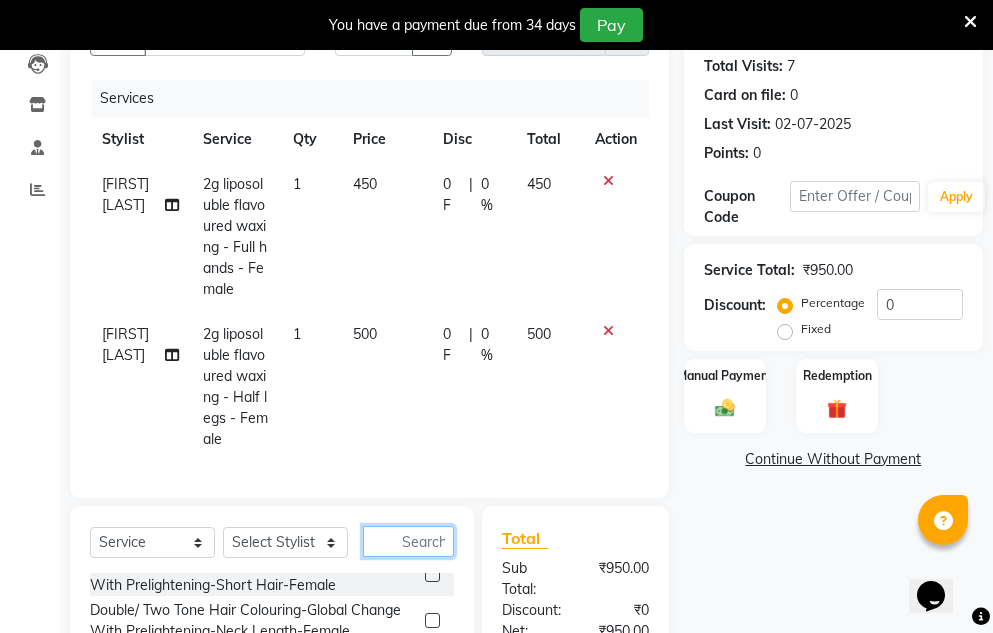 type on "y" 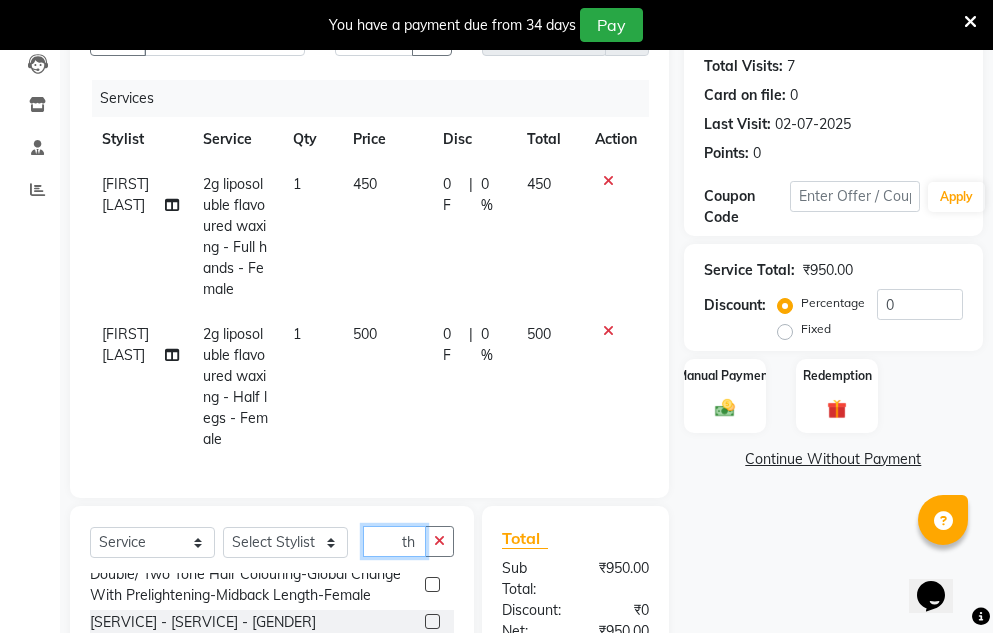 scroll, scrollTop: 65, scrollLeft: 0, axis: vertical 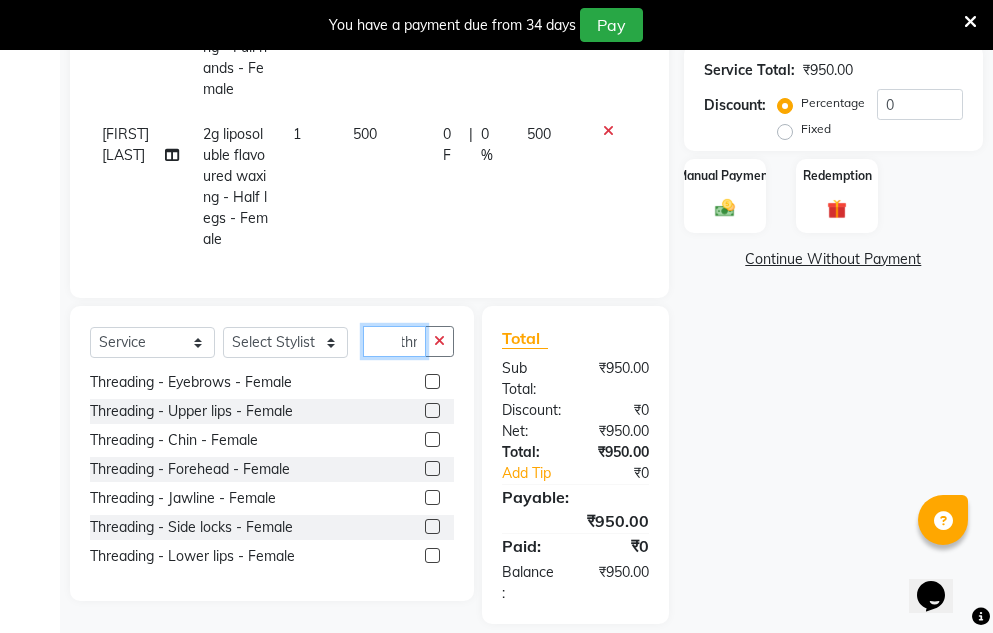 type on "thr" 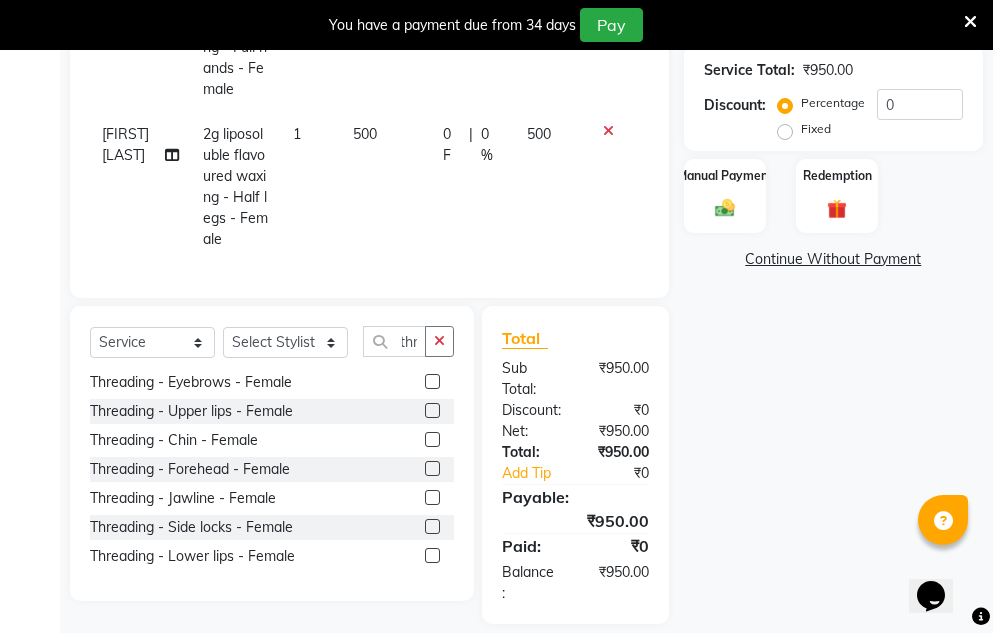 scroll, scrollTop: 0, scrollLeft: 0, axis: both 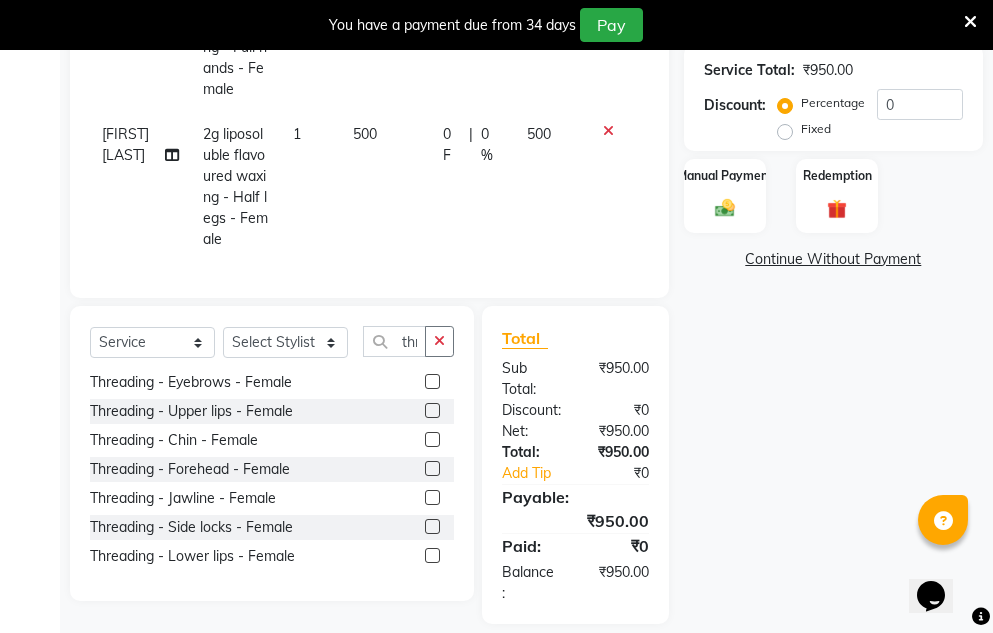 click 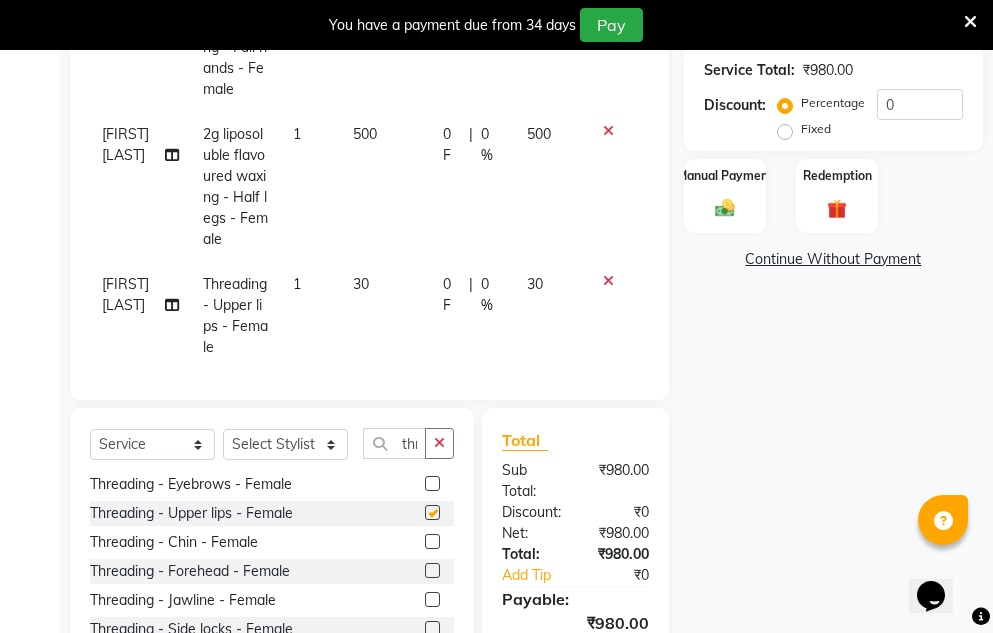 checkbox on "false" 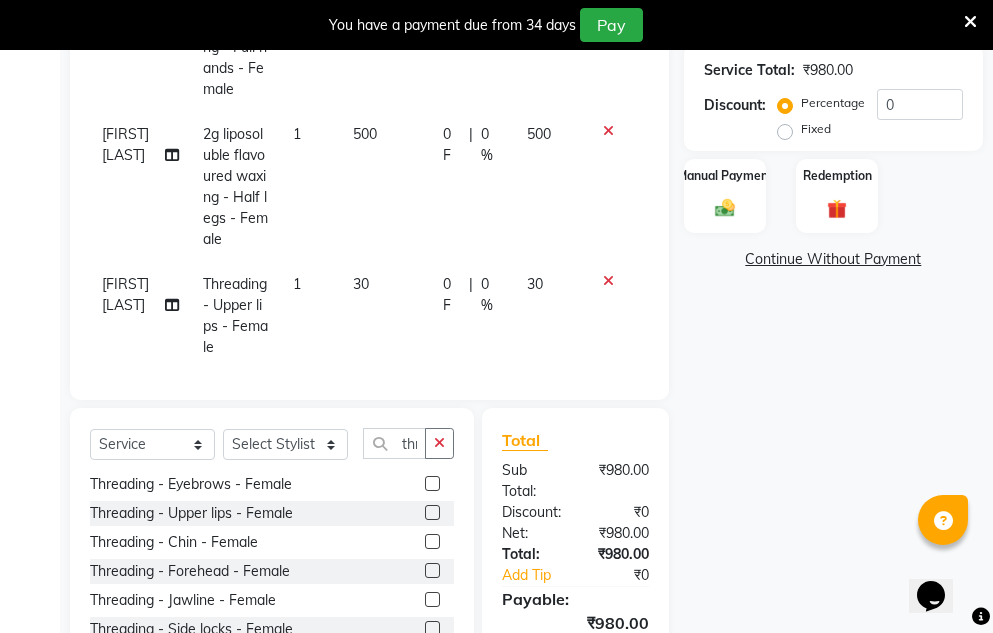 click 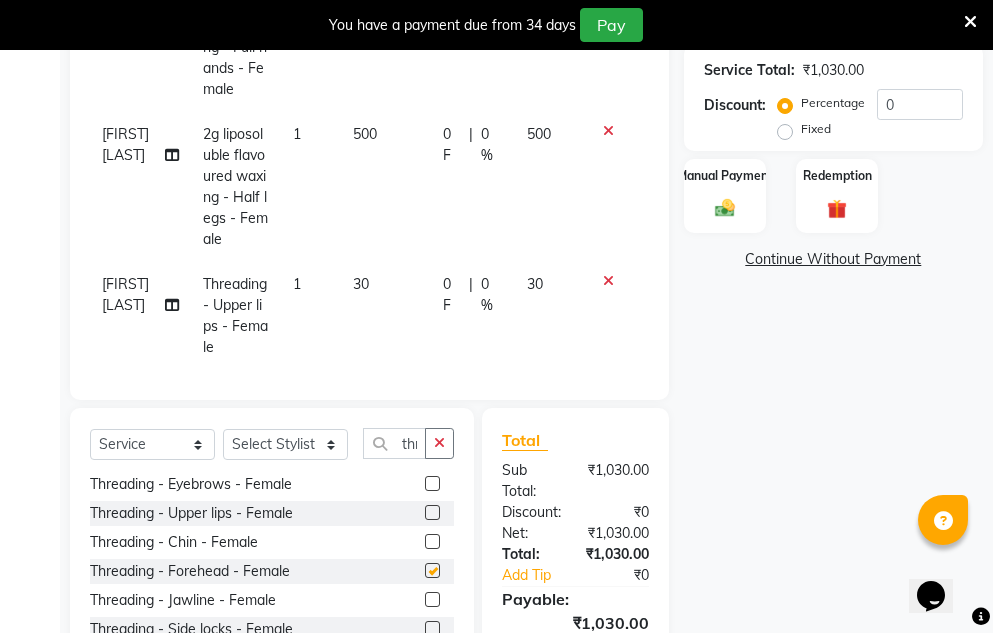 checkbox on "false" 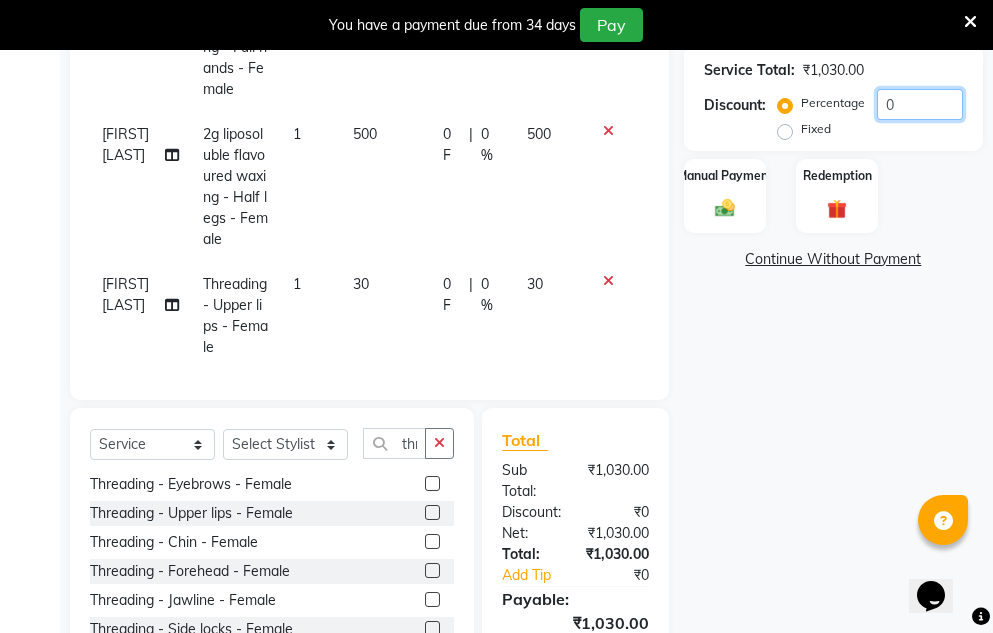 click on "0" 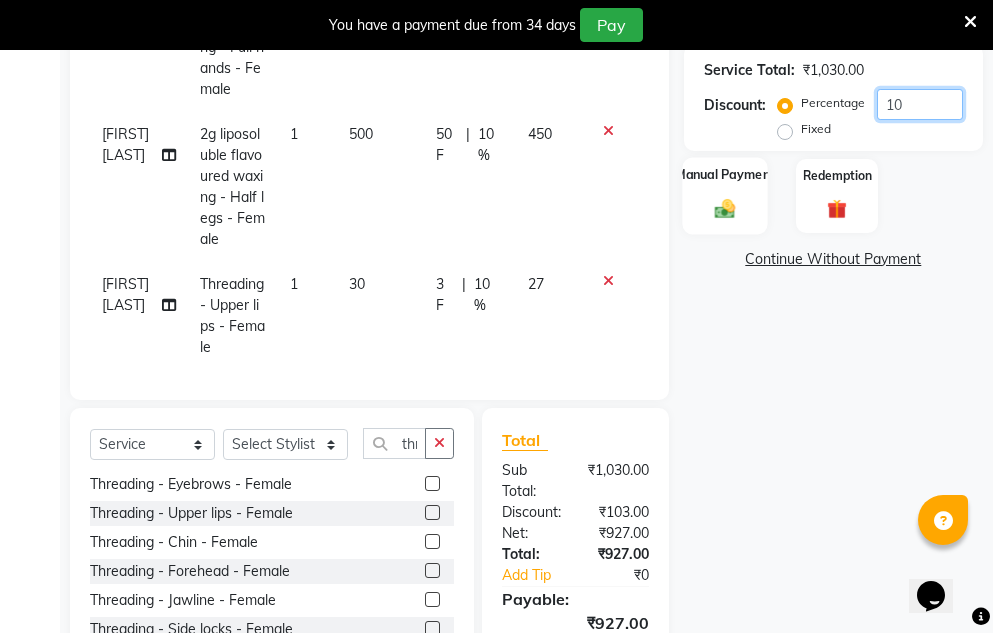 type on "10" 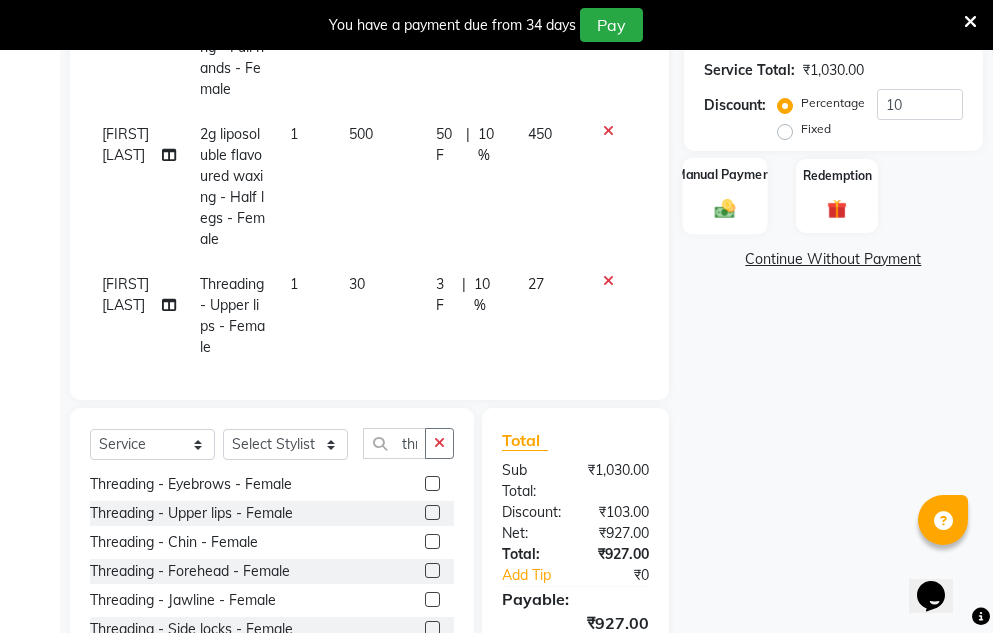 click 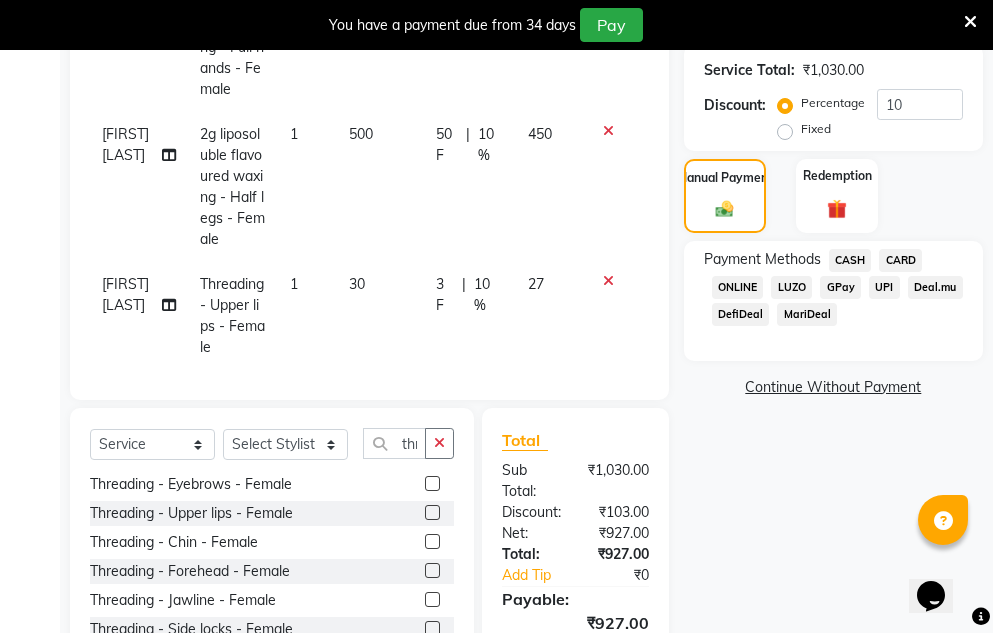 click on "GPay" 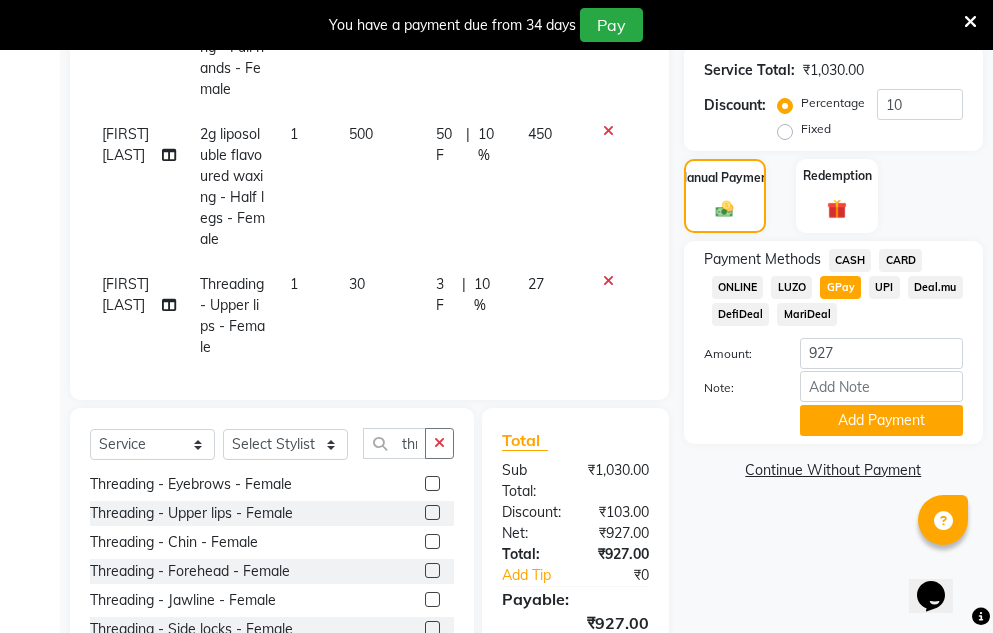 scroll, scrollTop: 568, scrollLeft: 0, axis: vertical 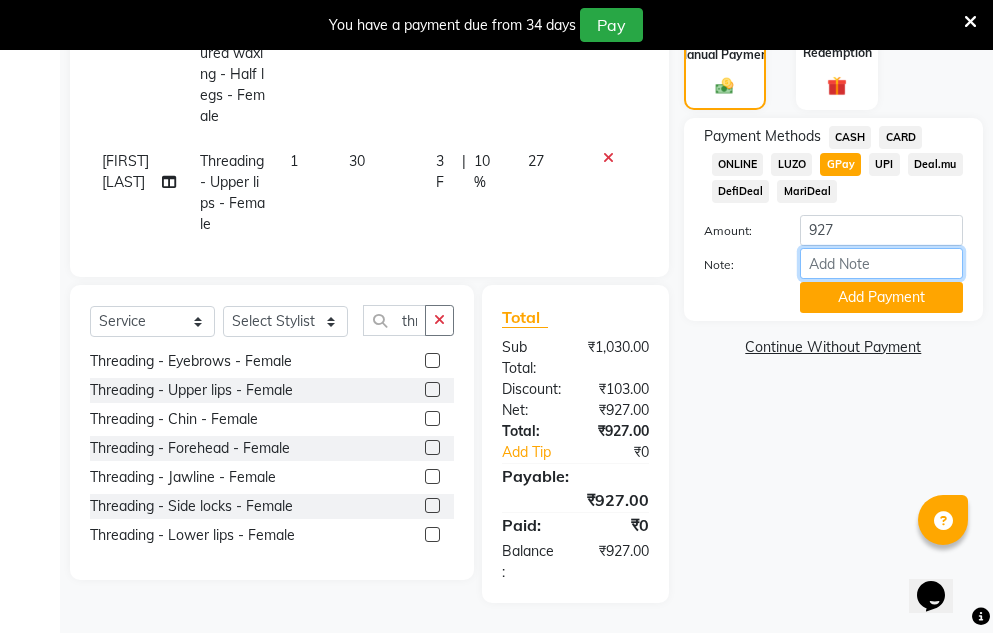 click on "Note:" at bounding box center [881, 263] 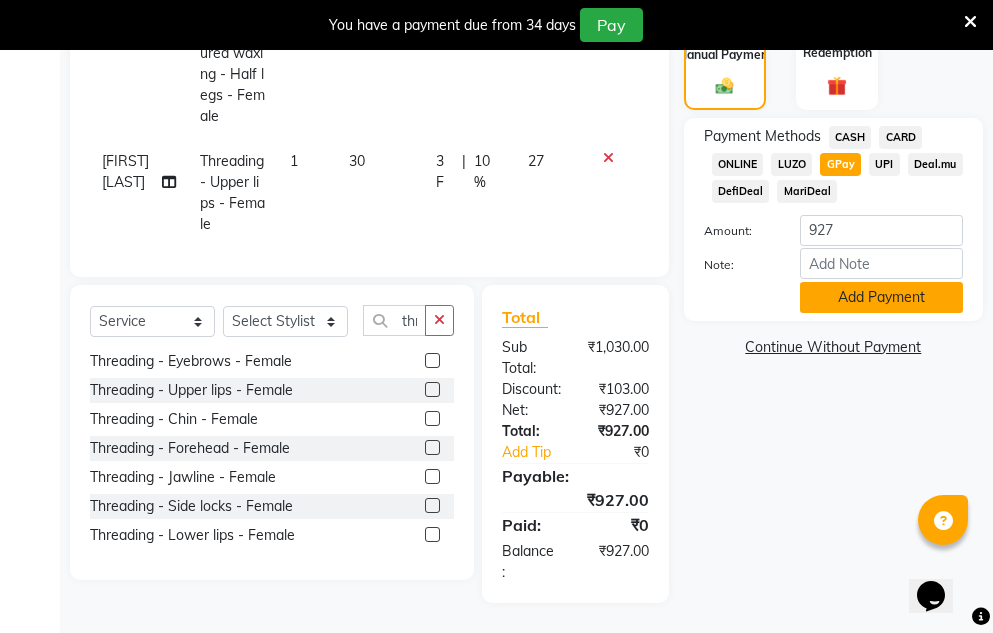 click on "Add Payment" 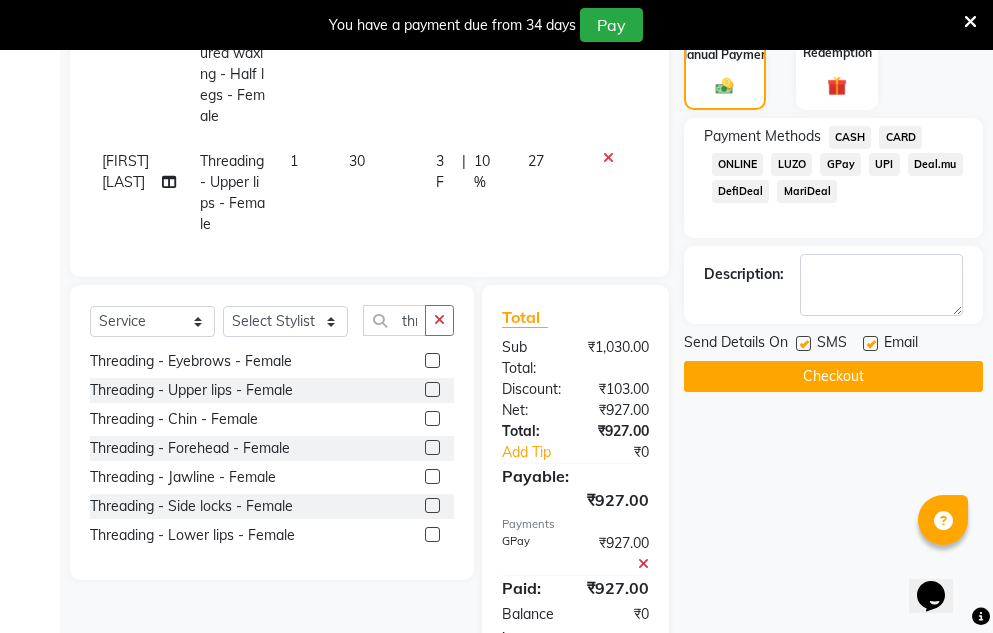 click on "Checkout" 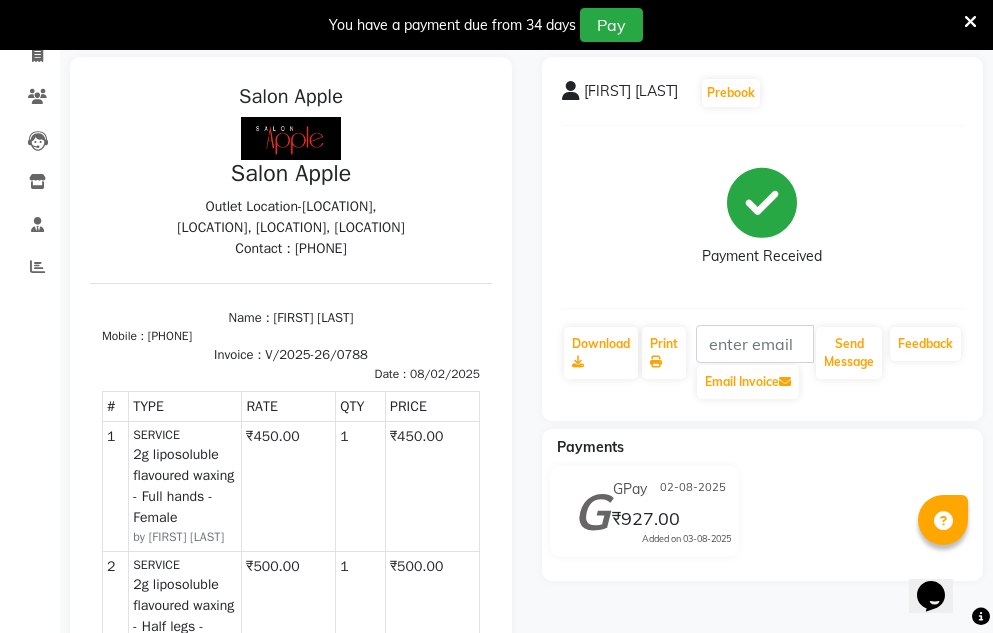 scroll, scrollTop: 0, scrollLeft: 0, axis: both 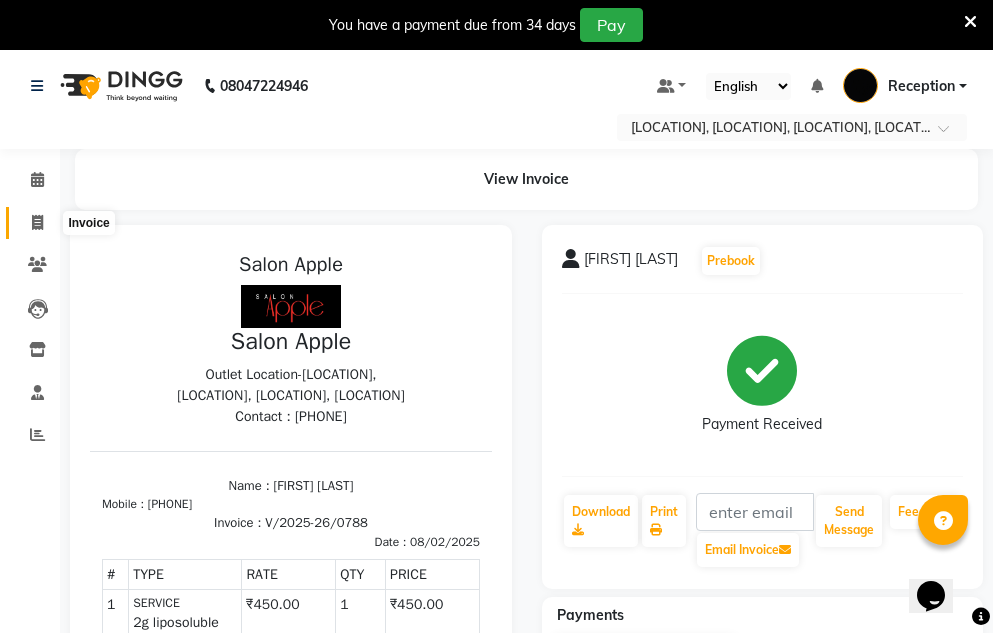 click 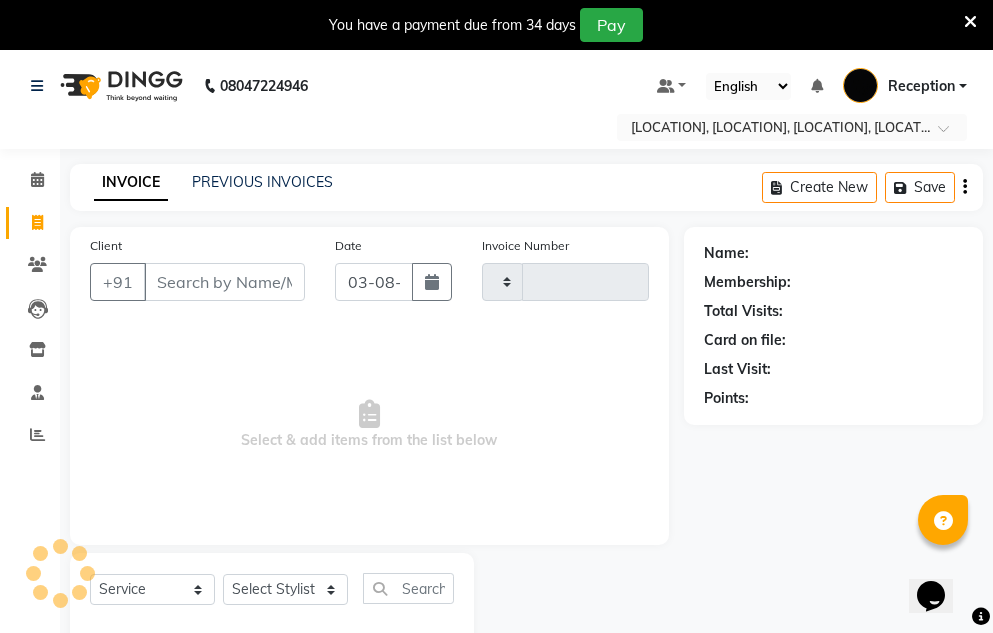 scroll, scrollTop: 50, scrollLeft: 0, axis: vertical 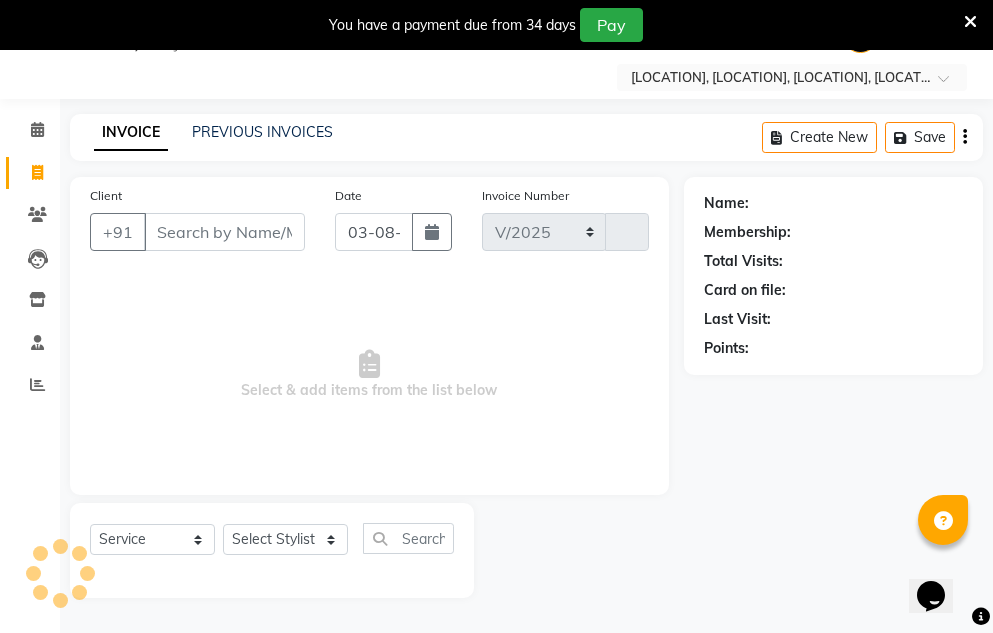 select on "586" 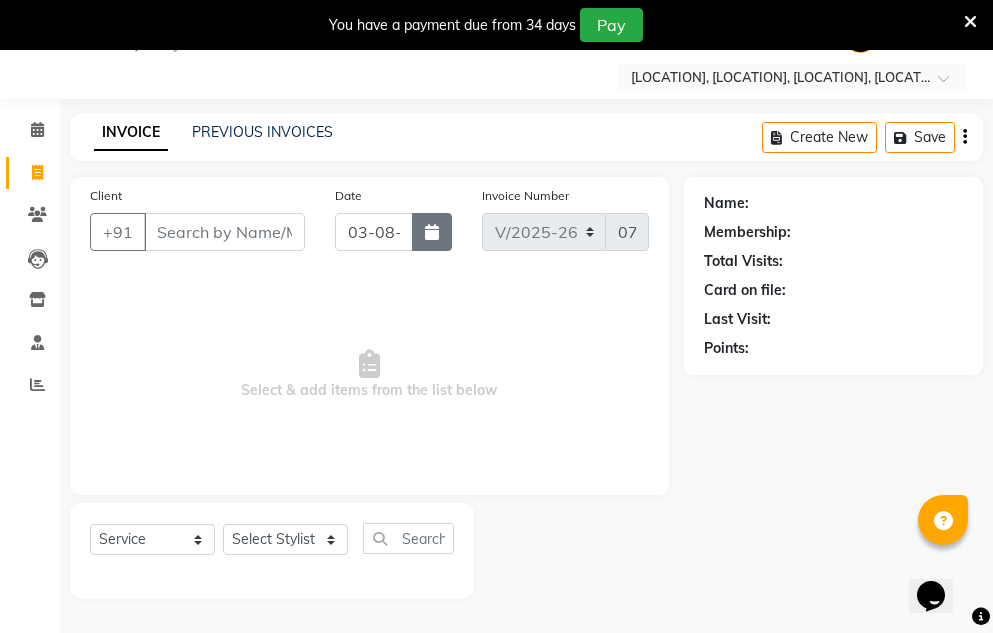 click 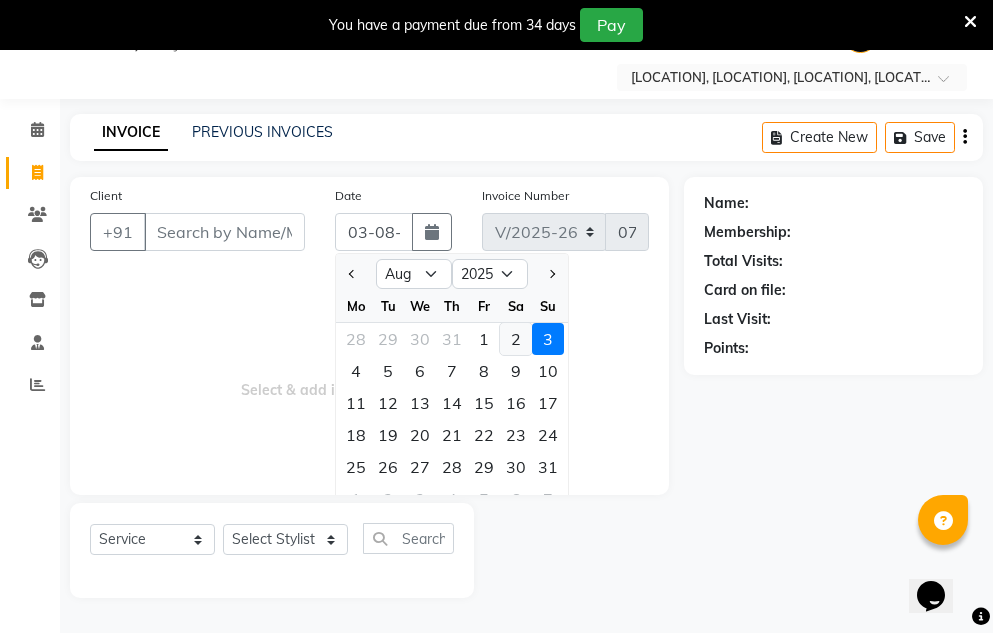 click on "2" 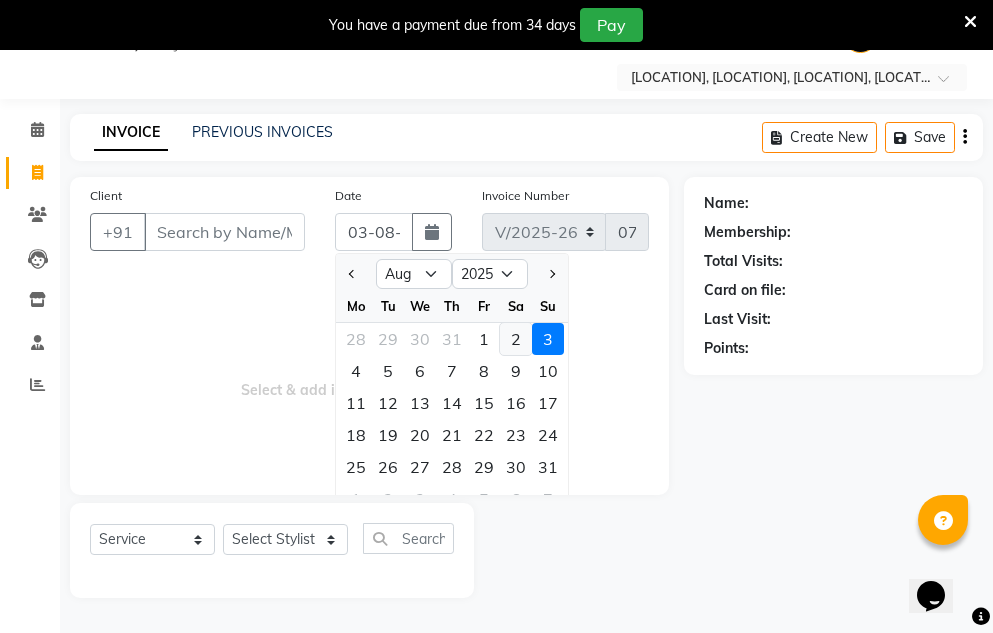 type on "02-08-2025" 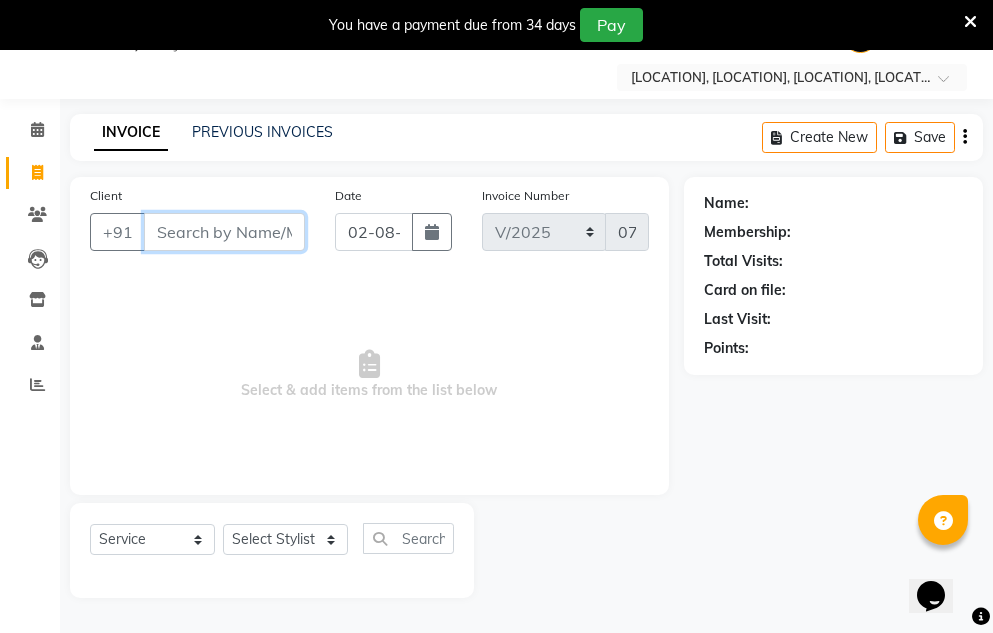 click on "Client" at bounding box center [224, 232] 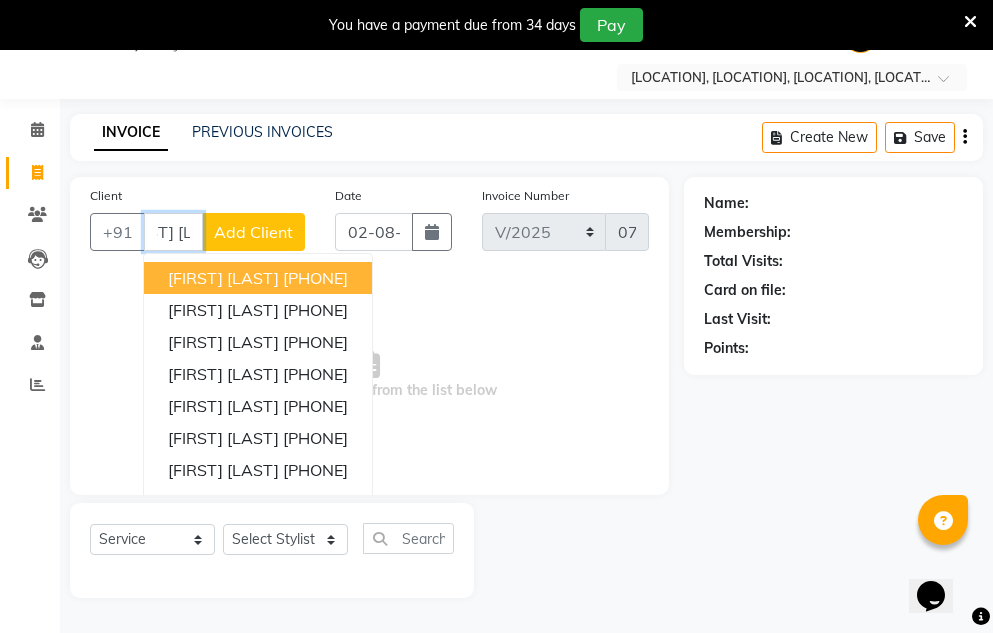 scroll, scrollTop: 0, scrollLeft: 42, axis: horizontal 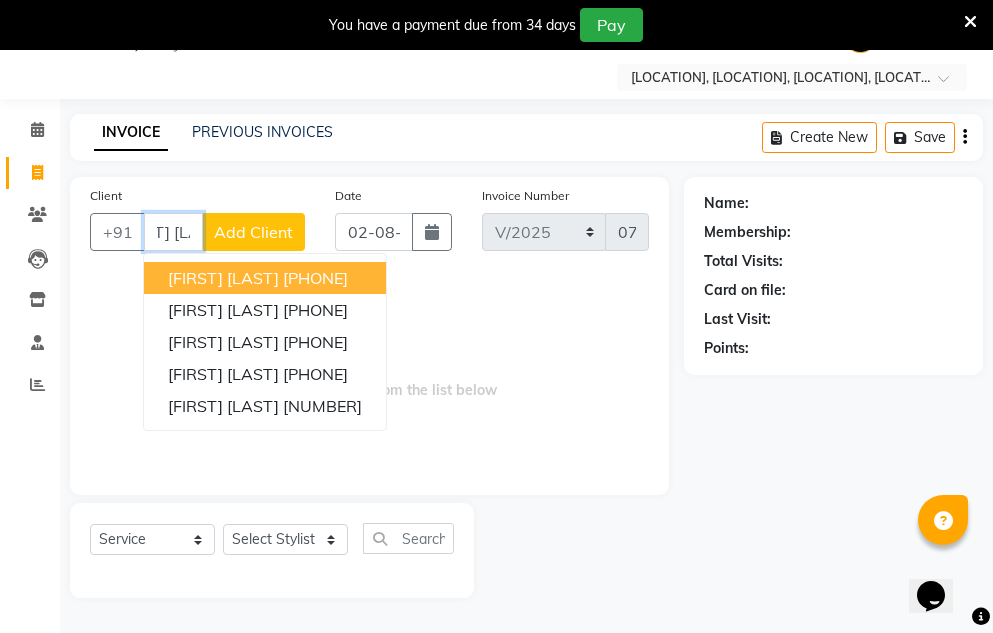 click on "[FIRST] [LAST]" at bounding box center (223, 278) 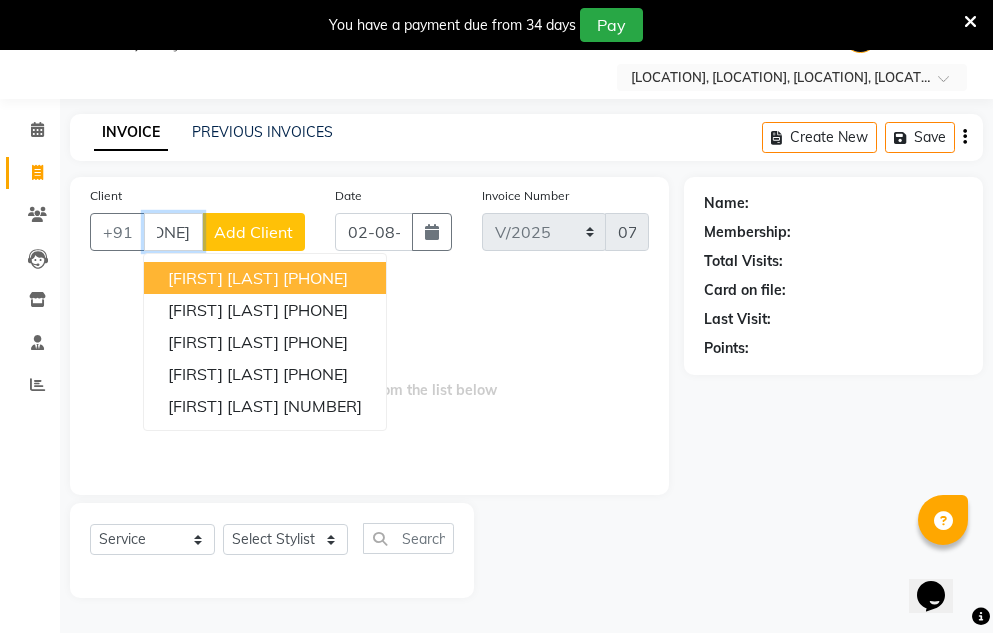 scroll, scrollTop: 0, scrollLeft: 0, axis: both 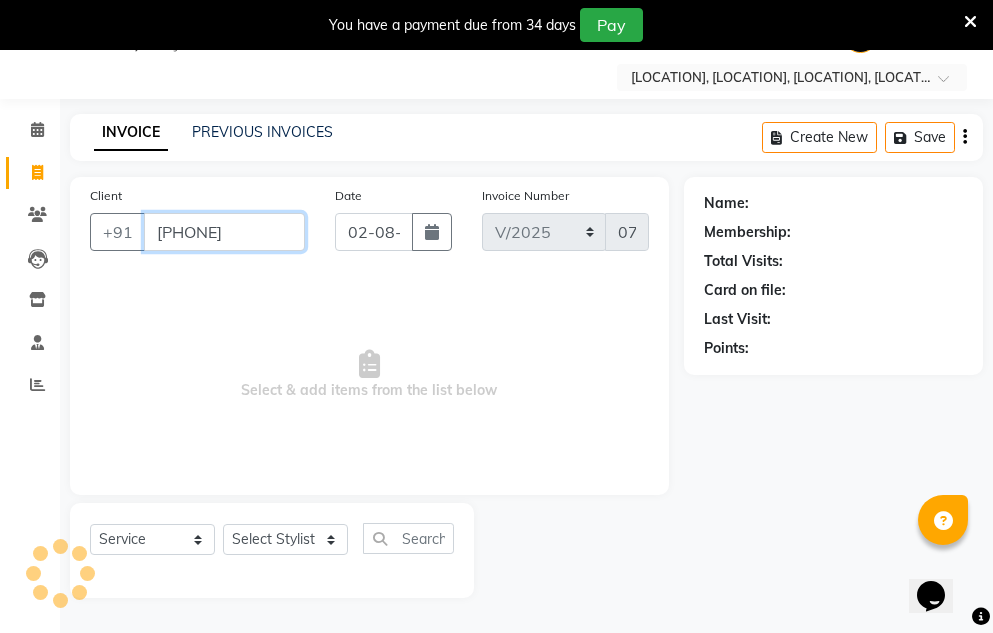type on "[PHONE]" 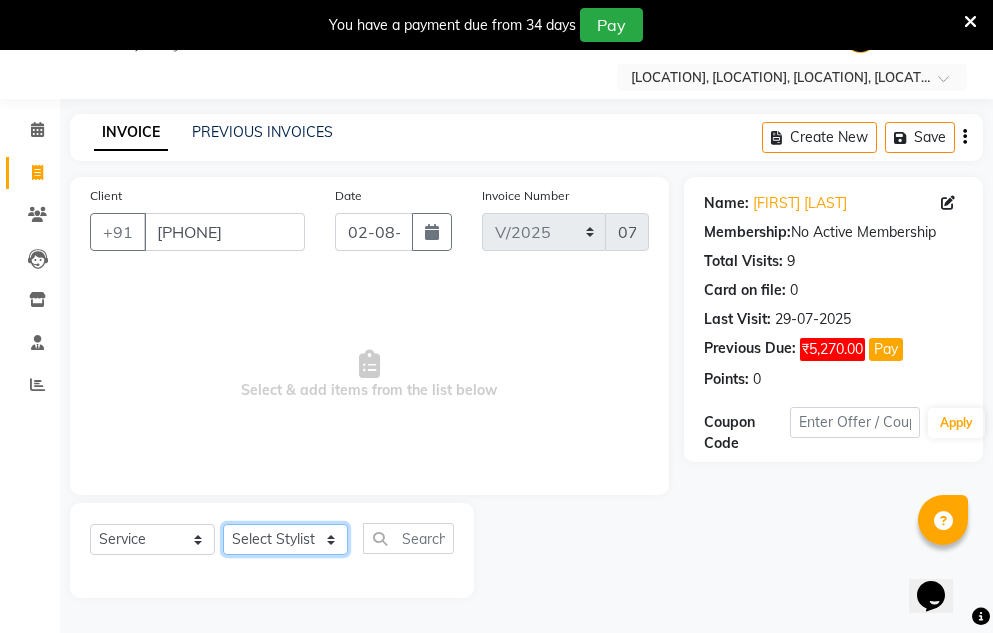 click on "Select Stylist [FIRST] [LAST] [FIRST] [LAST] [FIRST] [FIRST] [FIRST] [LAST]" 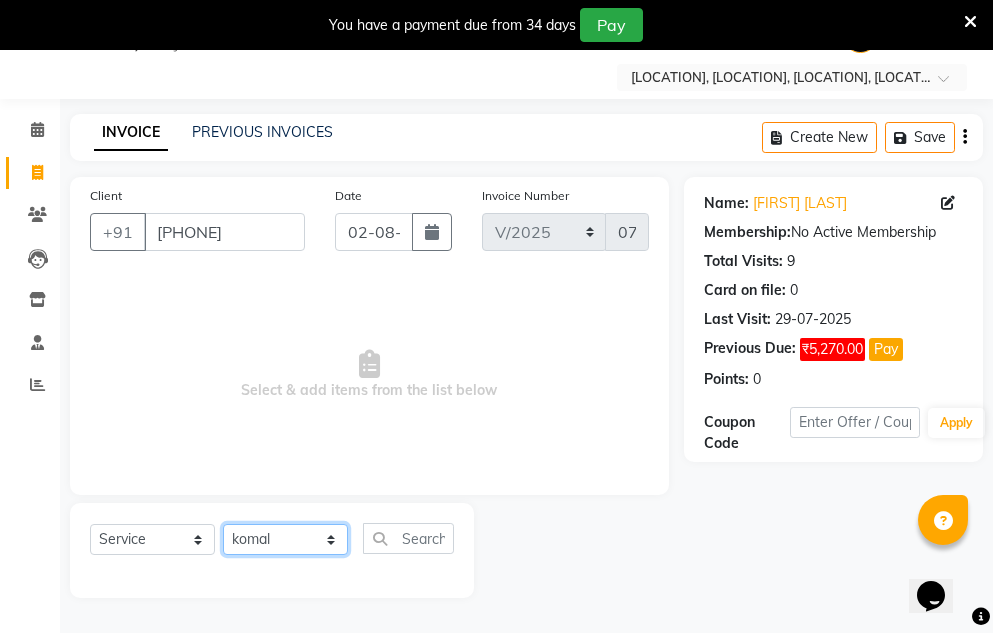 click on "Select Stylist [FIRST] [LAST] [FIRST] [LAST] [FIRST] [FIRST] [FIRST] [LAST]" 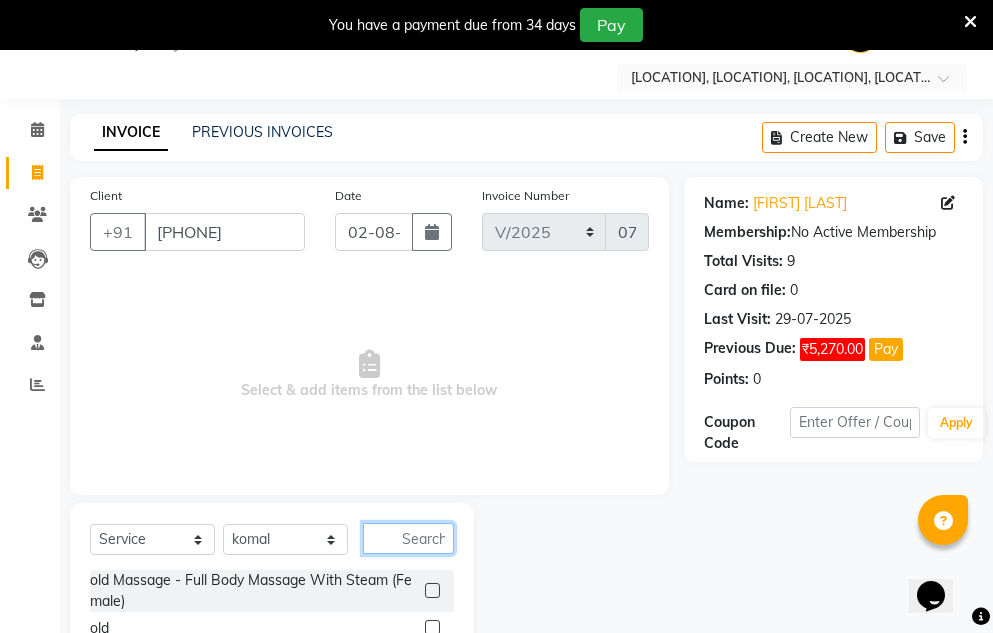 click 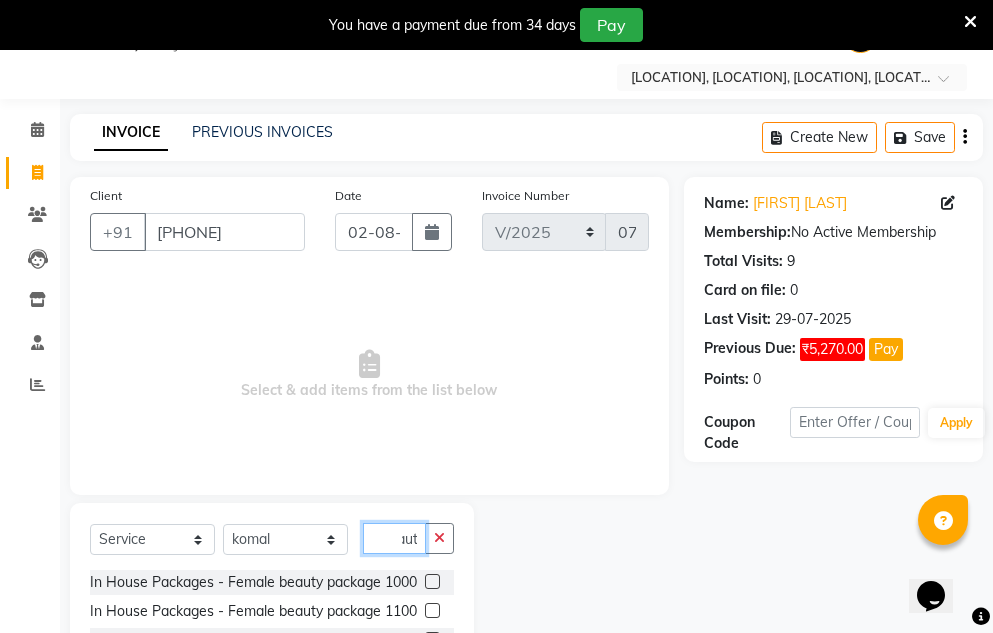 scroll, scrollTop: 0, scrollLeft: 28, axis: horizontal 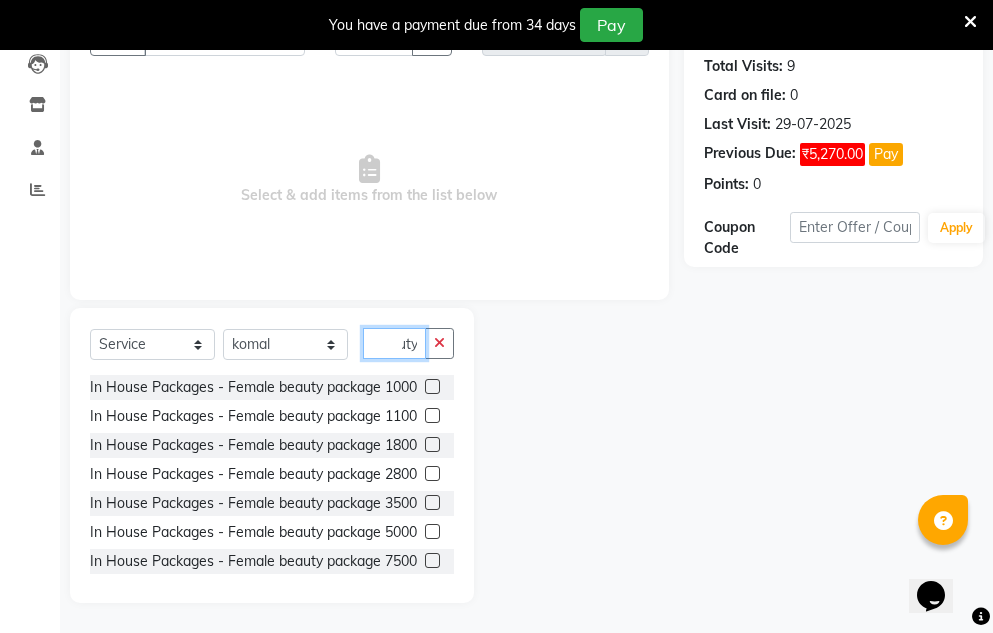 type on "beauty" 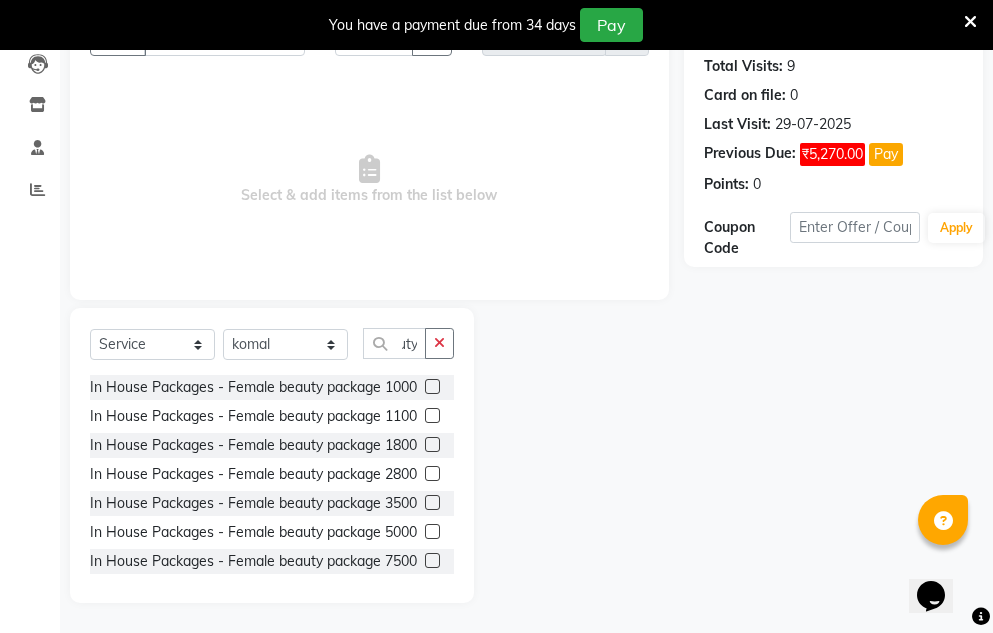 scroll, scrollTop: 0, scrollLeft: 0, axis: both 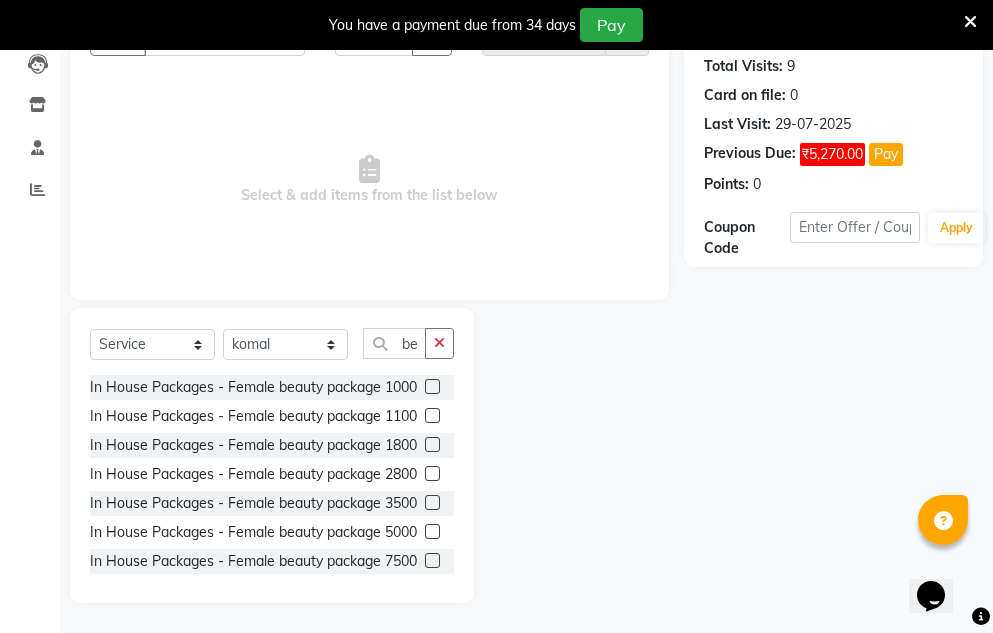 click 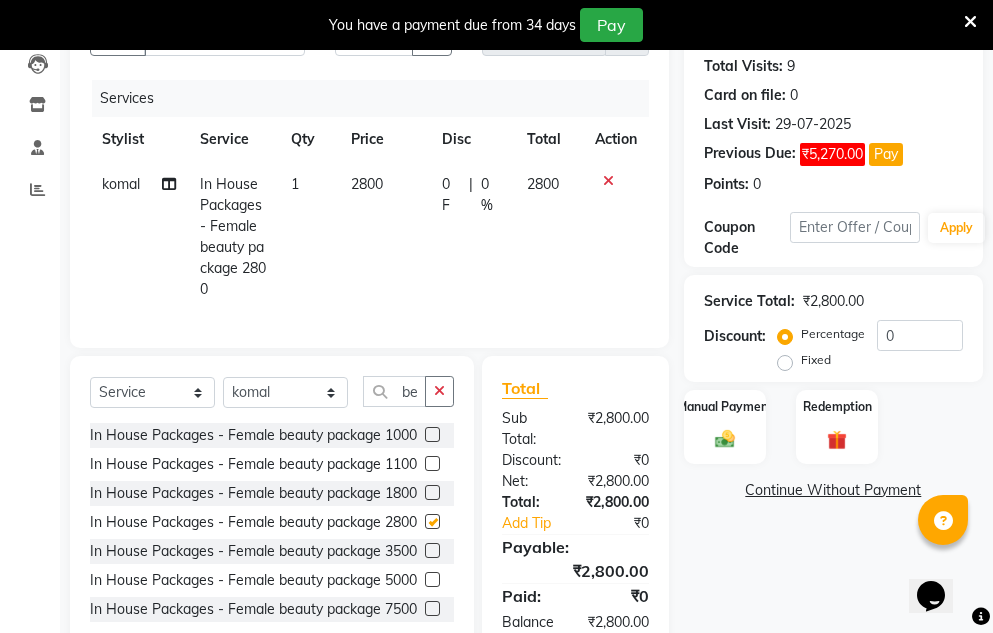 checkbox on "false" 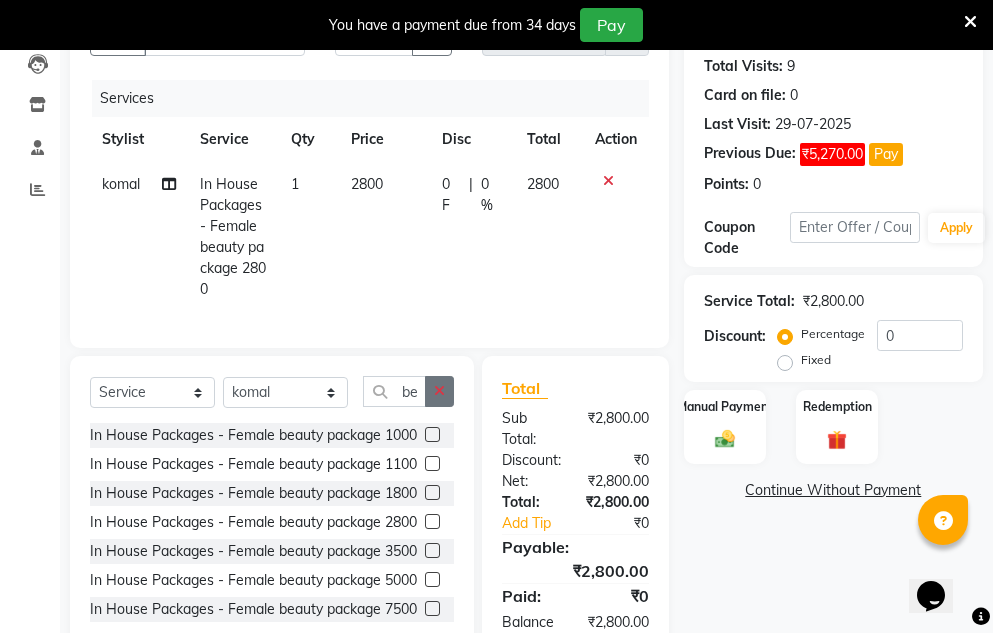 click 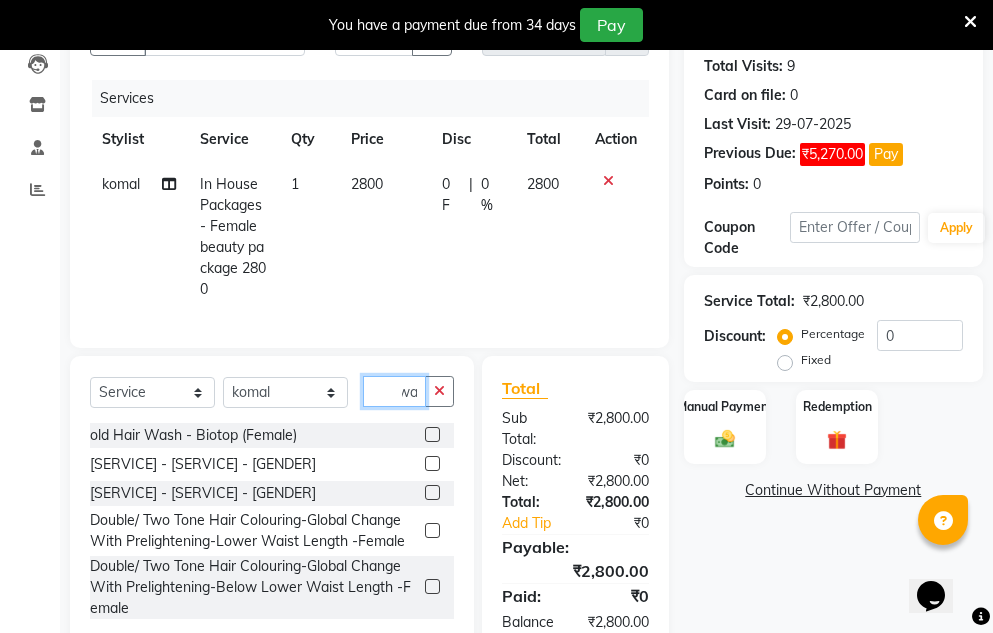 scroll, scrollTop: 0, scrollLeft: 11, axis: horizontal 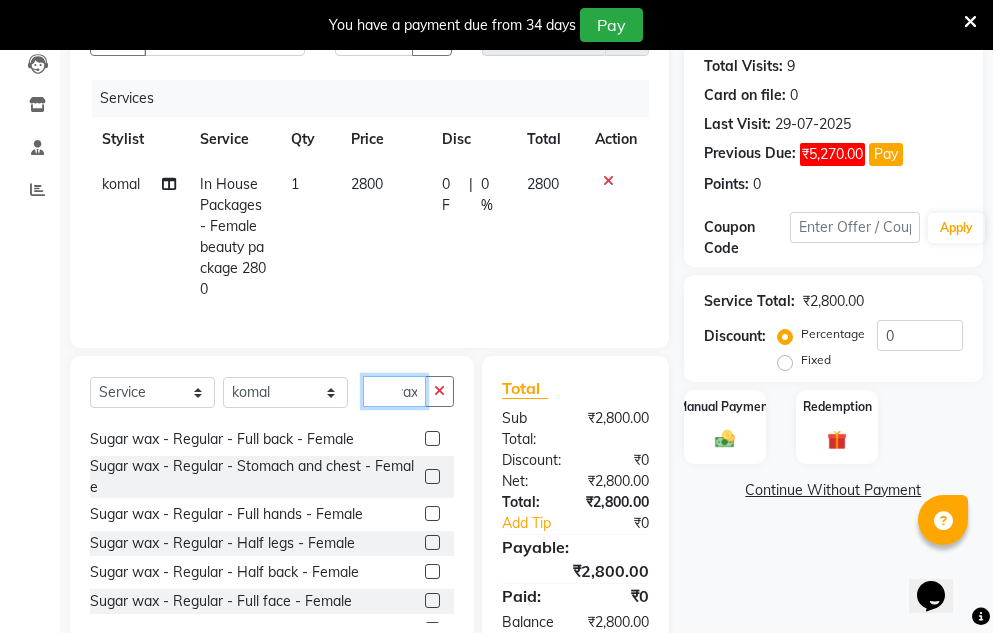 type on "wax" 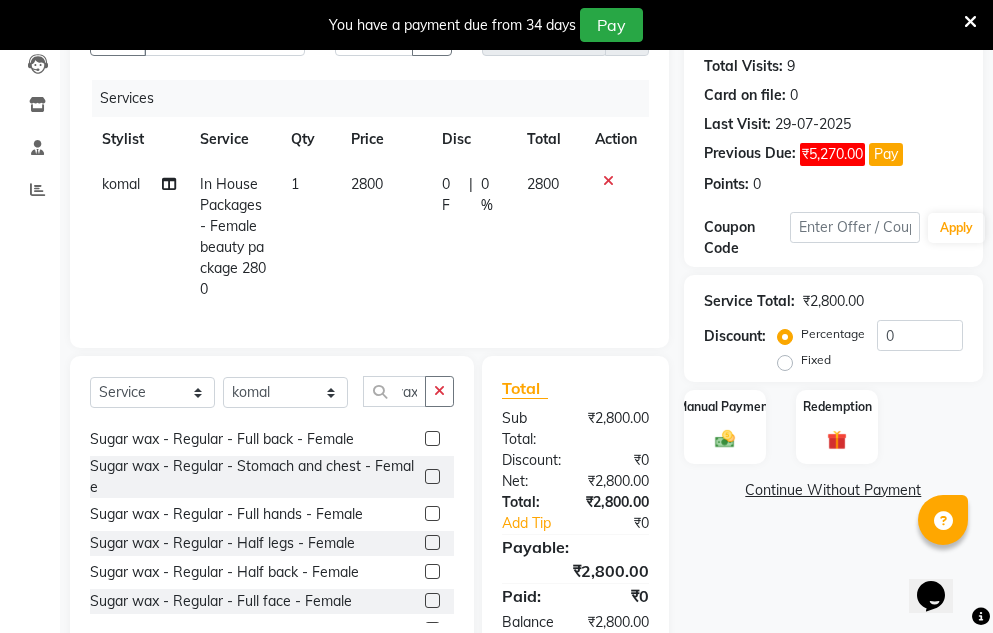 scroll, scrollTop: 0, scrollLeft: 0, axis: both 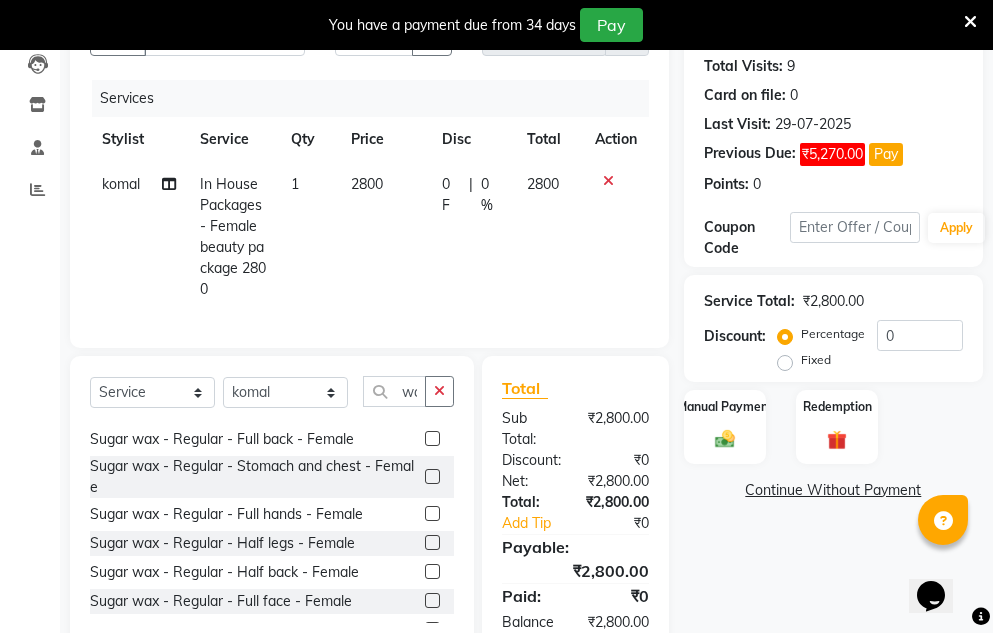 click 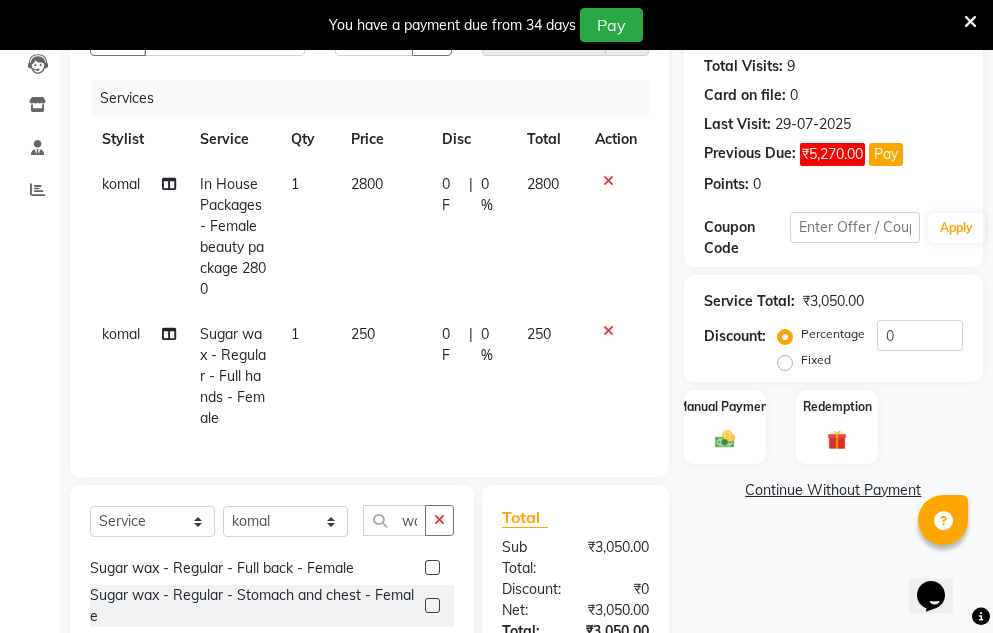 checkbox on "false" 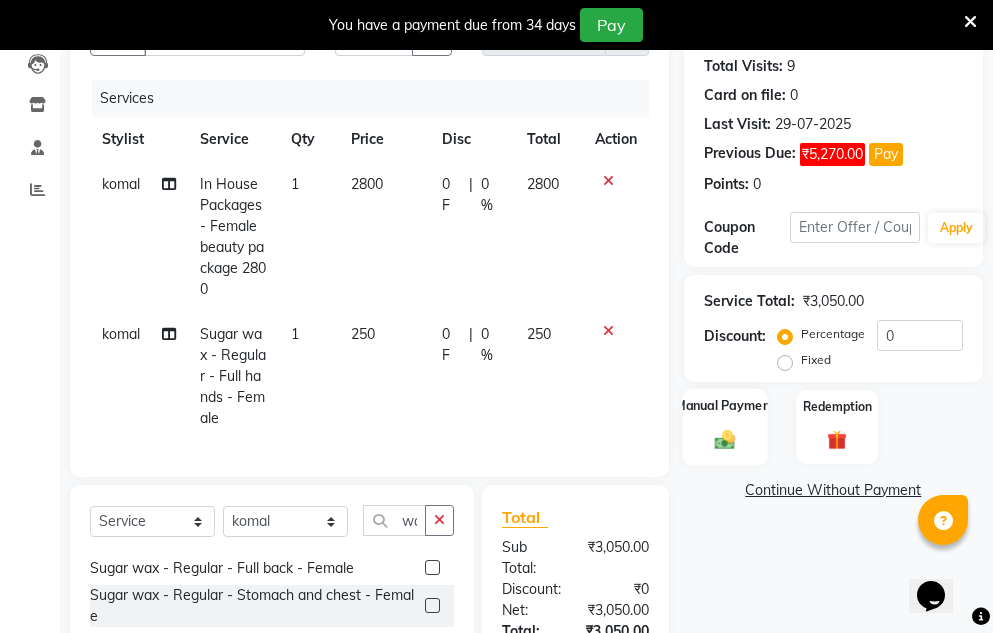 click 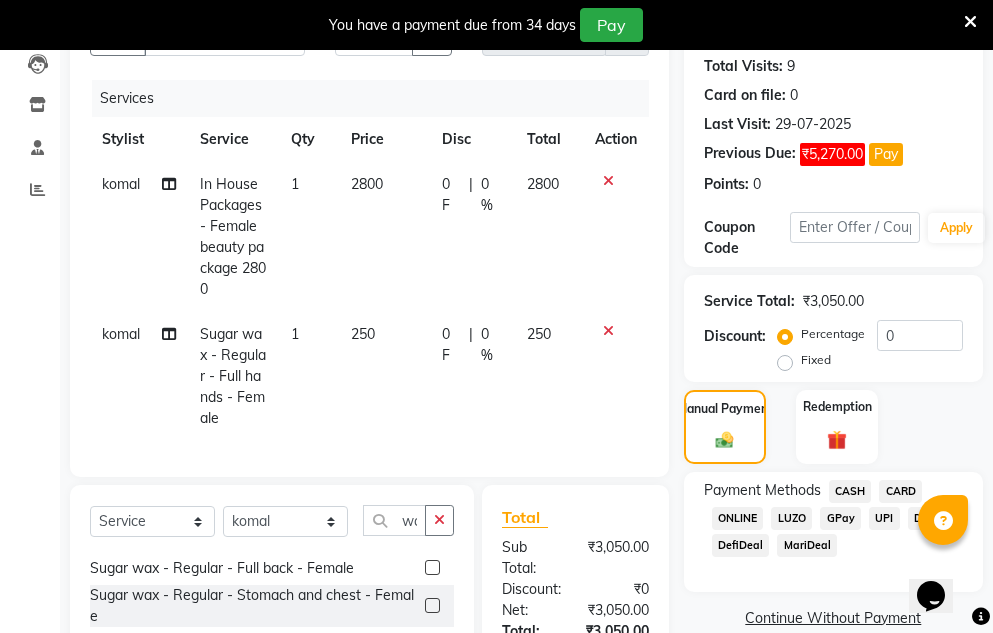 click on "GPay" 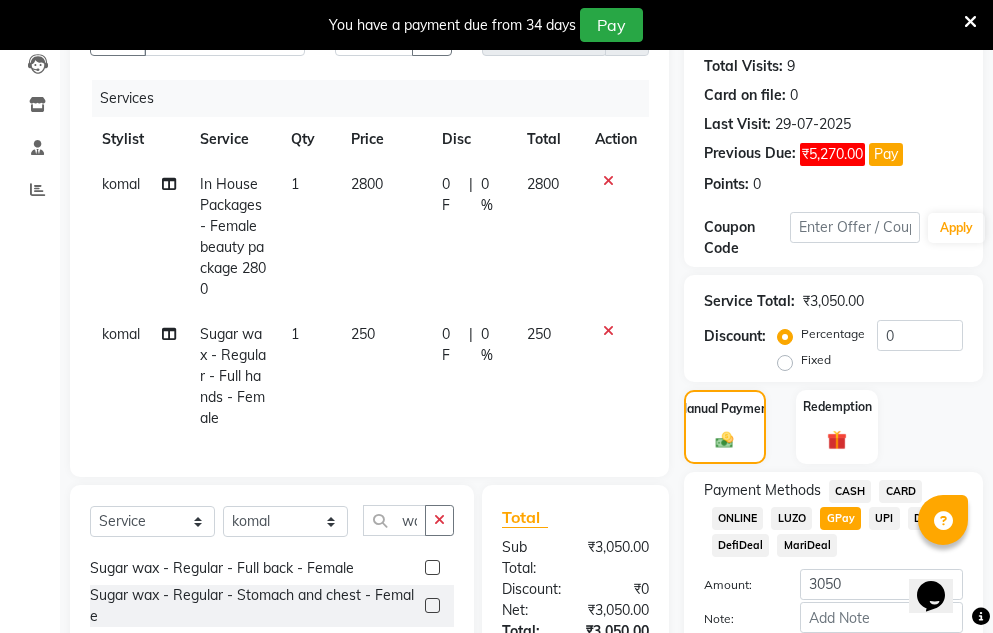 scroll, scrollTop: 445, scrollLeft: 0, axis: vertical 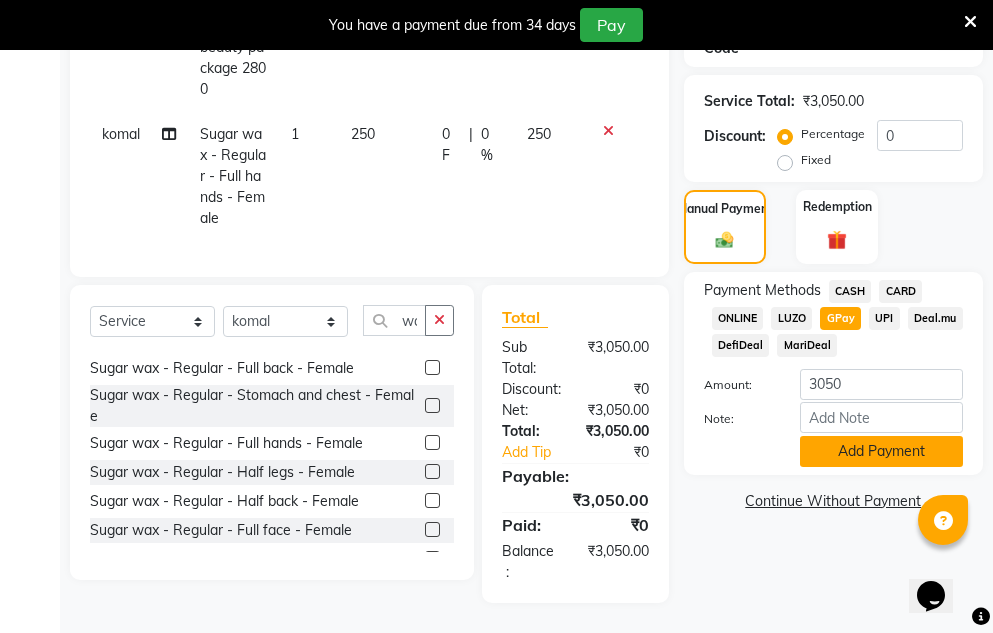 click on "Add Payment" 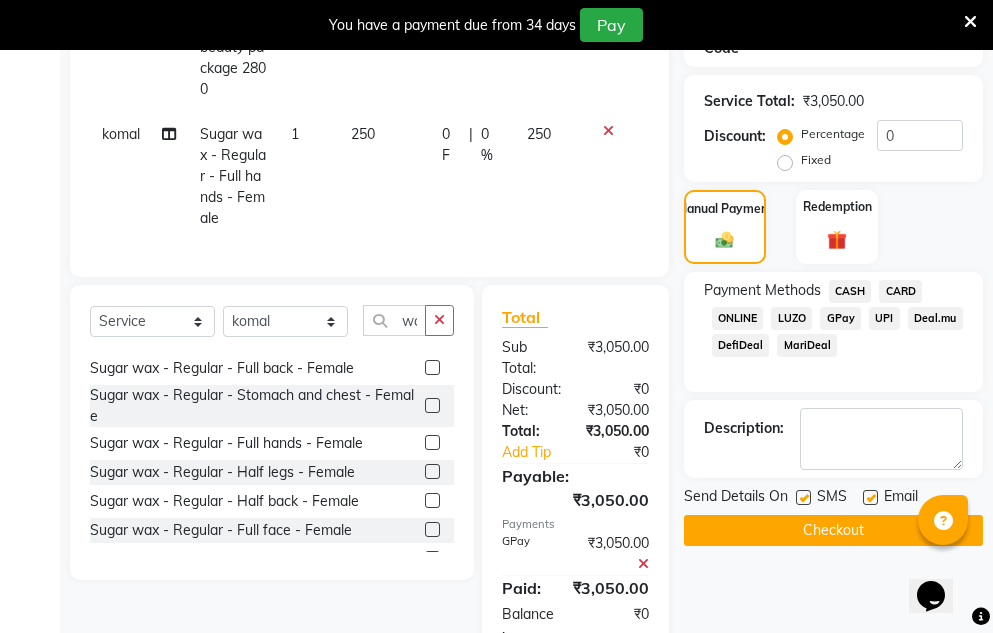 click on "Checkout" 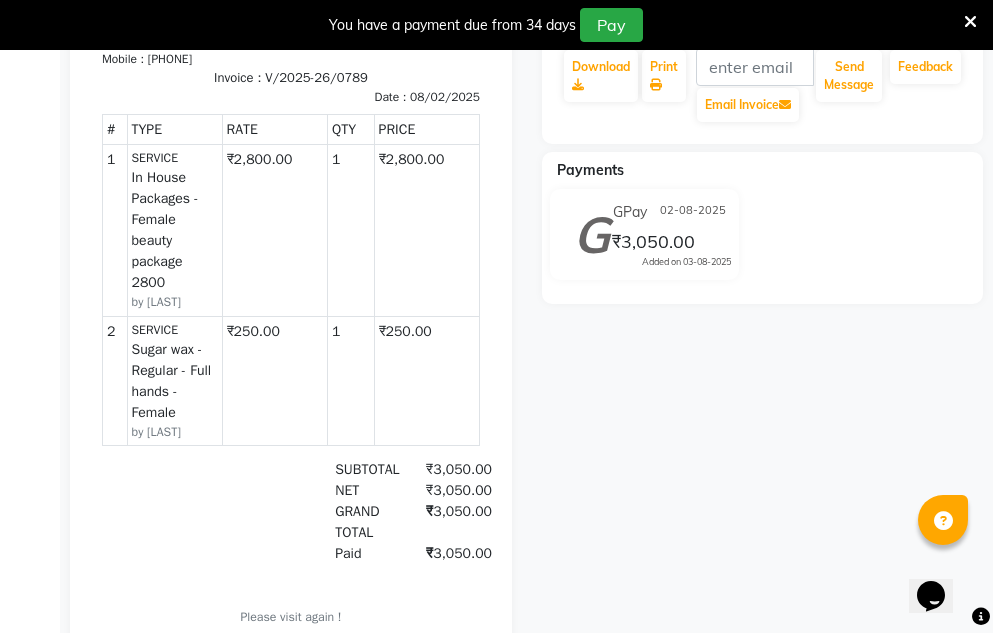 scroll, scrollTop: 45, scrollLeft: 0, axis: vertical 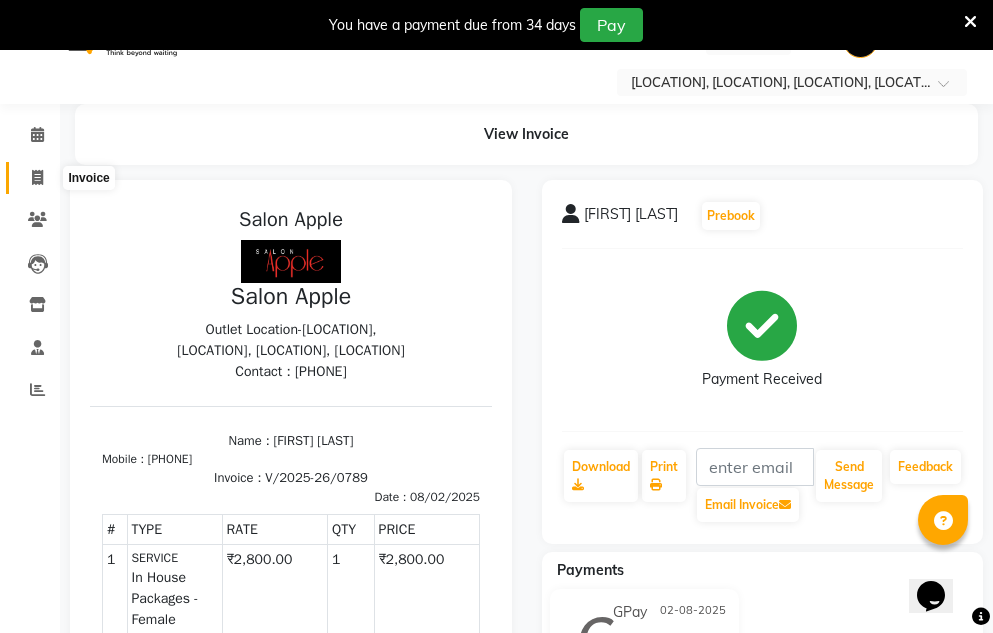 click 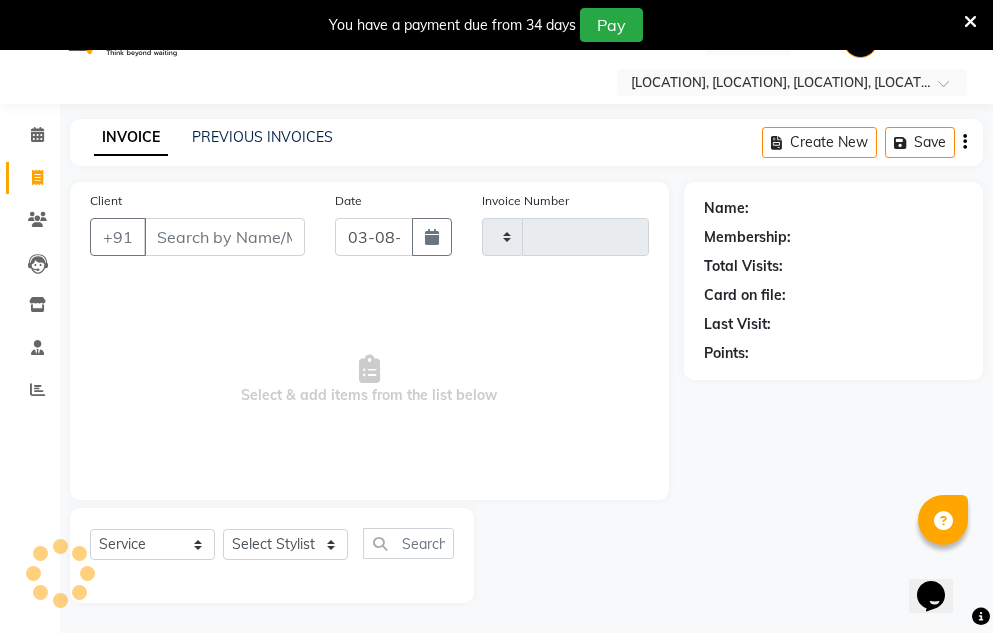 scroll, scrollTop: 50, scrollLeft: 0, axis: vertical 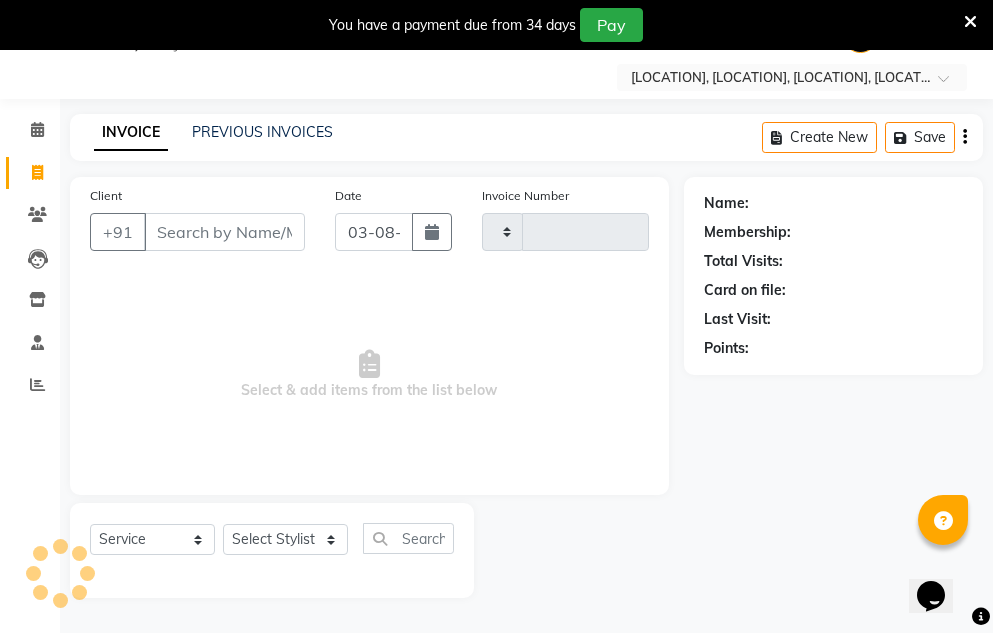 type on "0790" 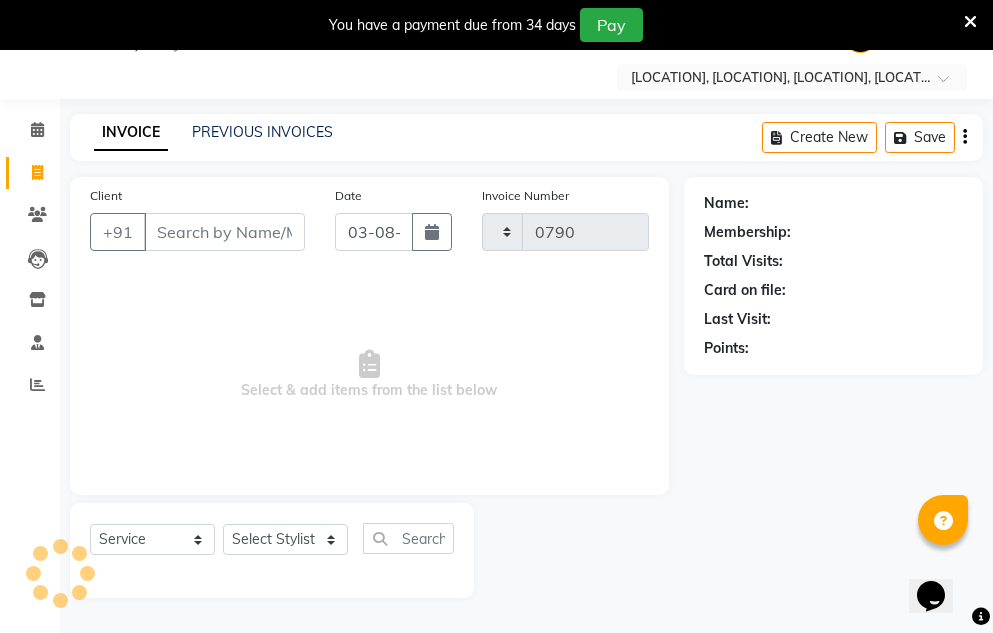 select on "586" 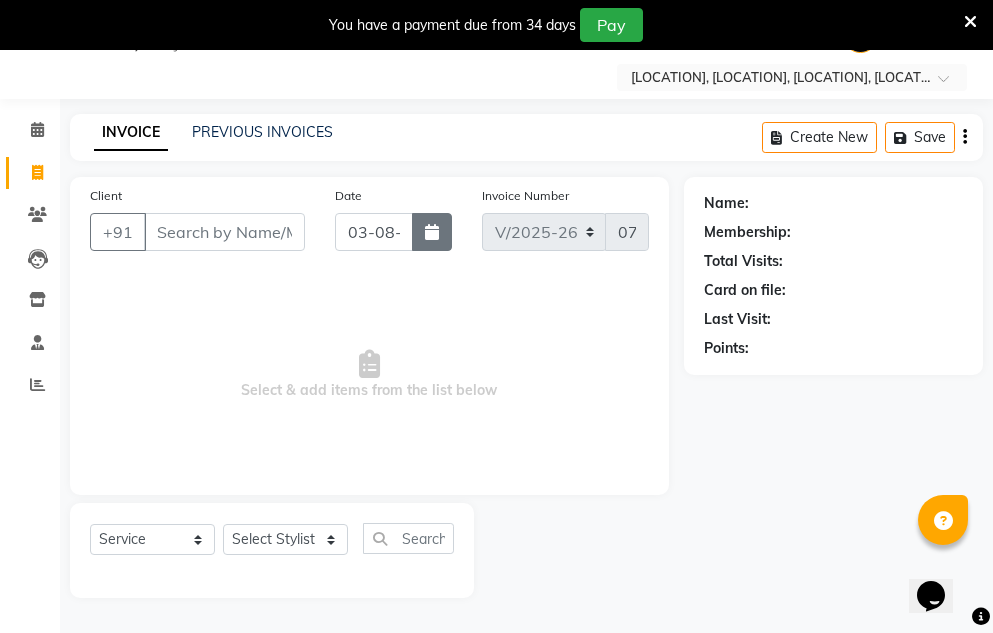 click 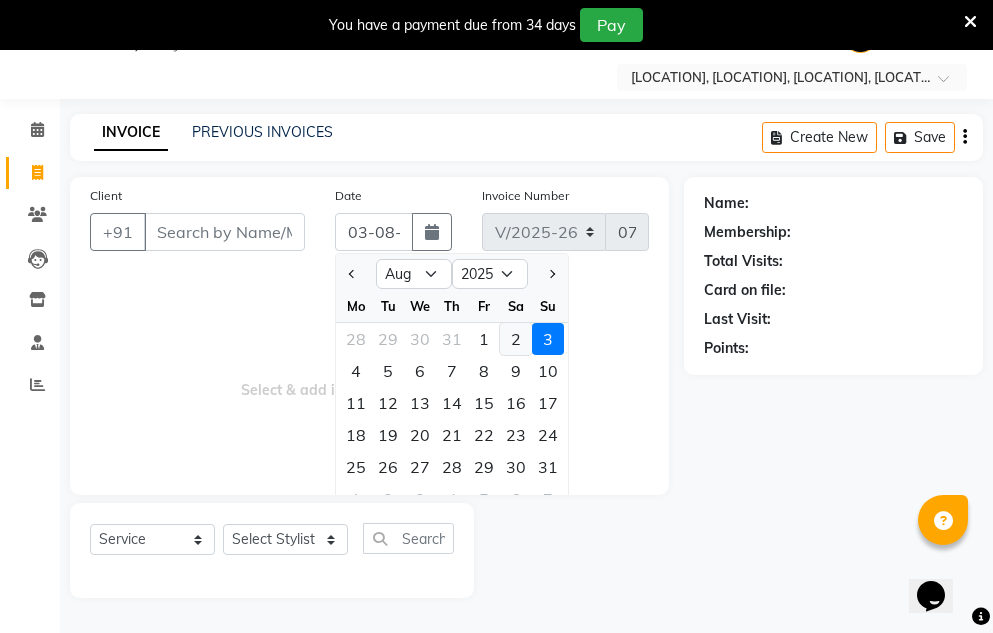 click on "2" 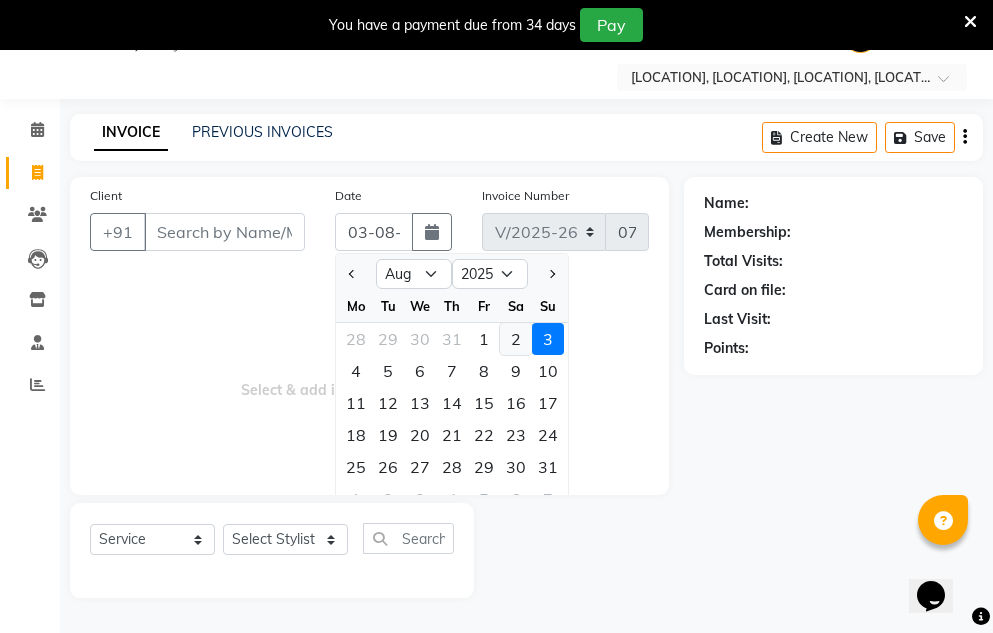 type on "02-08-2025" 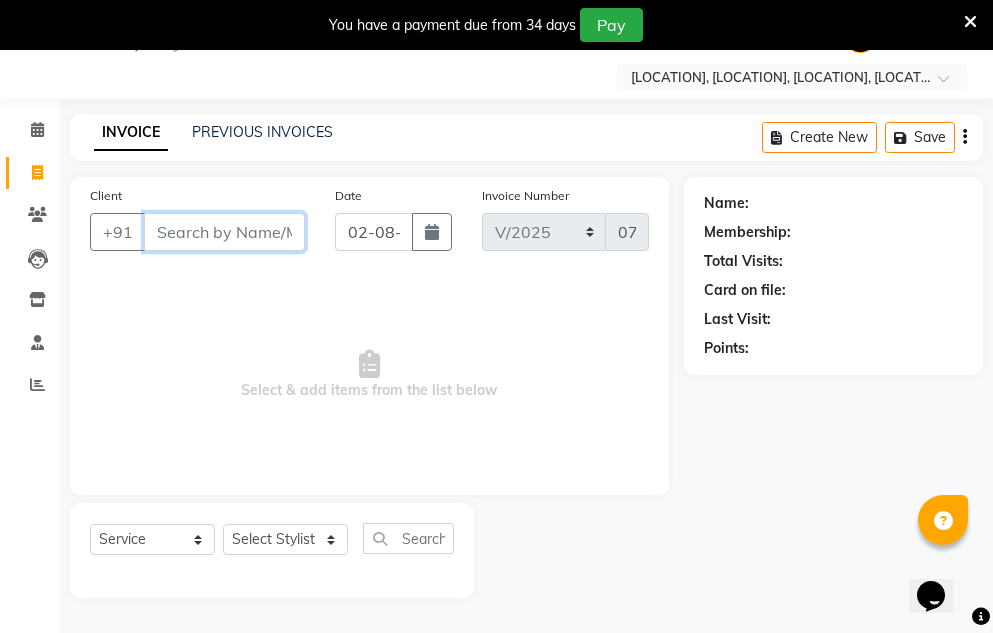 click on "Client" at bounding box center (224, 232) 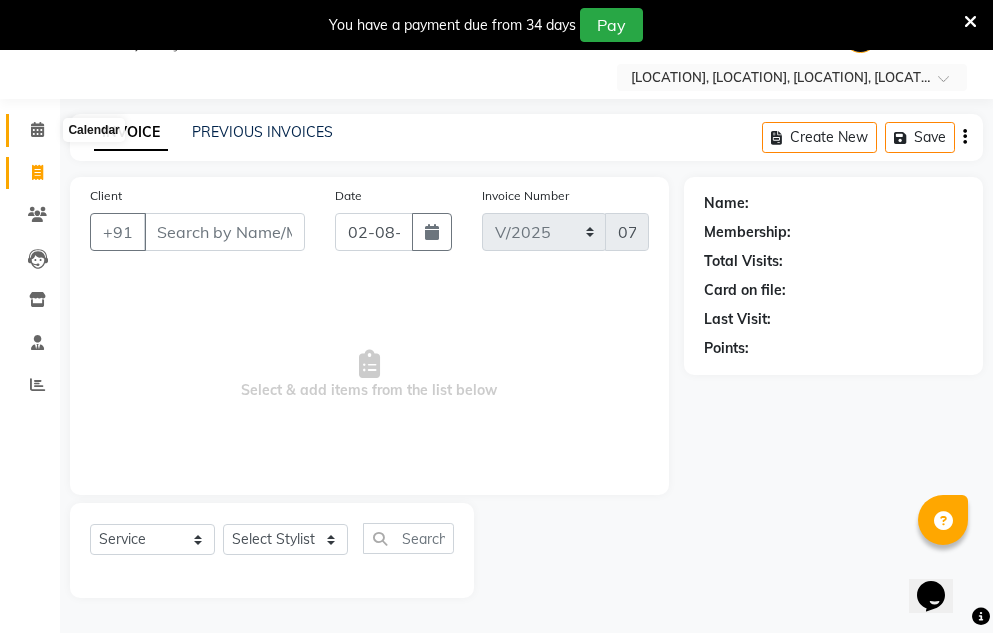 click 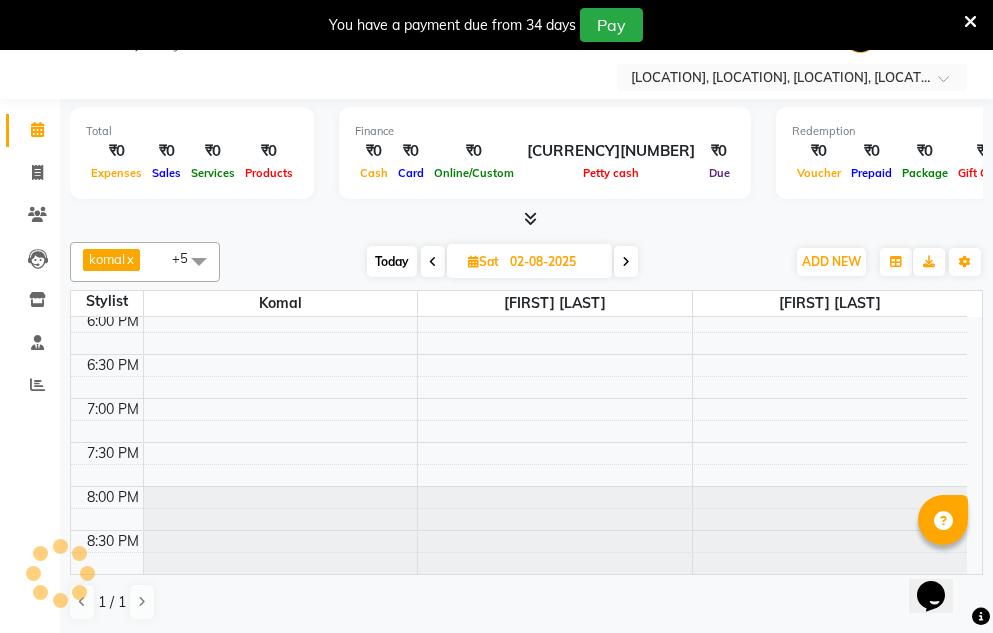 scroll, scrollTop: 0, scrollLeft: 0, axis: both 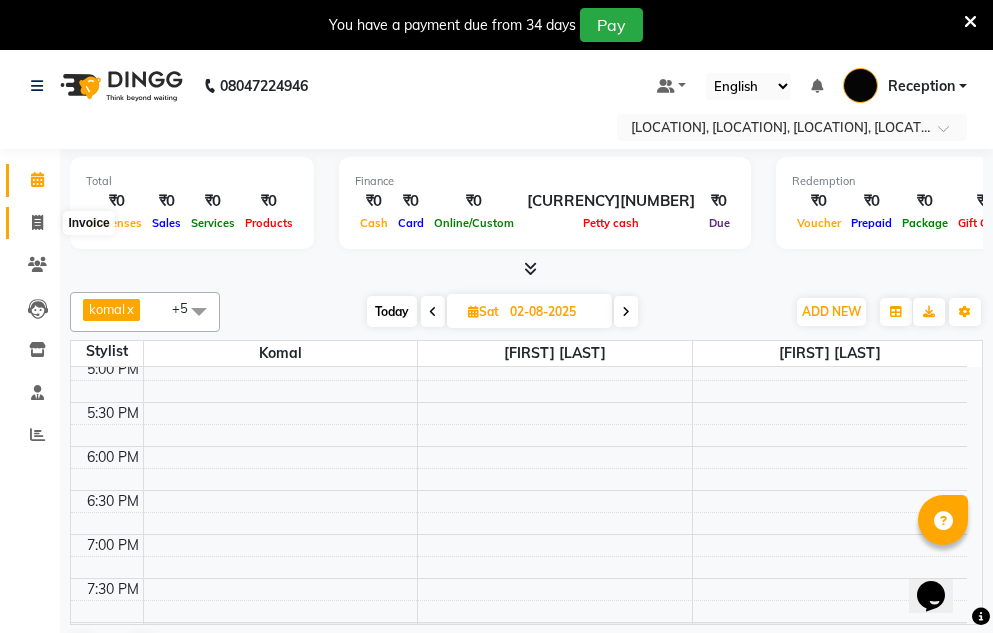 click 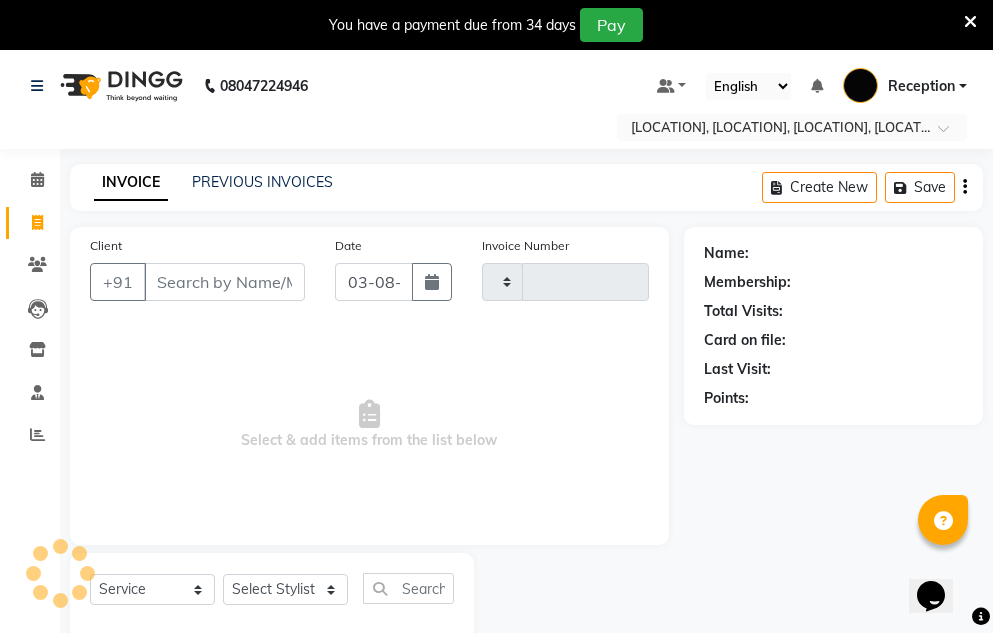 type on "0790" 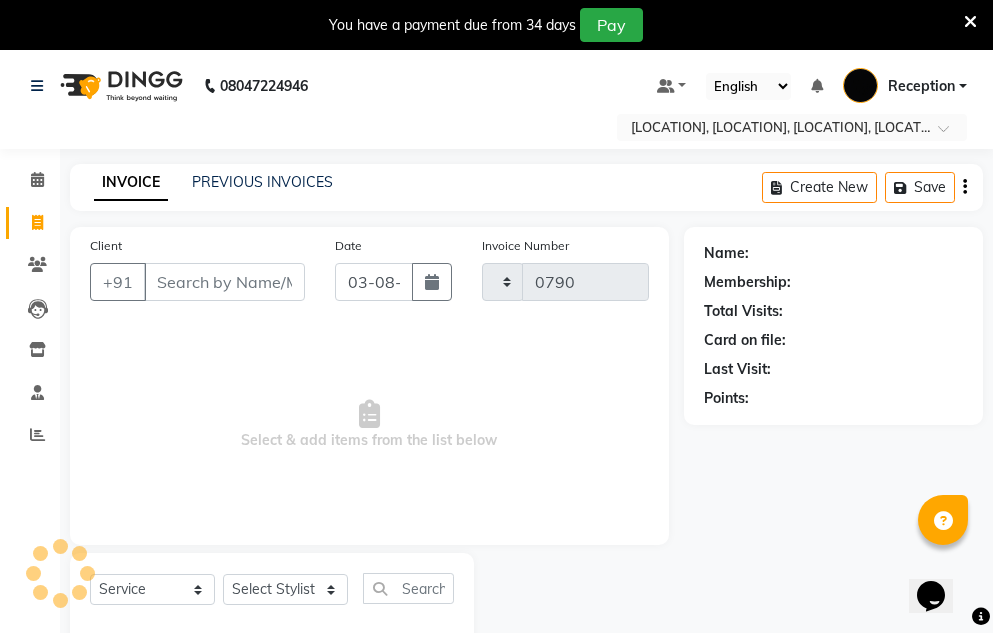 select on "586" 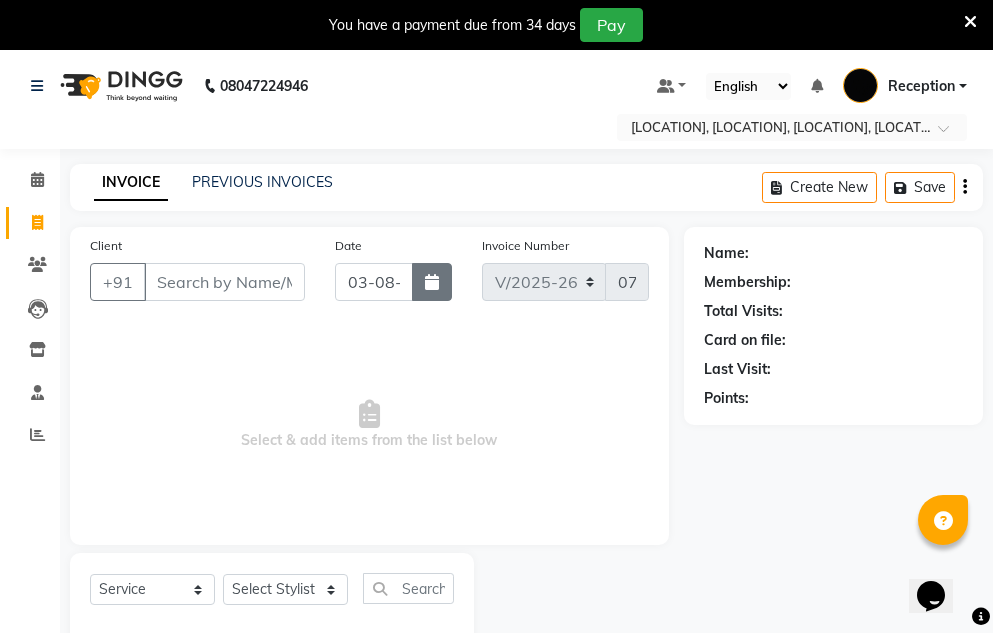 click 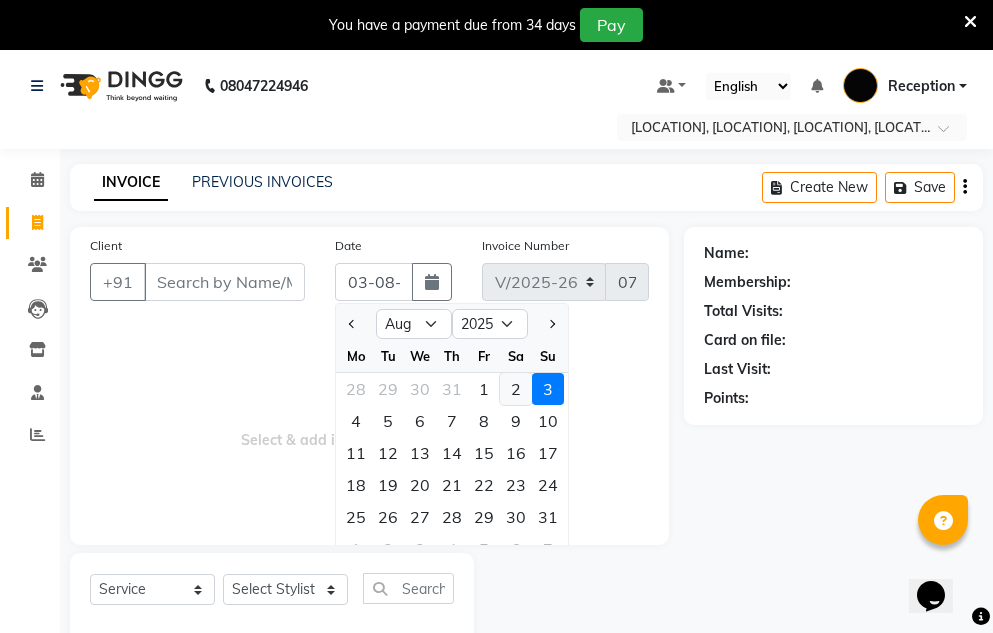 click on "2" 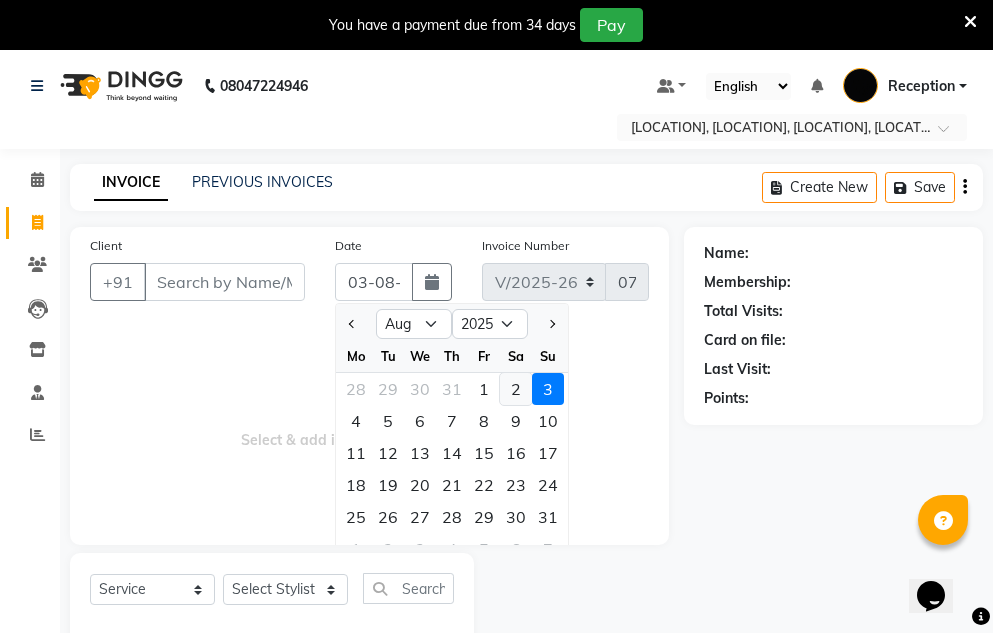 type on "02-08-2025" 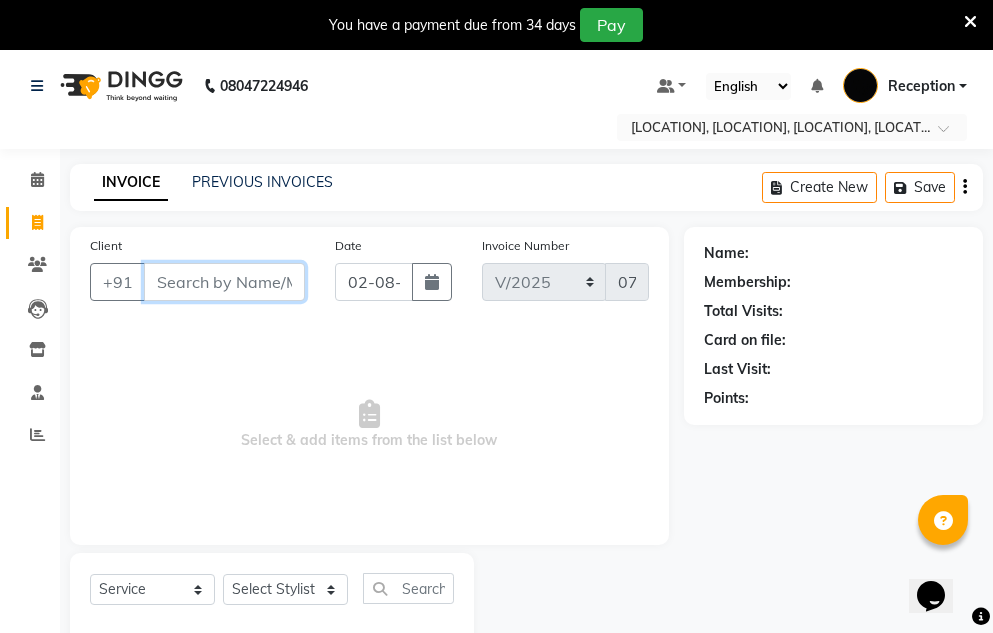 click on "Client" at bounding box center (224, 282) 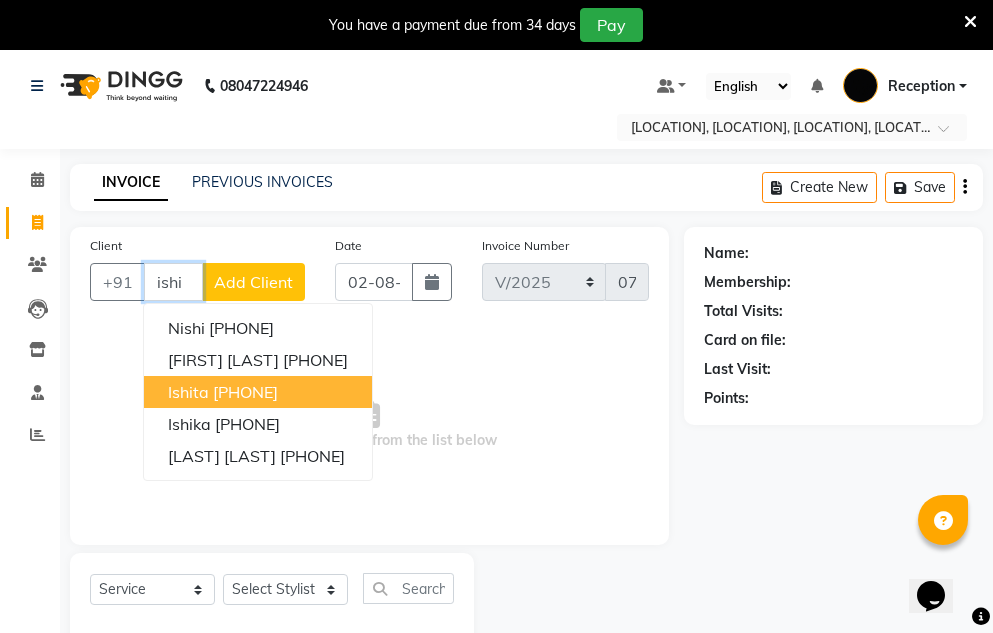 click on "[PHONE]" at bounding box center (245, 392) 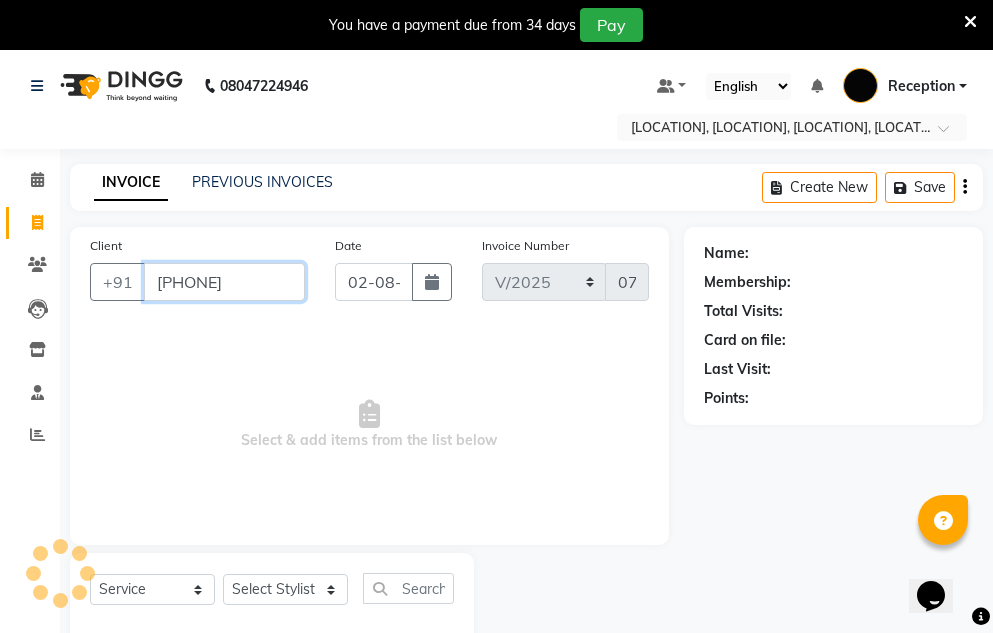type on "[PHONE]" 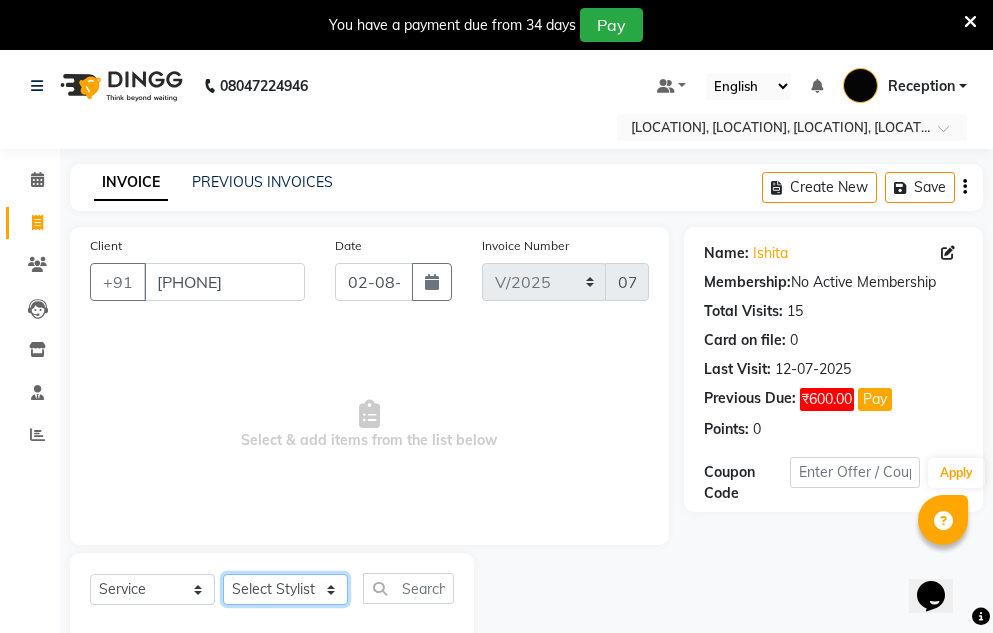 click on "Select Stylist [FIRST] [LAST] [FIRST] [LAST] [FIRST] [FIRST] [FIRST] [LAST]" 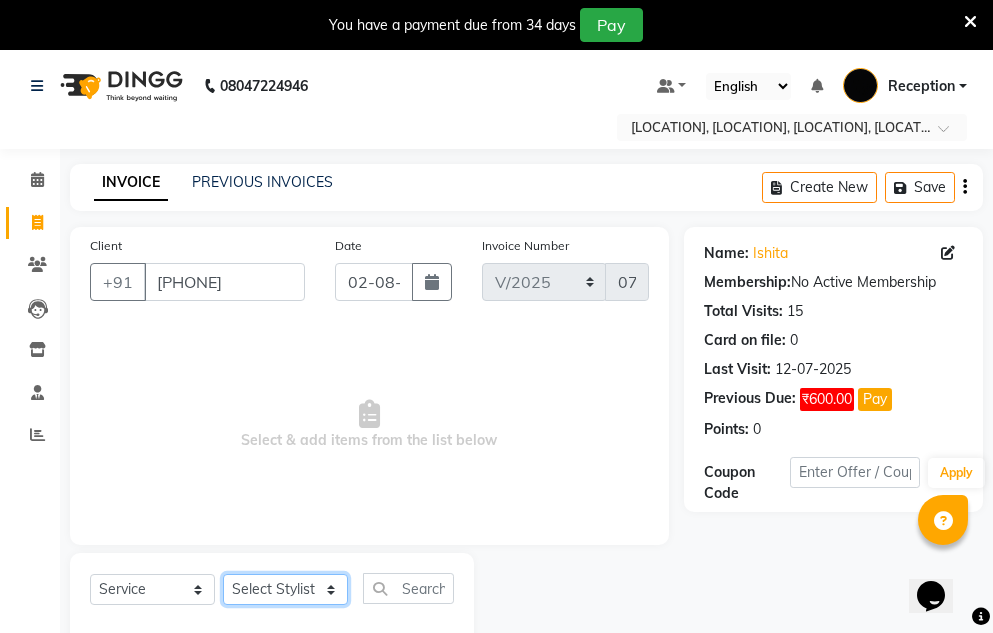 select on "35055" 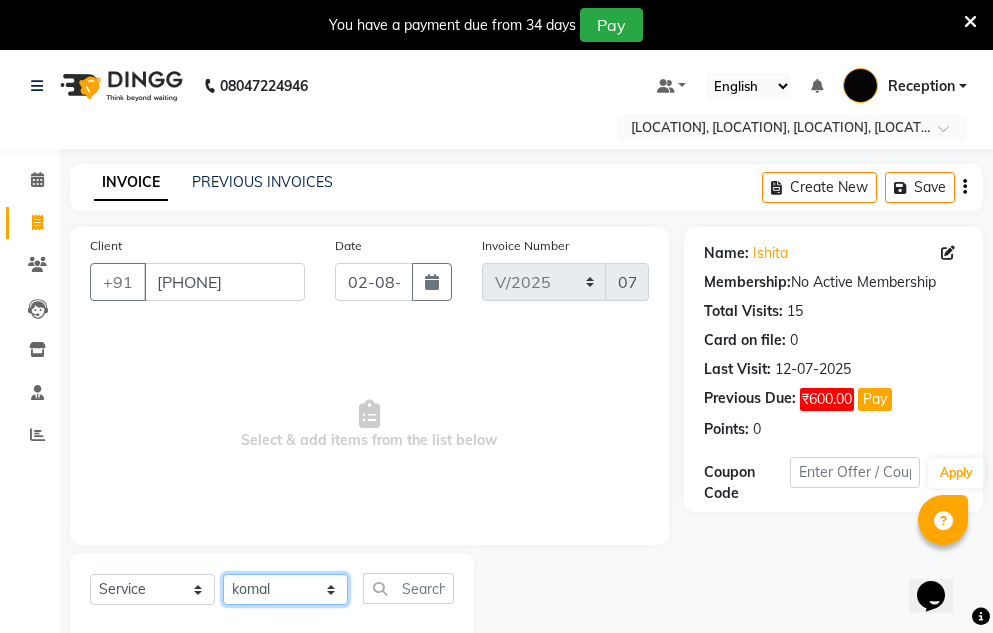 click on "Select Stylist [FIRST] [LAST] [FIRST] [LAST] [FIRST] [FIRST] [FIRST] [LAST]" 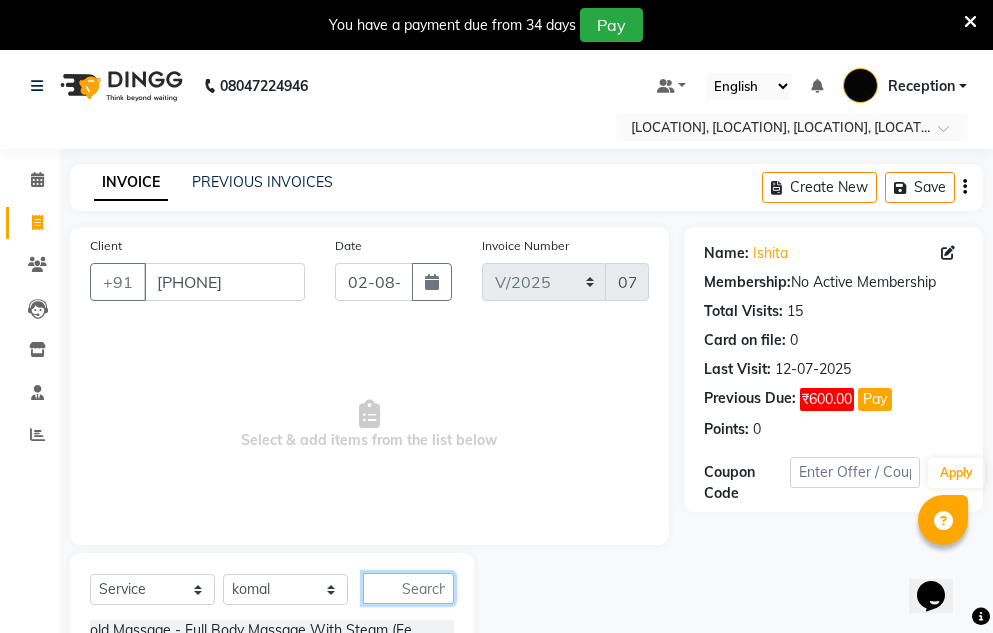 click 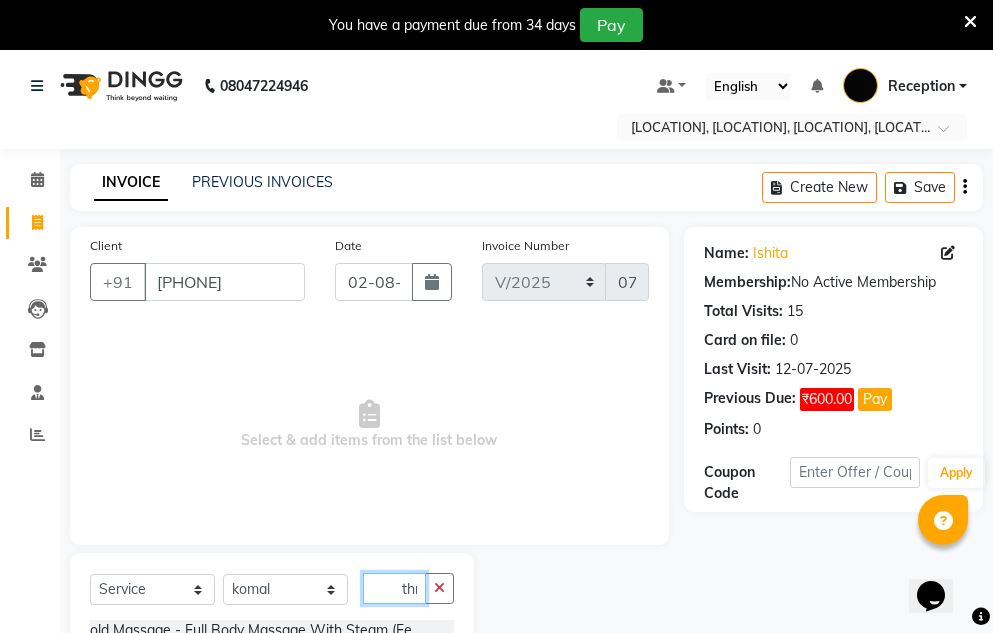 scroll, scrollTop: 0, scrollLeft: 2, axis: horizontal 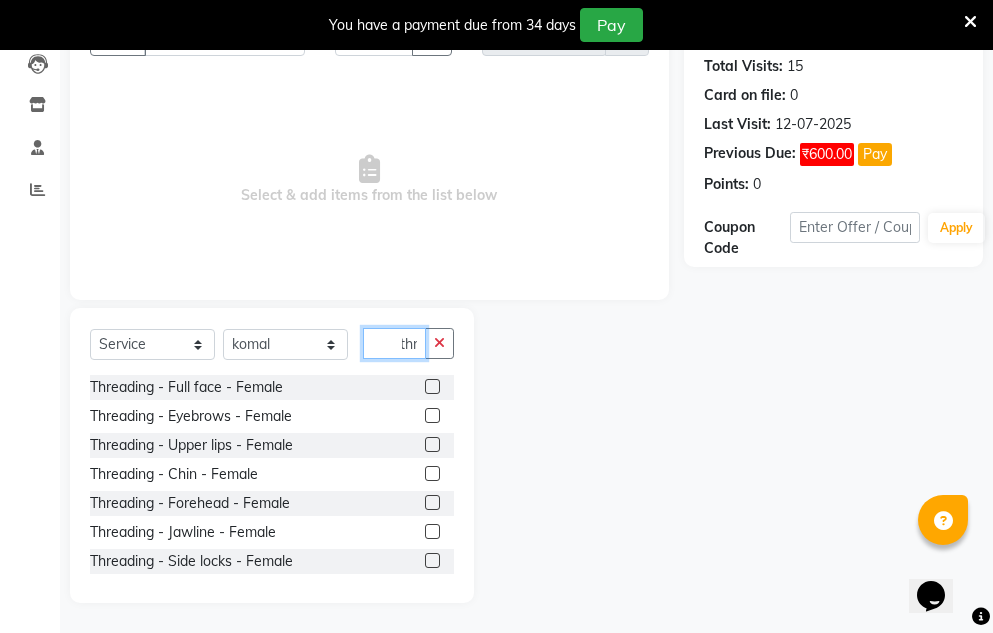 type on "thr" 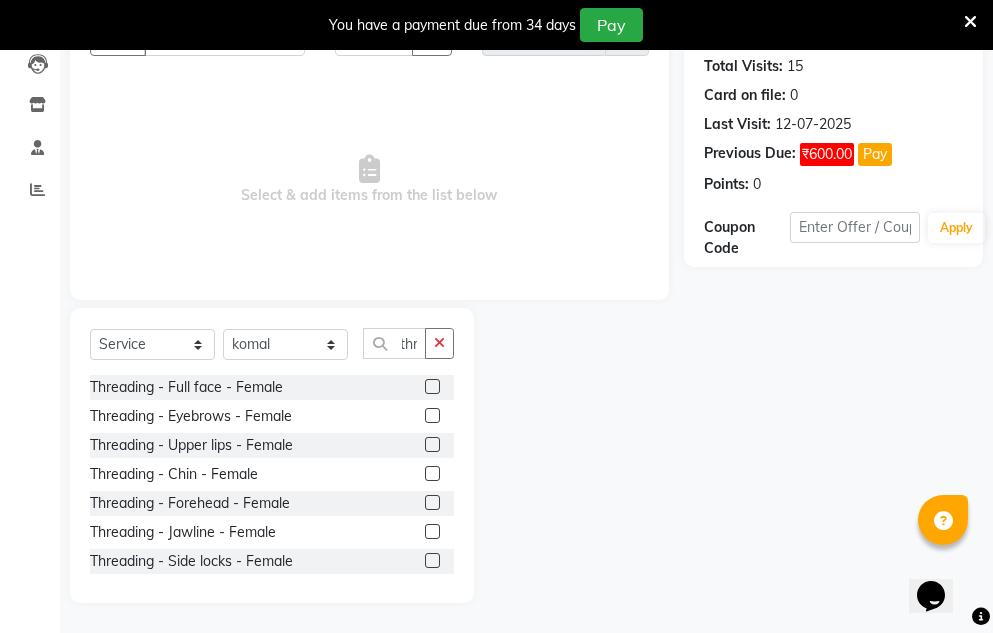 scroll, scrollTop: 0, scrollLeft: 0, axis: both 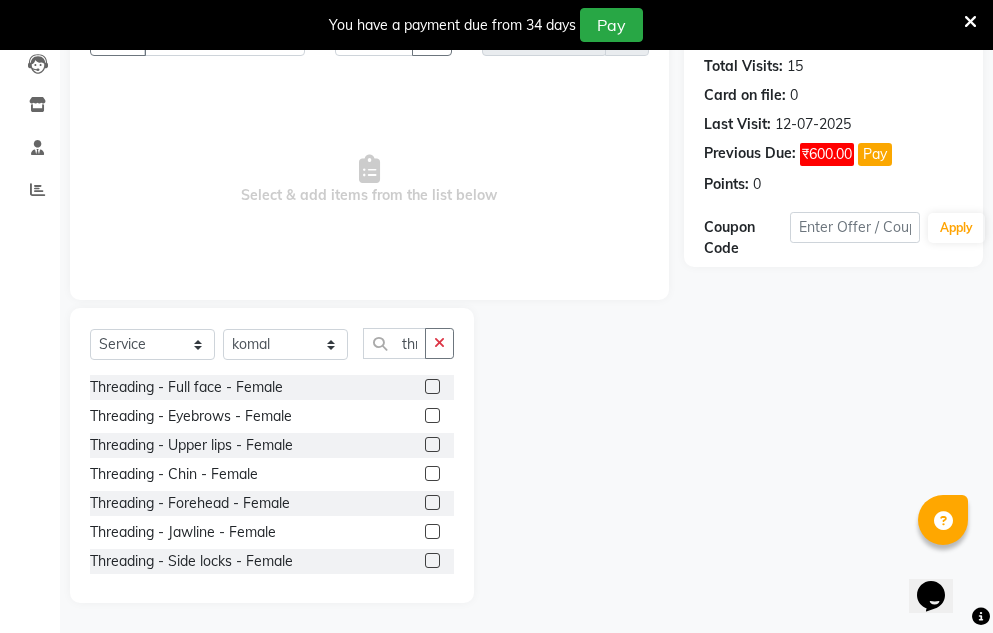 click 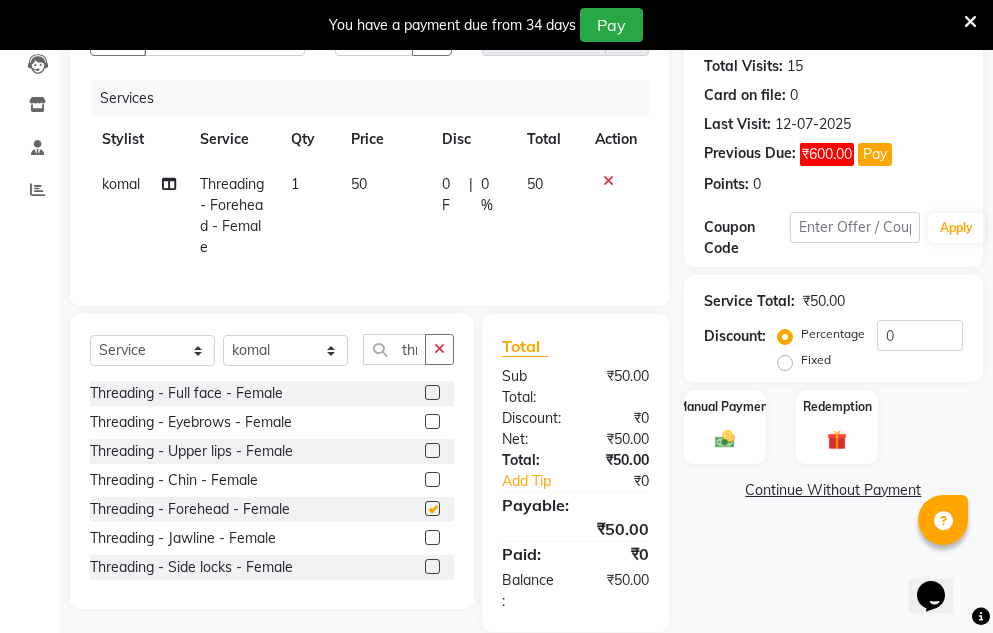 checkbox on "false" 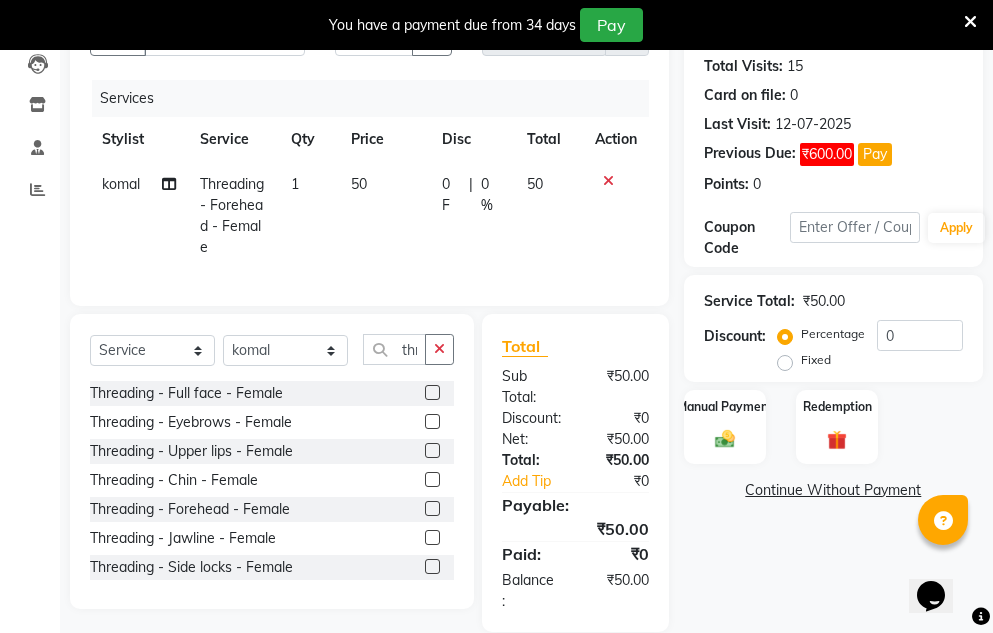 click 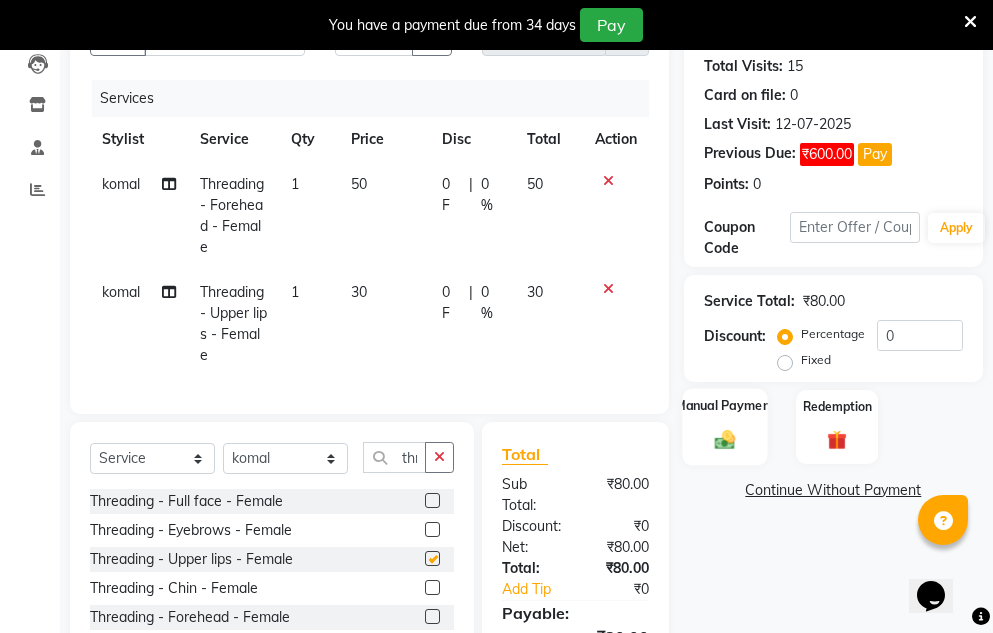 checkbox on "false" 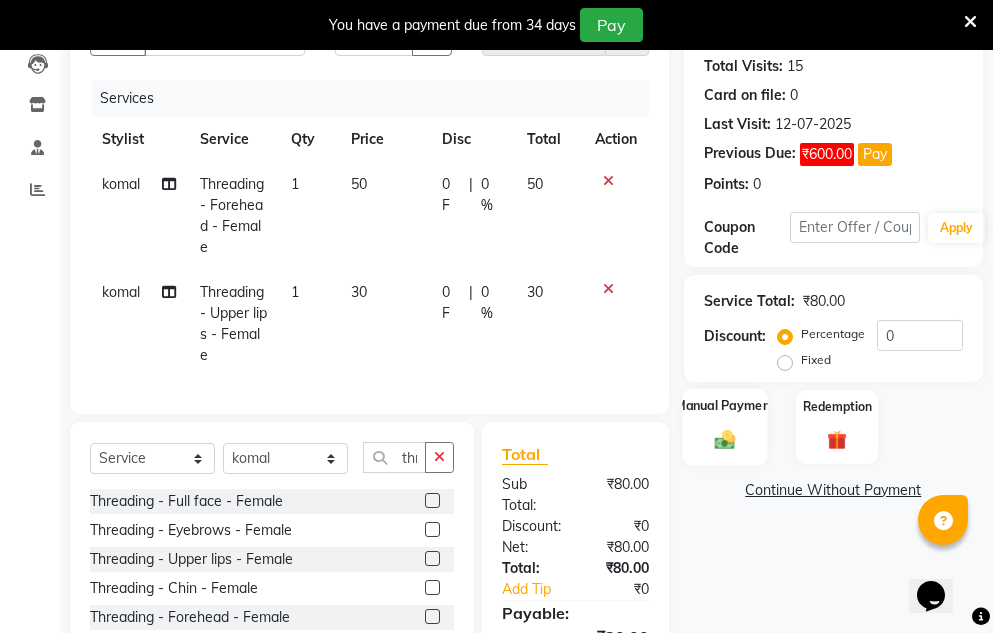 click 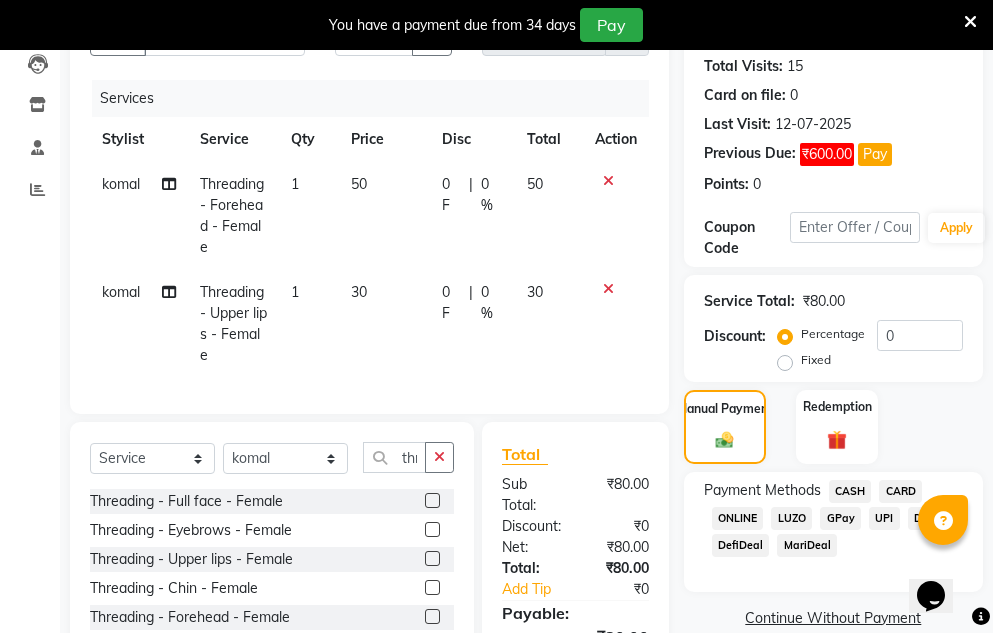 click on "GPay" 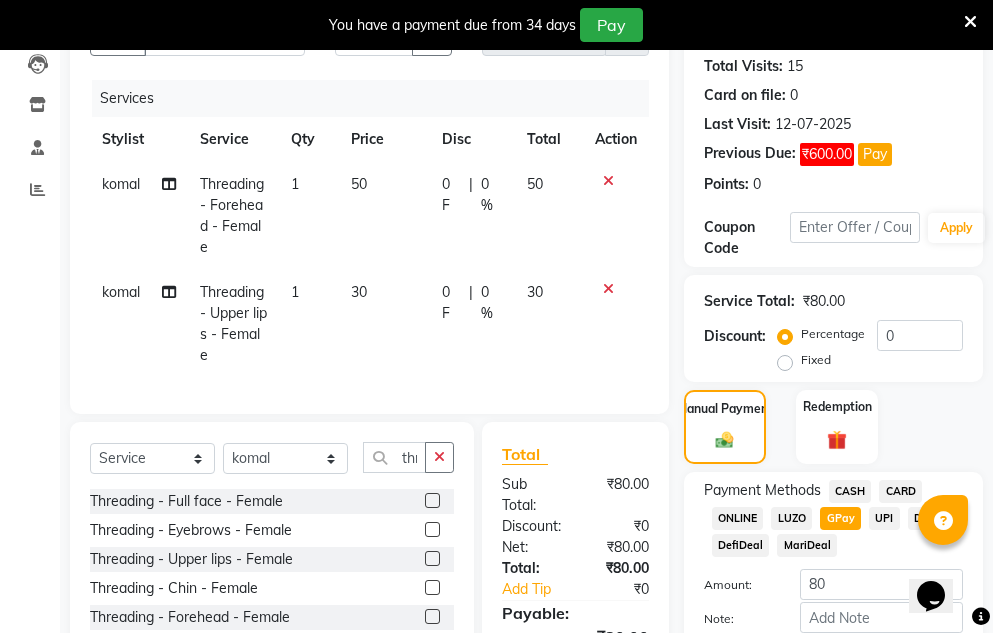 scroll, scrollTop: 345, scrollLeft: 0, axis: vertical 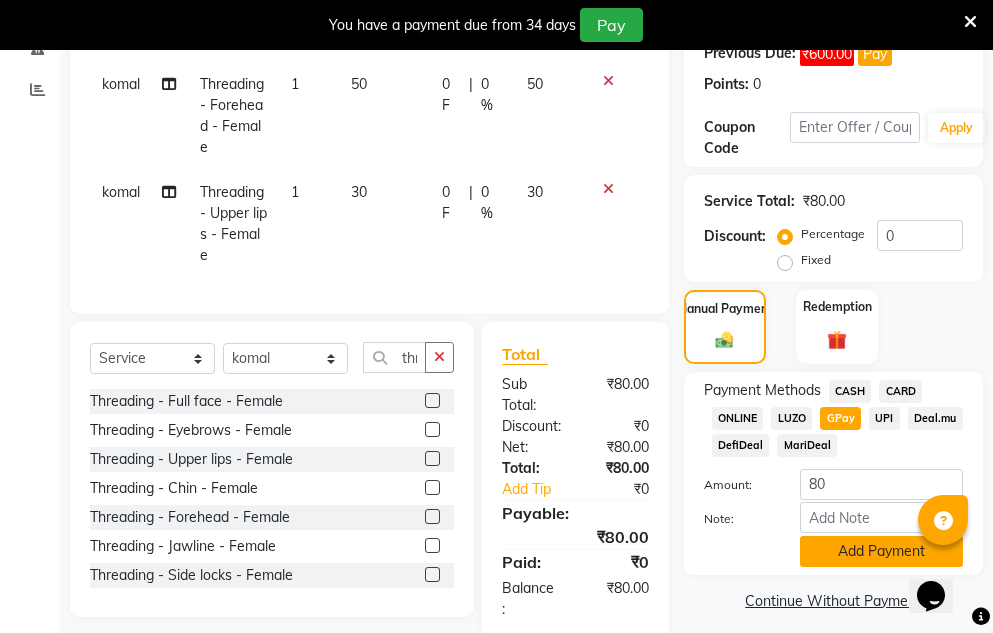 click on "Add Payment" 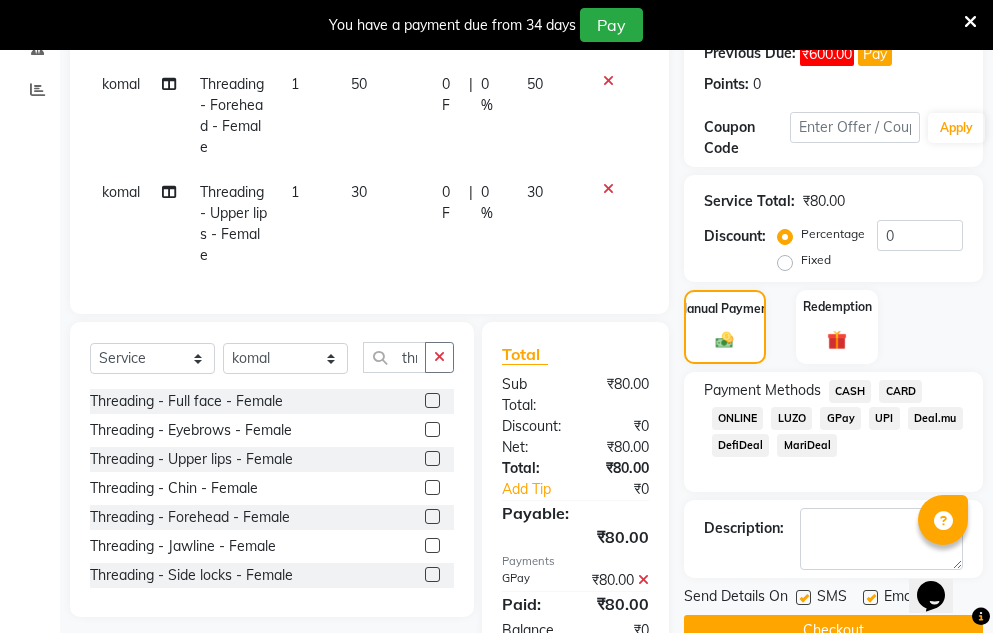 scroll, scrollTop: 445, scrollLeft: 0, axis: vertical 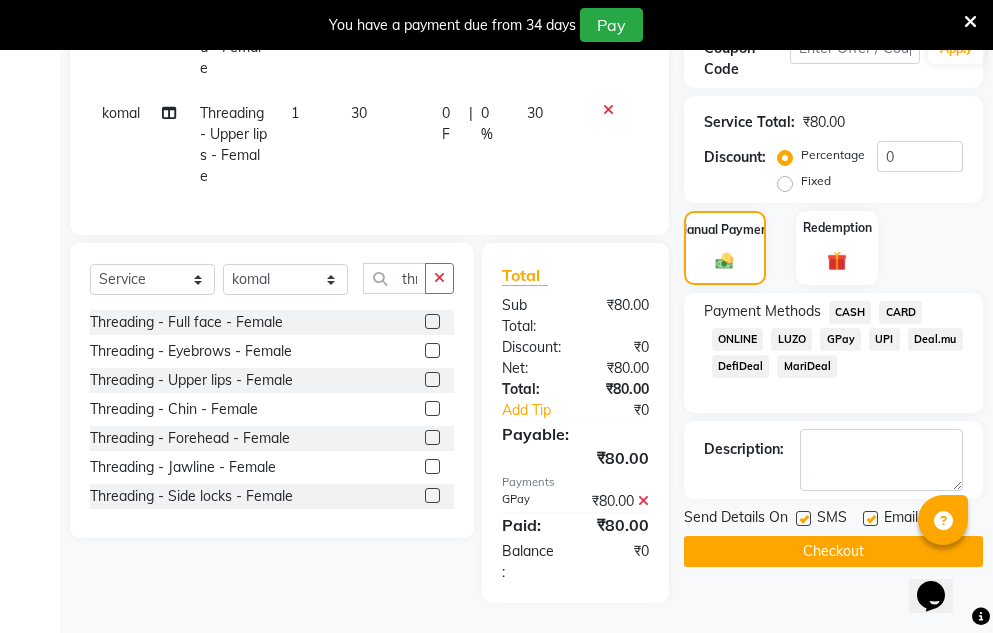 click on "Checkout" 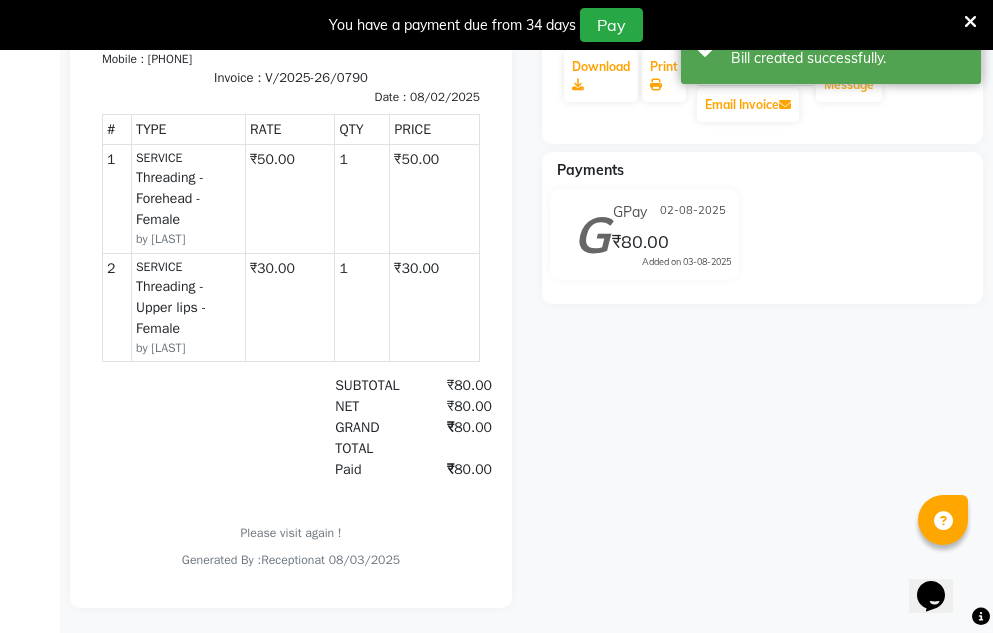 scroll, scrollTop: 0, scrollLeft: 0, axis: both 